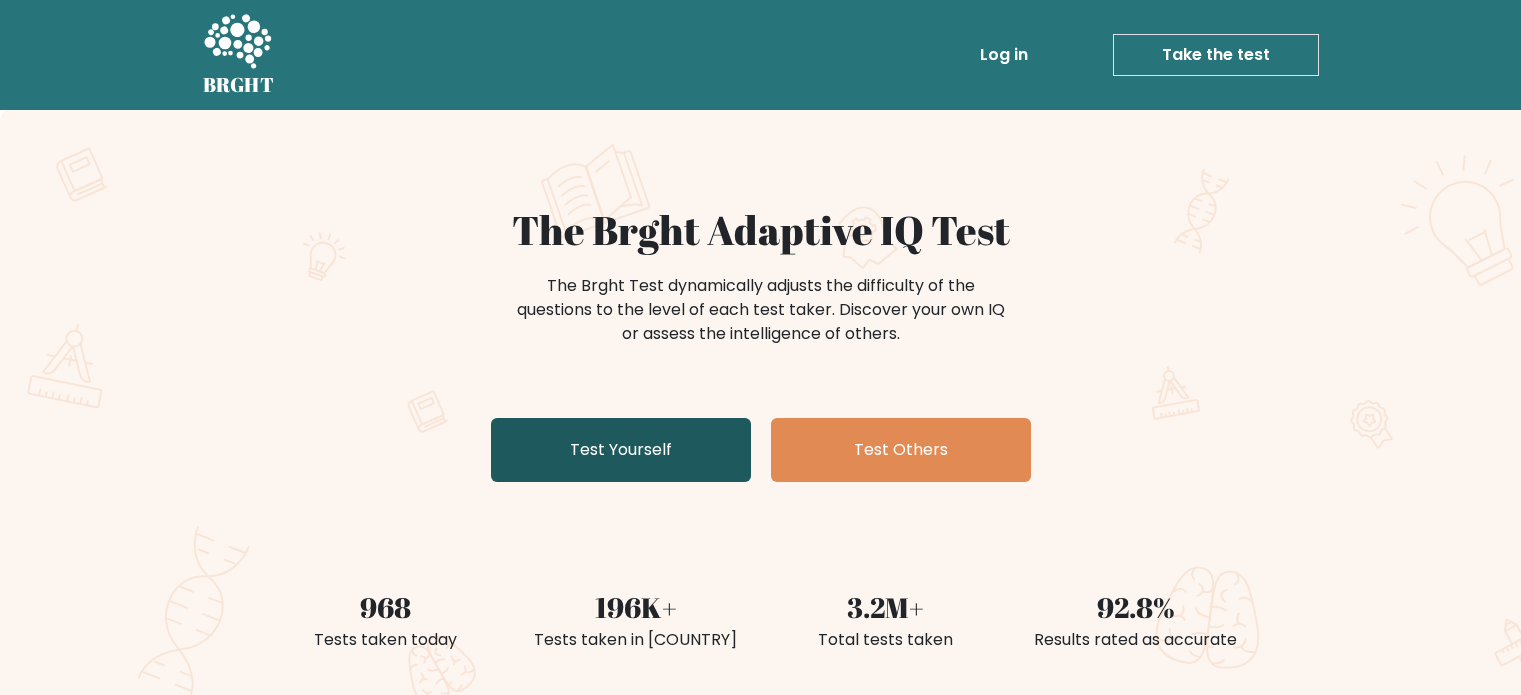 scroll, scrollTop: 0, scrollLeft: 0, axis: both 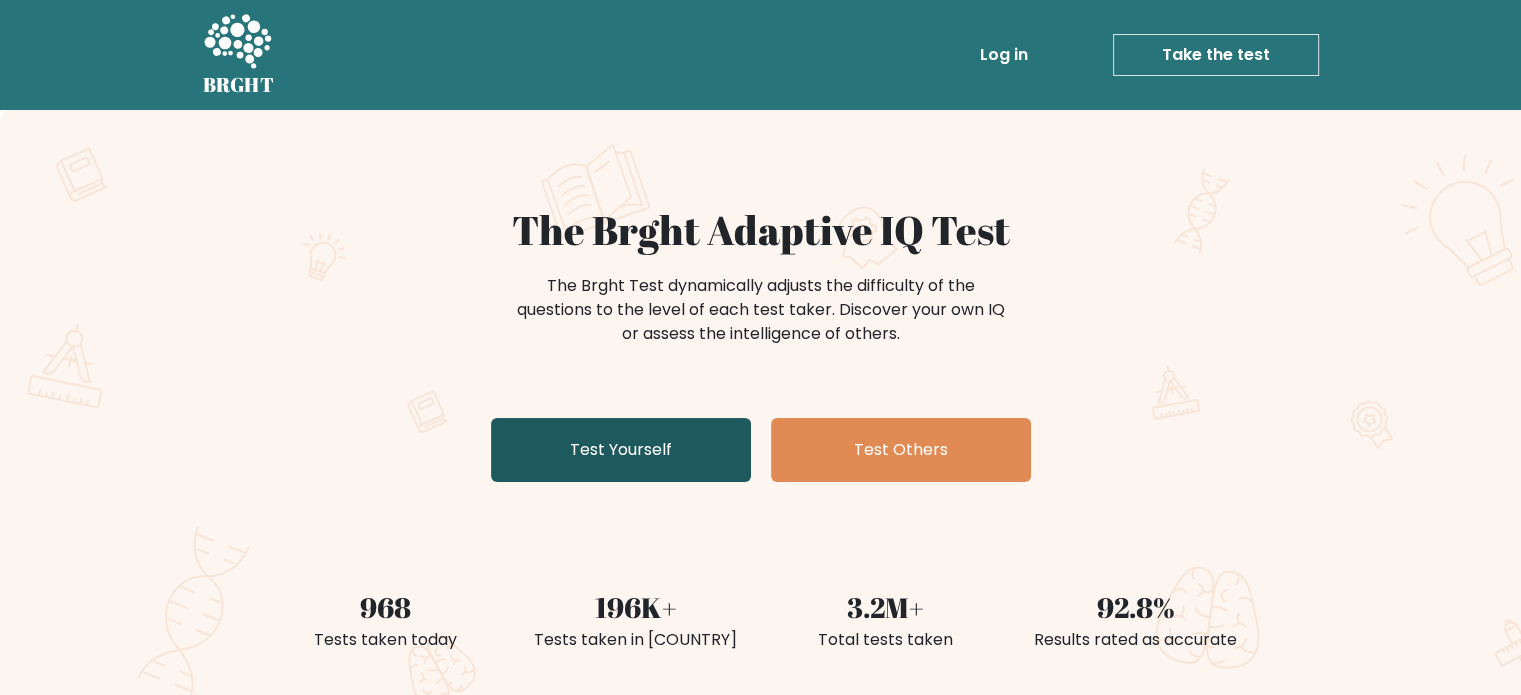 click on "Test Yourself" at bounding box center [621, 450] 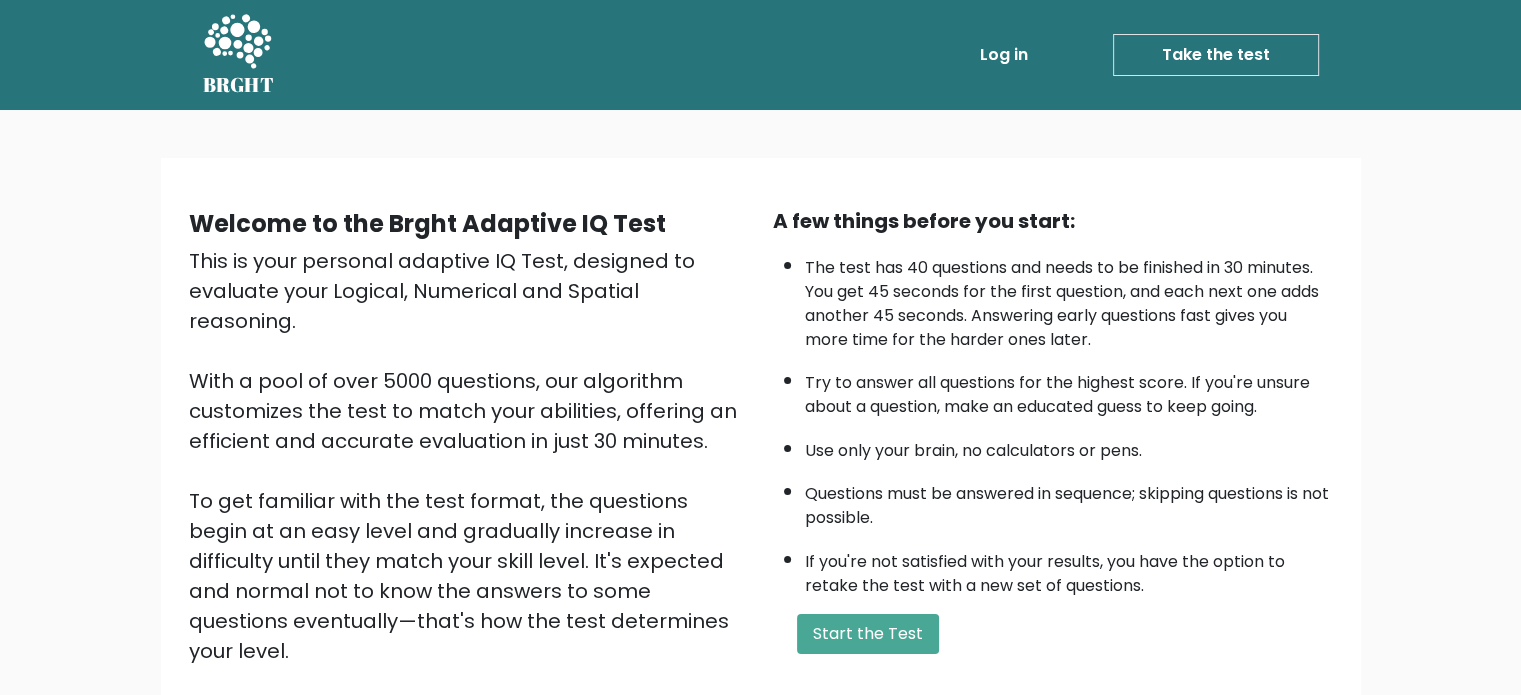 scroll, scrollTop: 220, scrollLeft: 0, axis: vertical 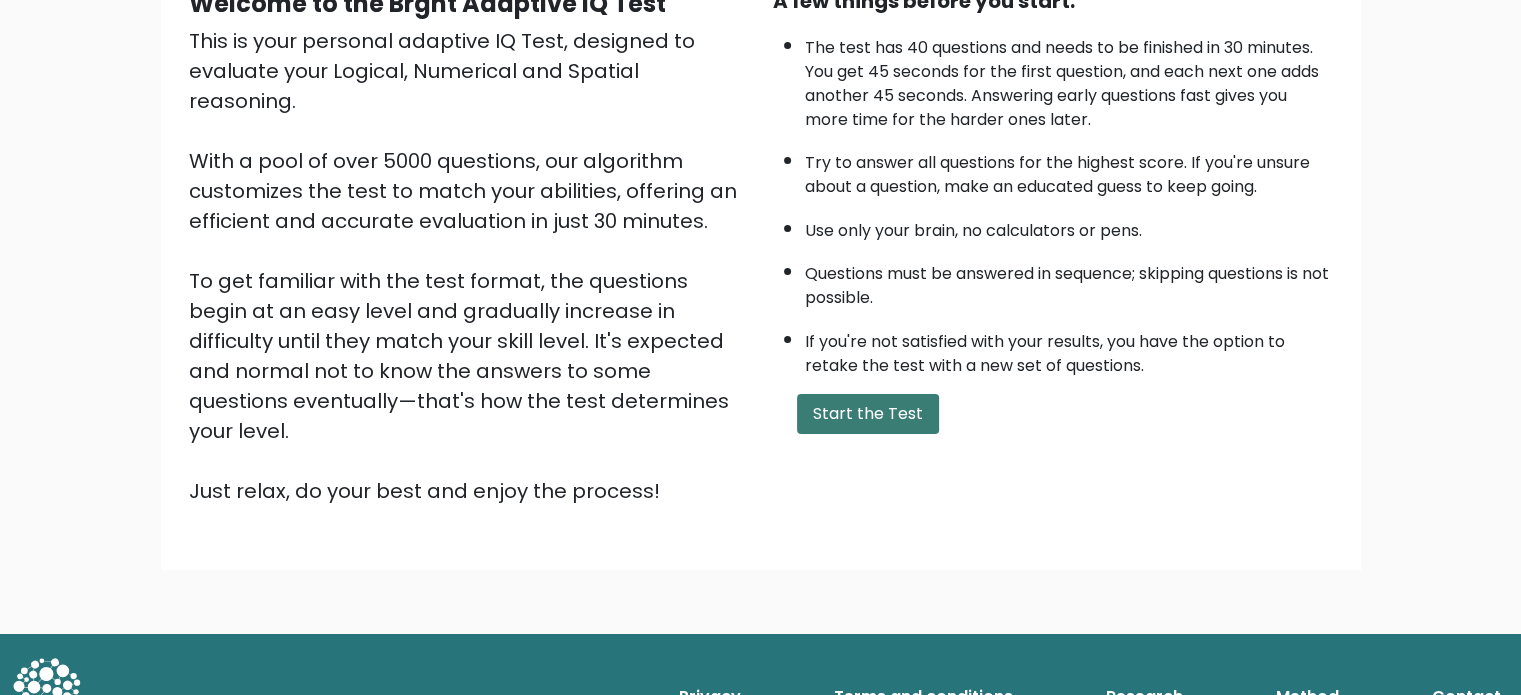 click on "Start the Test" at bounding box center [868, 414] 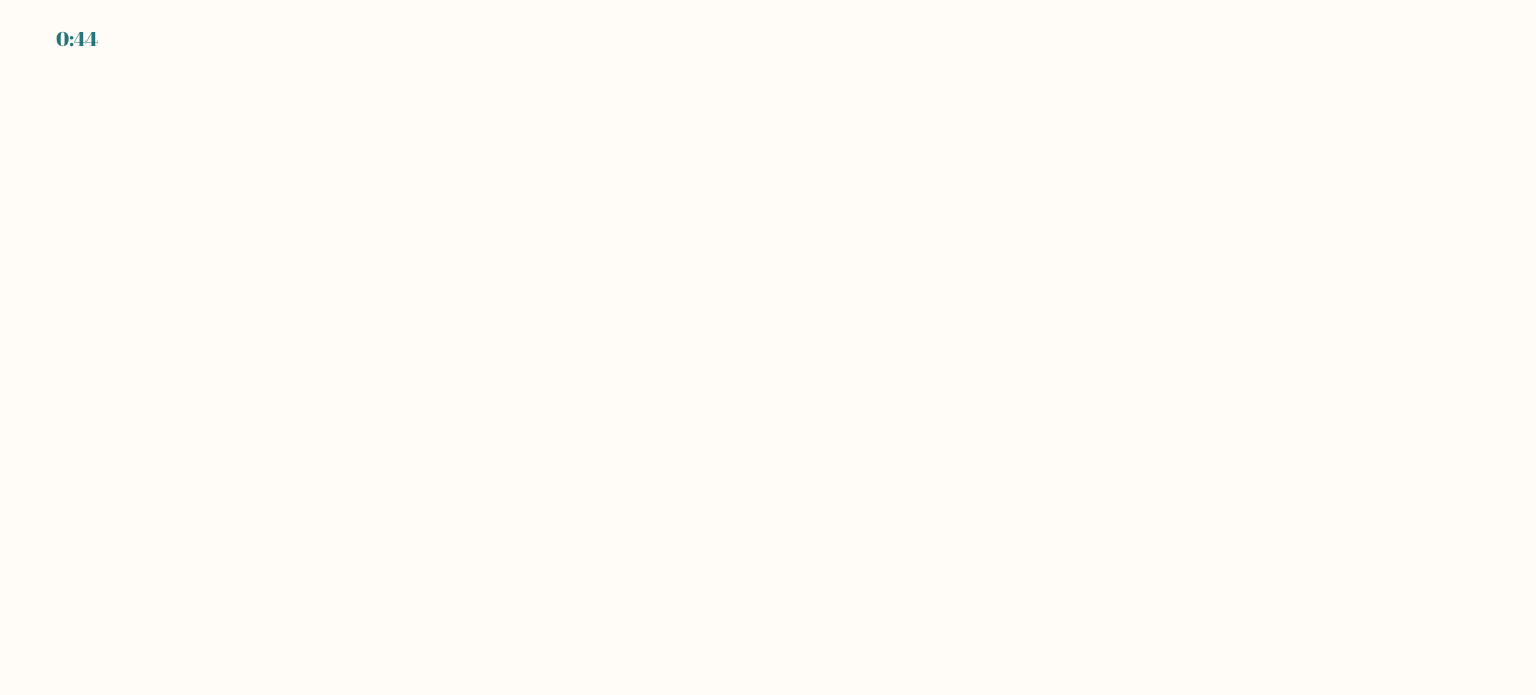 scroll, scrollTop: 0, scrollLeft: 0, axis: both 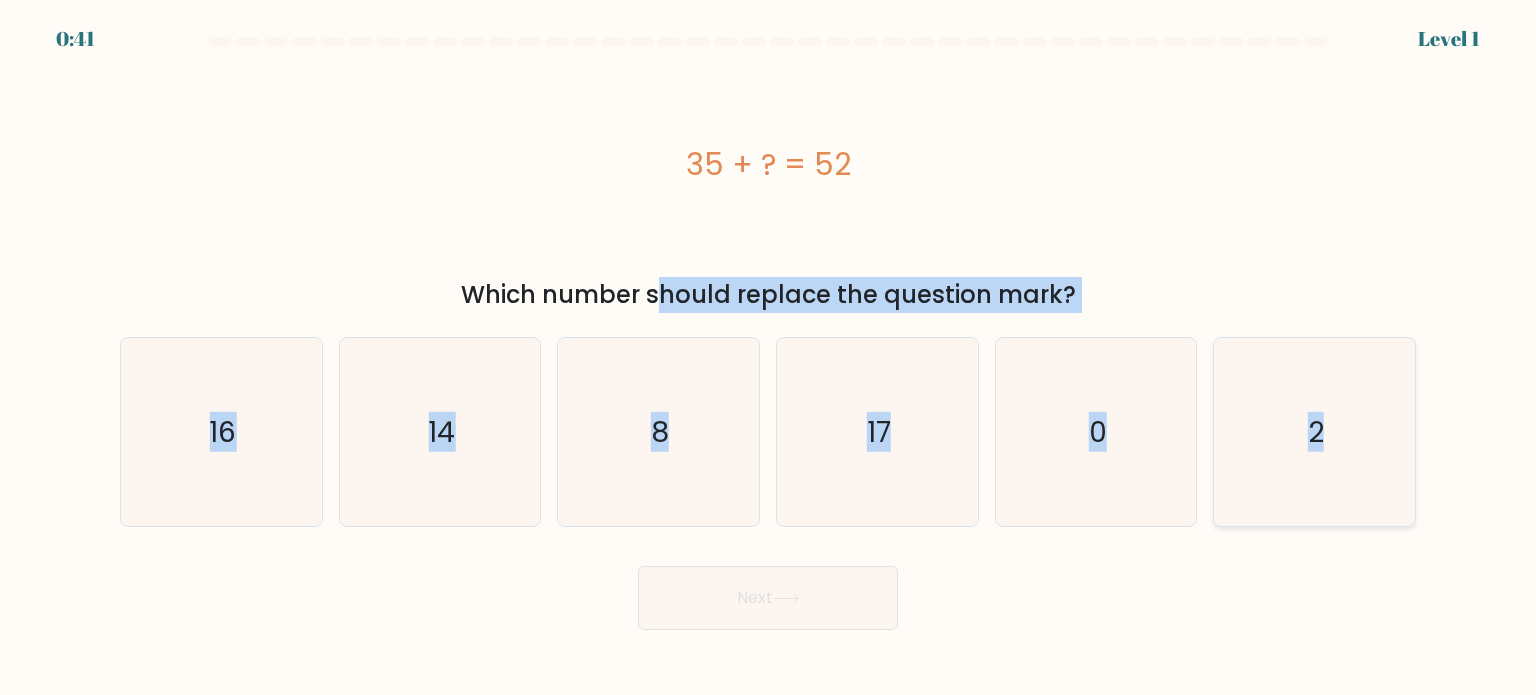 drag, startPoint x: 430, startPoint y: 287, endPoint x: 1368, endPoint y: 454, distance: 952.75024 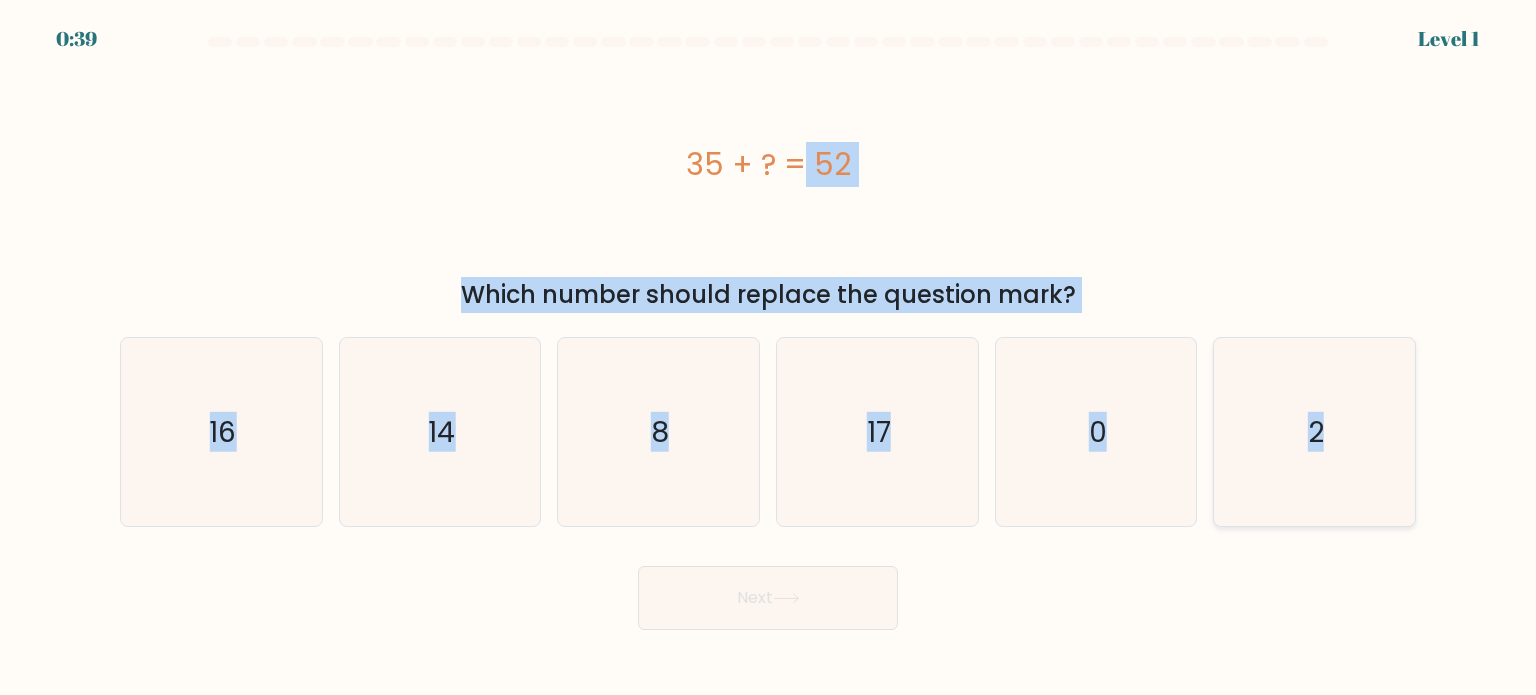 drag, startPoint x: 658, startPoint y: 147, endPoint x: 1350, endPoint y: 451, distance: 755.8307 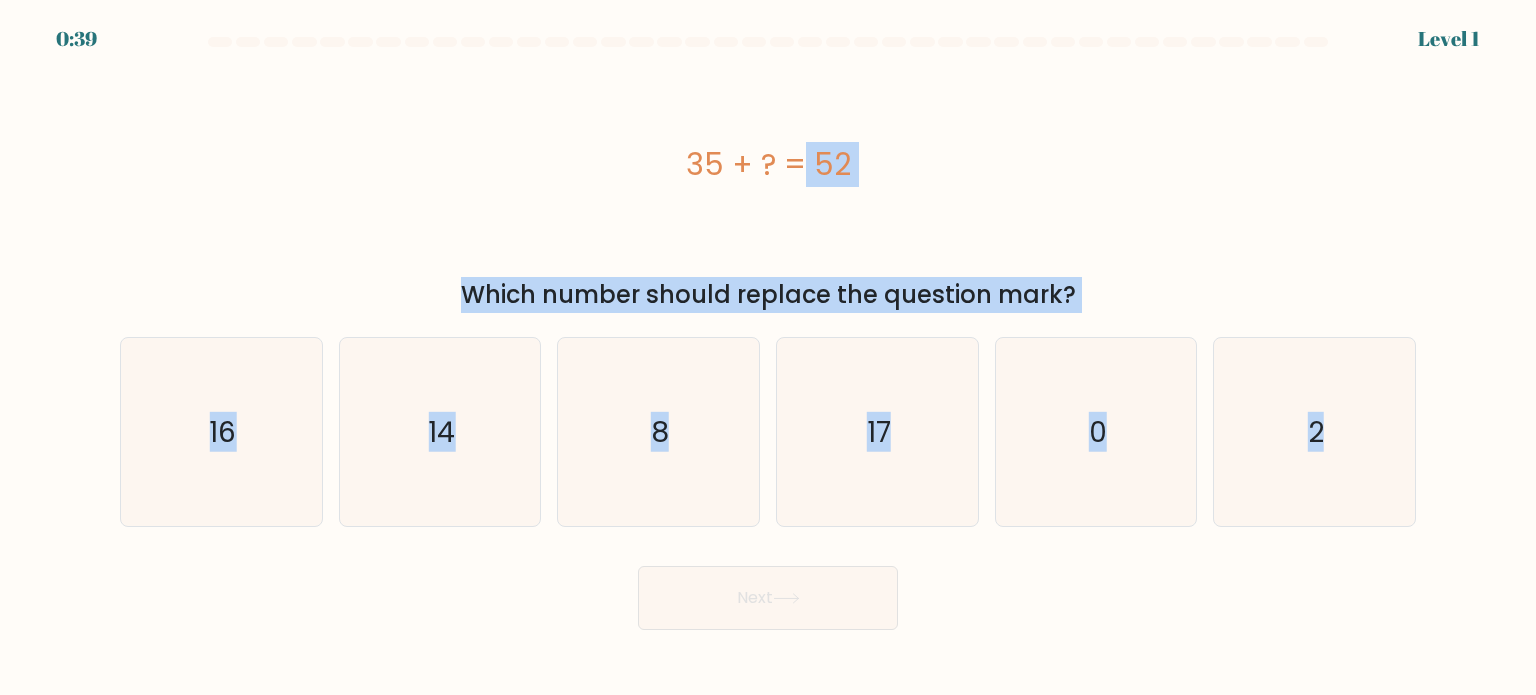copy on "35 + ?  = 52
Which number should replace the question mark?
a.
16
b.
14
c.
8
d.
17
e.
0
f.
2" 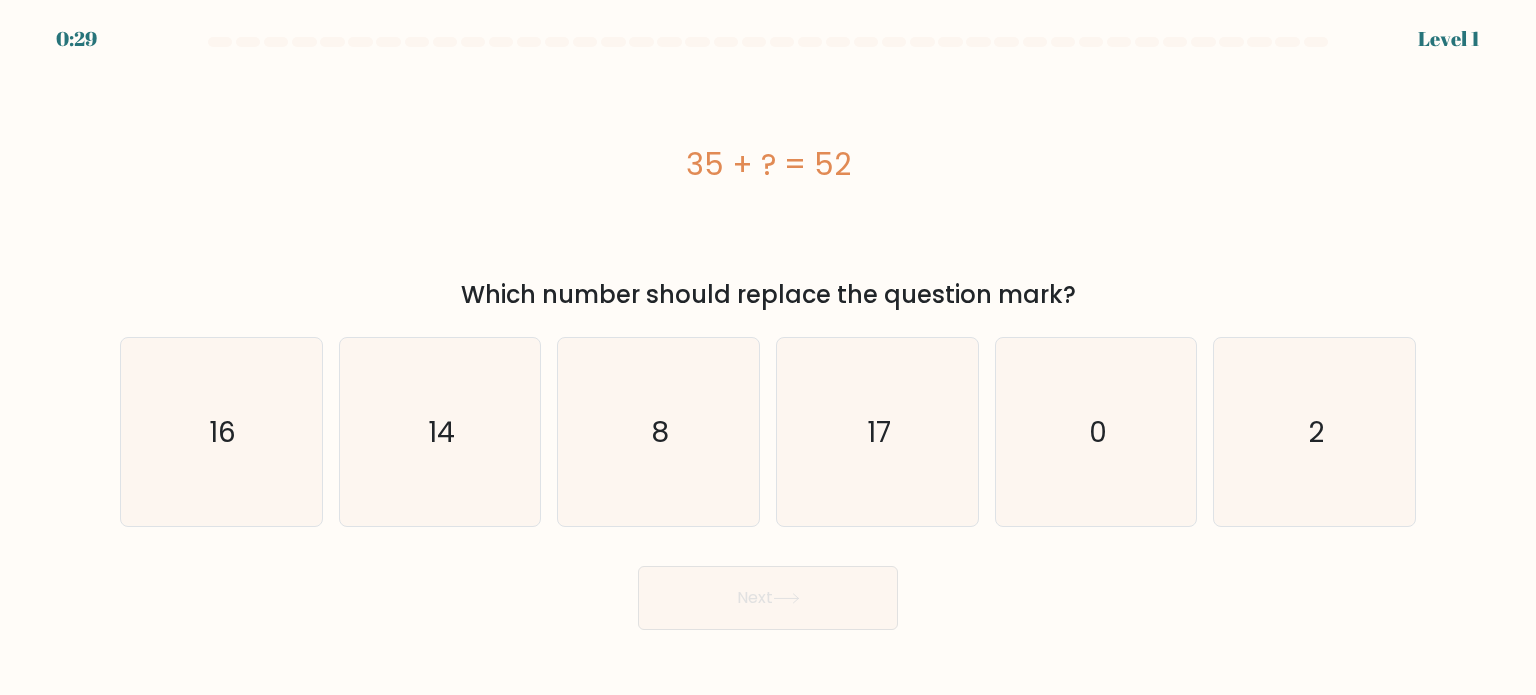 click on "Next" at bounding box center (768, 590) 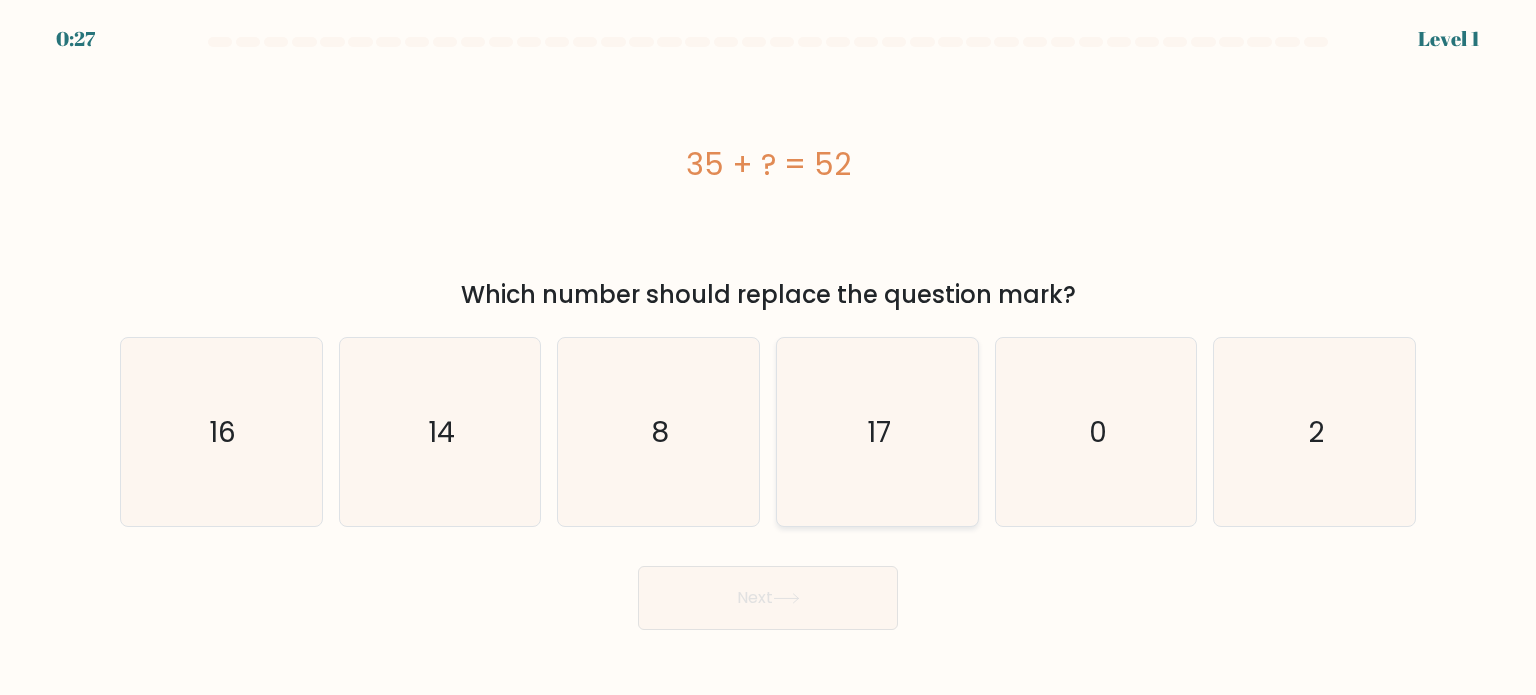 click on "17" 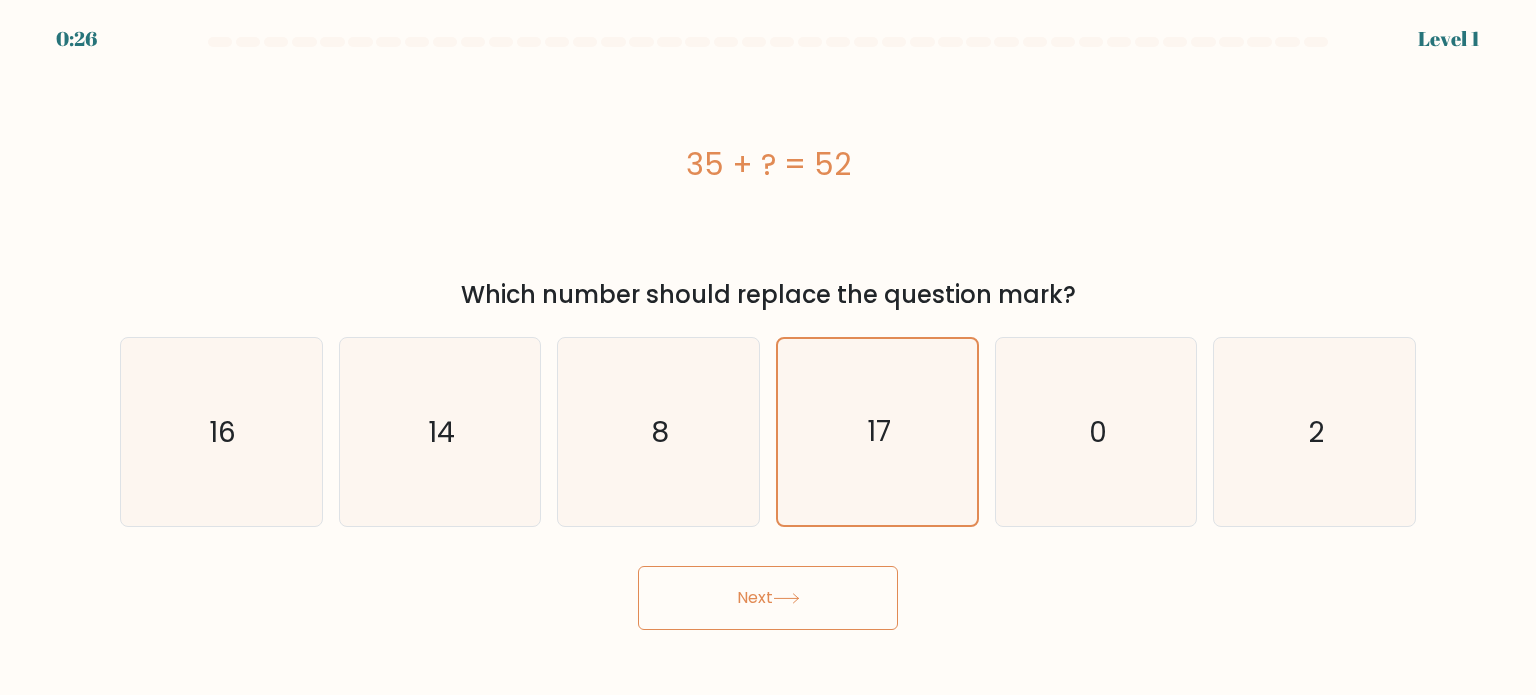click on "Next" at bounding box center (768, 598) 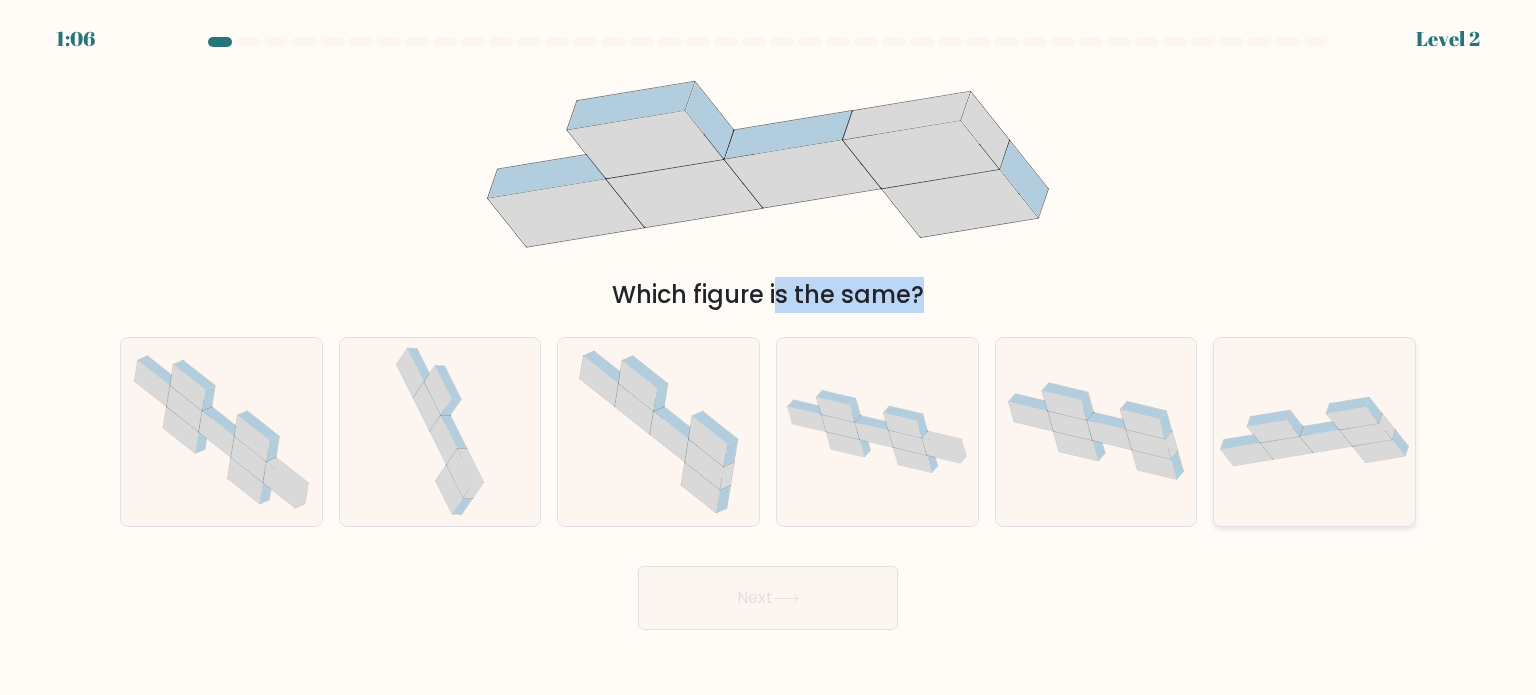 drag, startPoint x: 645, startPoint y: 151, endPoint x: 1231, endPoint y: 463, distance: 663.8825 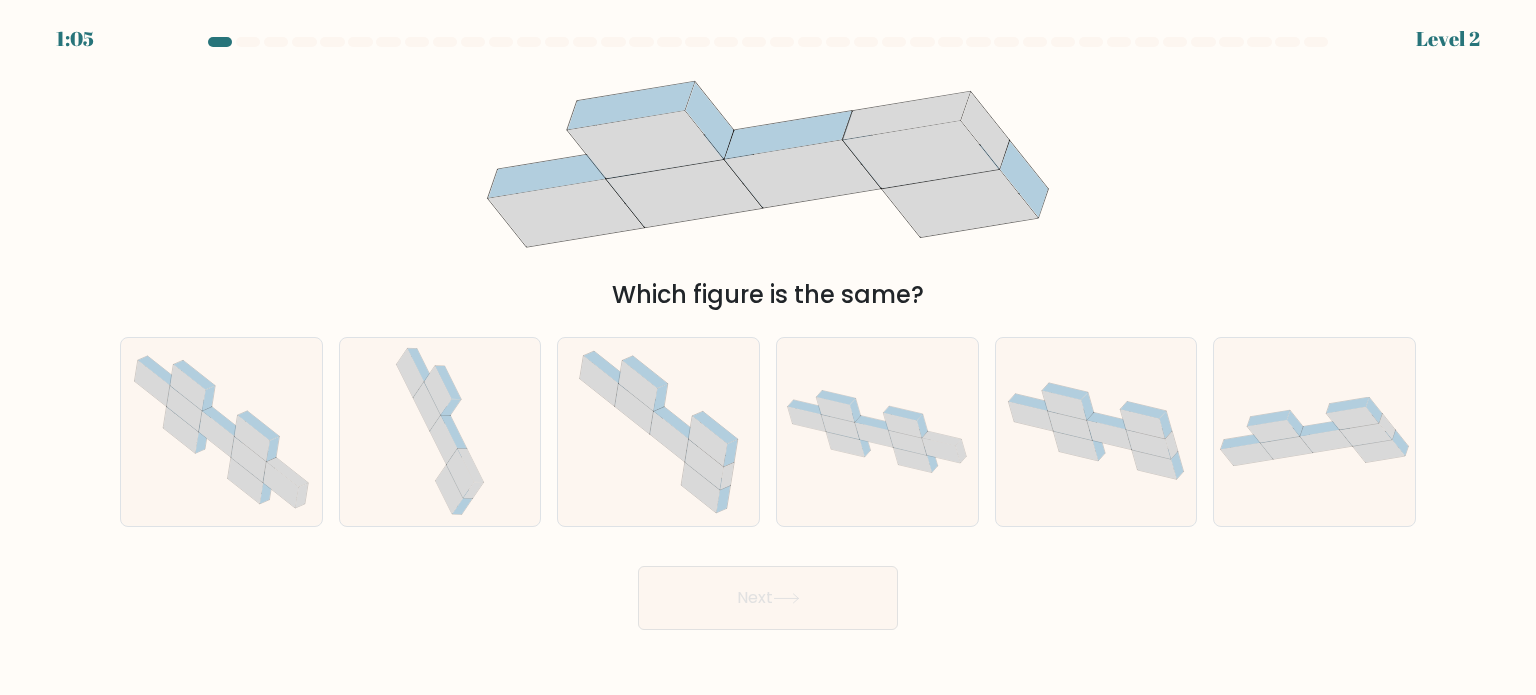click on "Next" at bounding box center [768, 590] 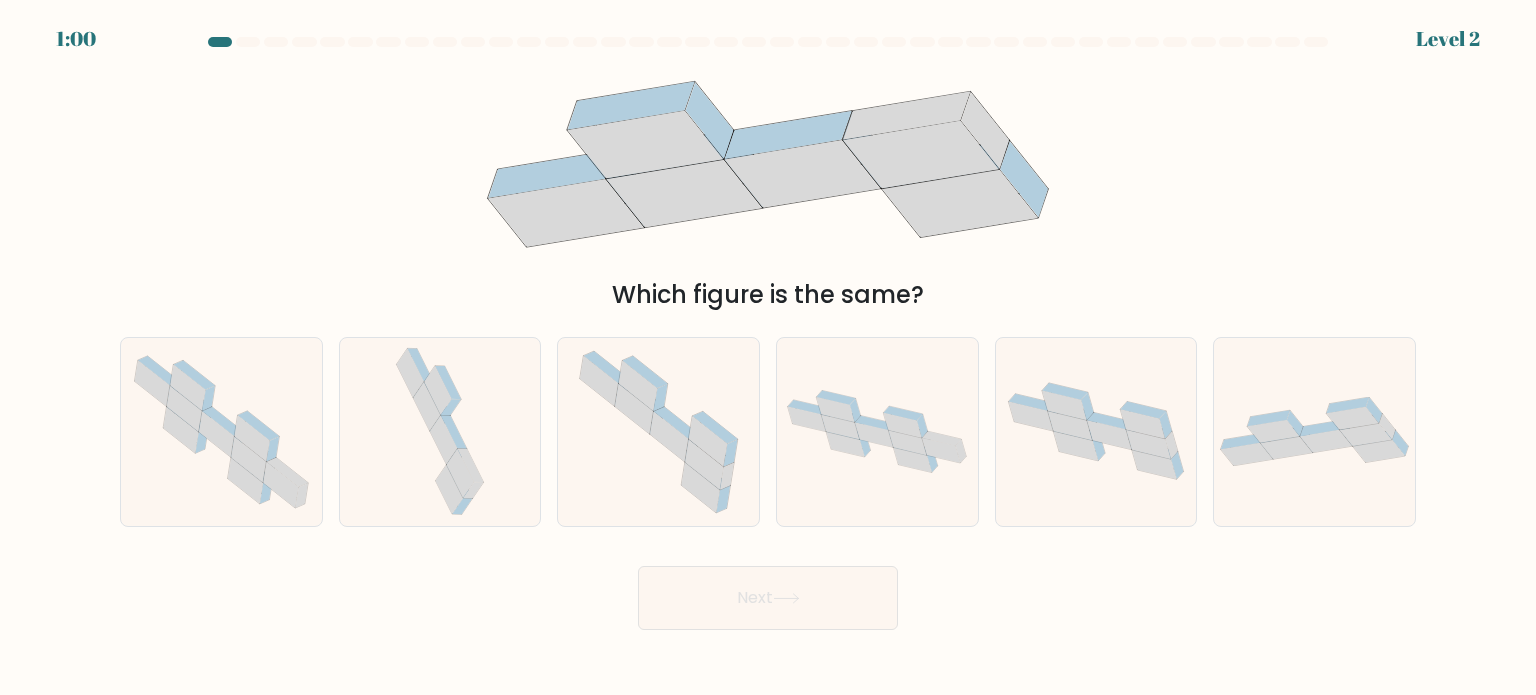 click on "Which figure is the same?" at bounding box center (768, 186) 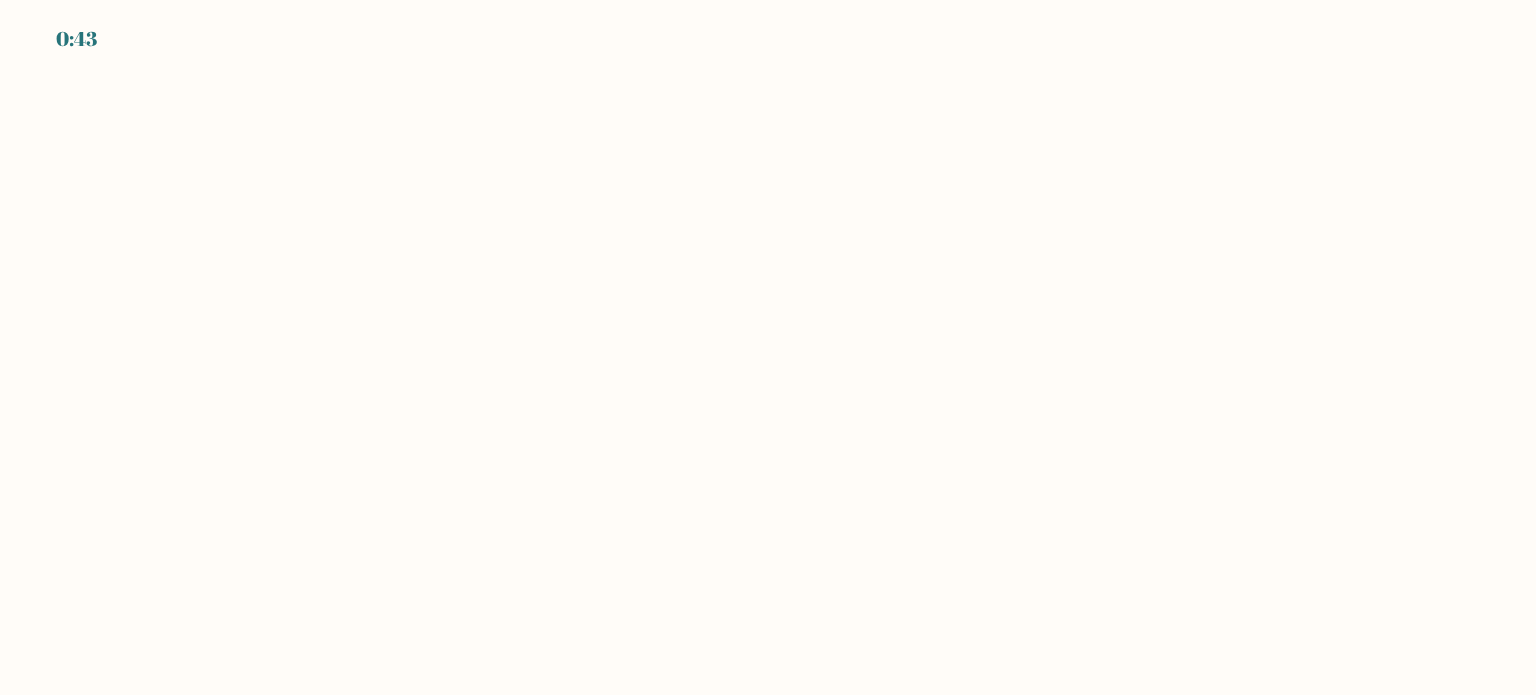 scroll, scrollTop: 0, scrollLeft: 0, axis: both 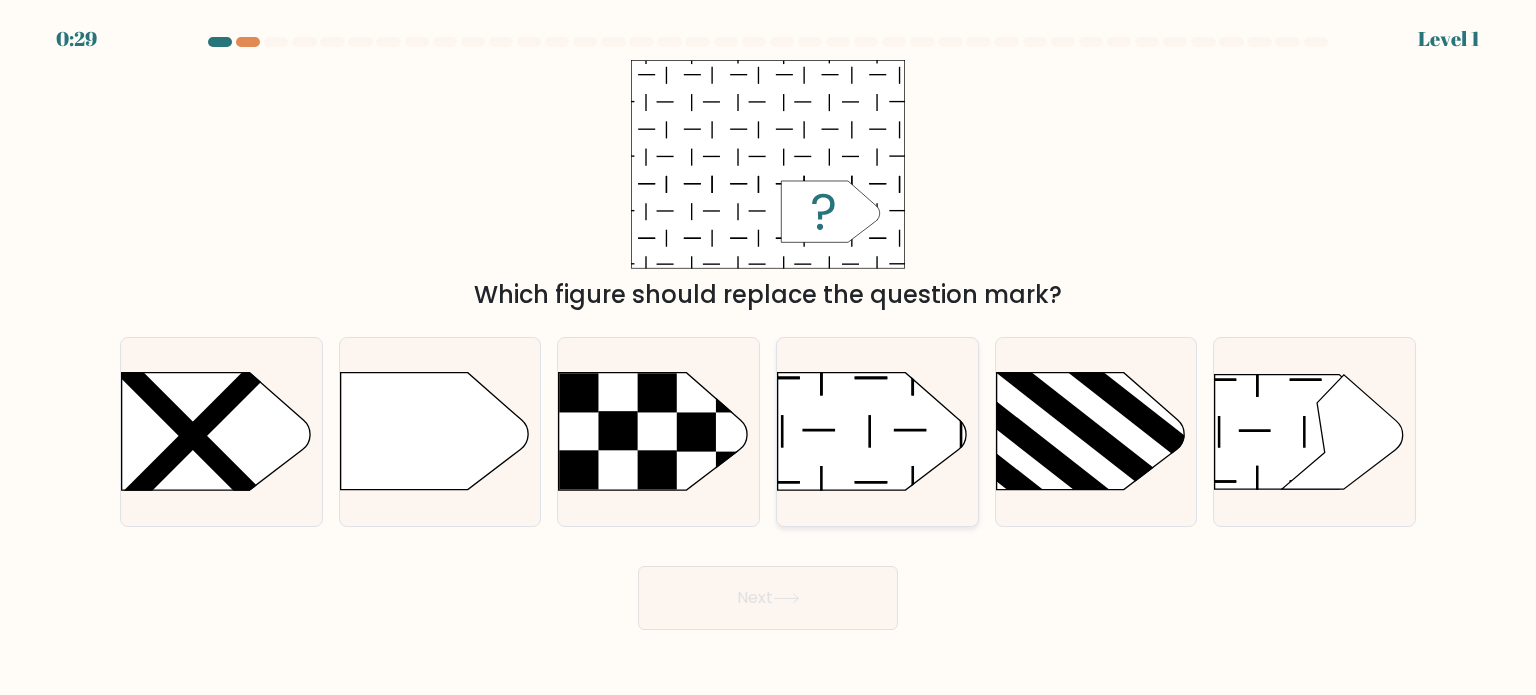 click 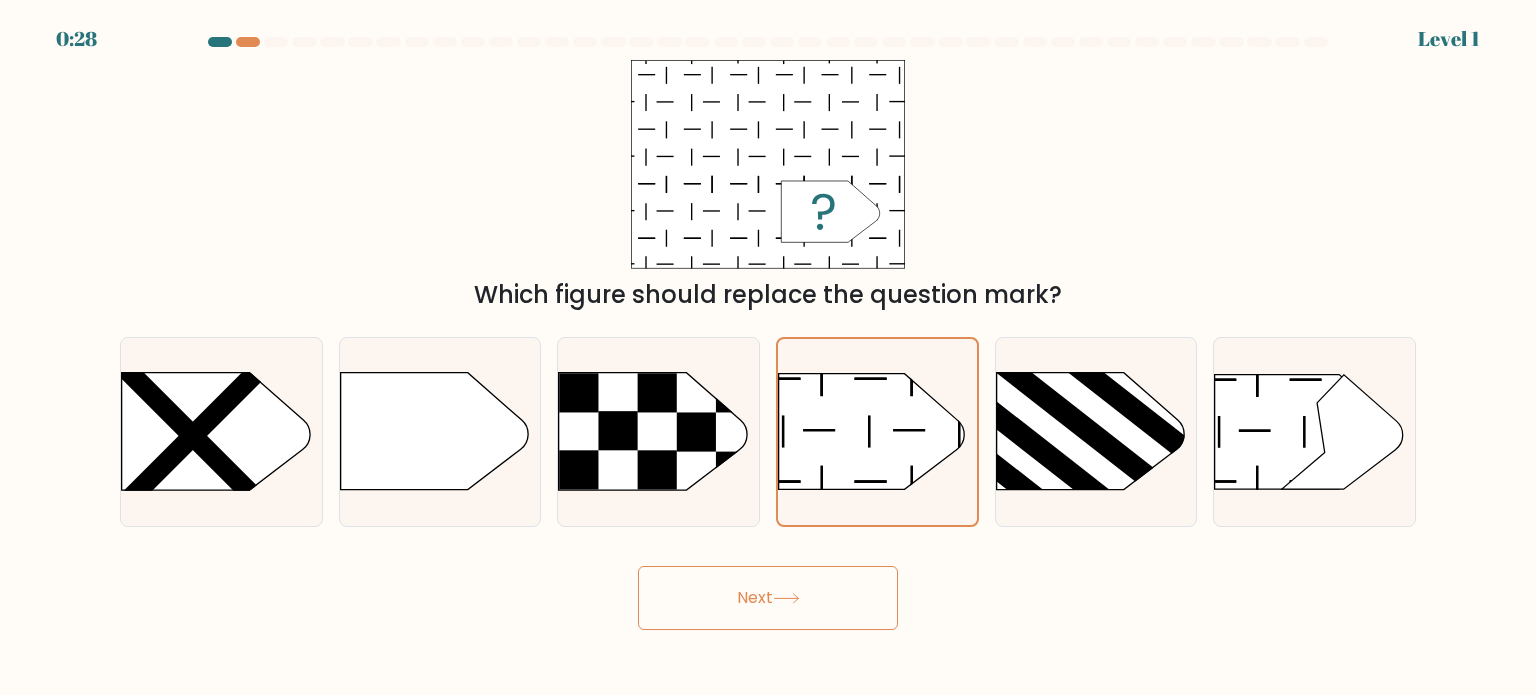 click on "Next" at bounding box center (768, 598) 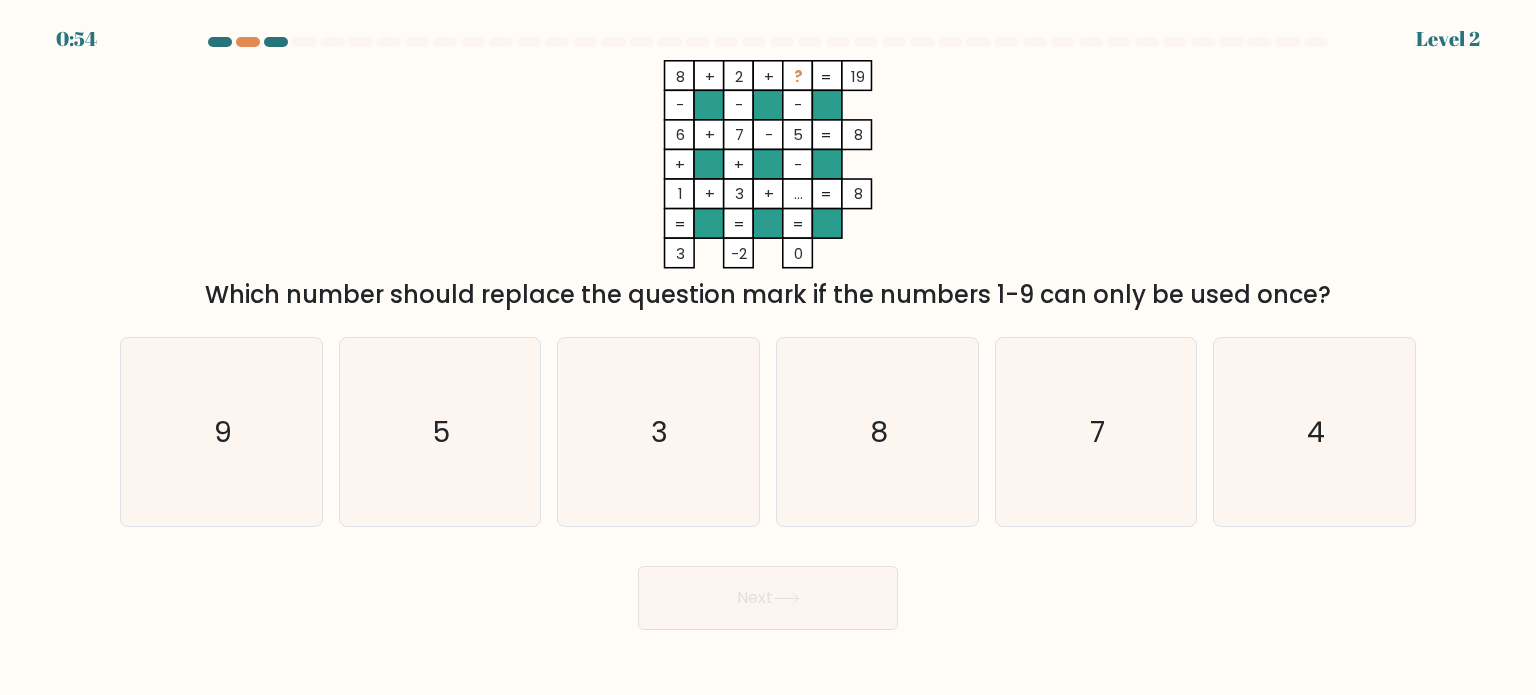 drag, startPoint x: 783, startPoint y: 75, endPoint x: 808, endPoint y: 79, distance: 25.317978 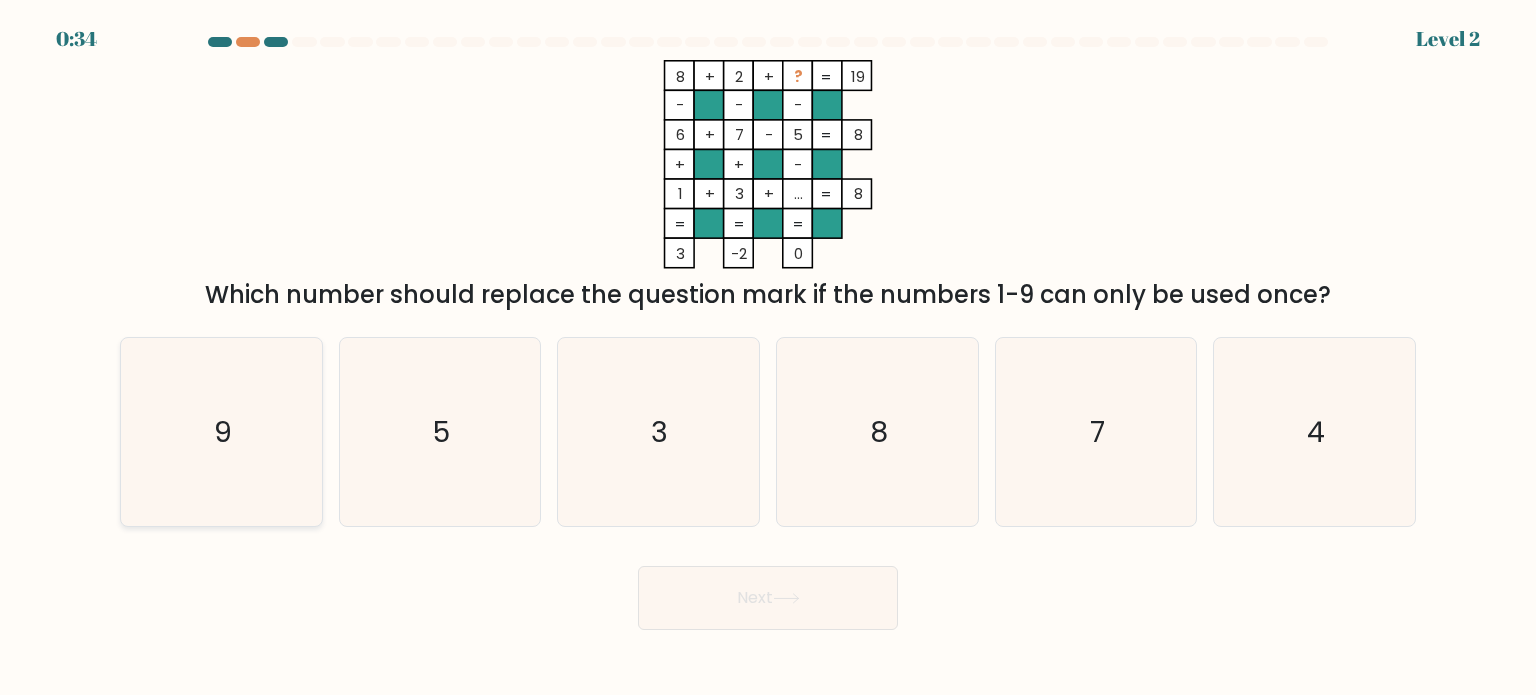 click on "9" 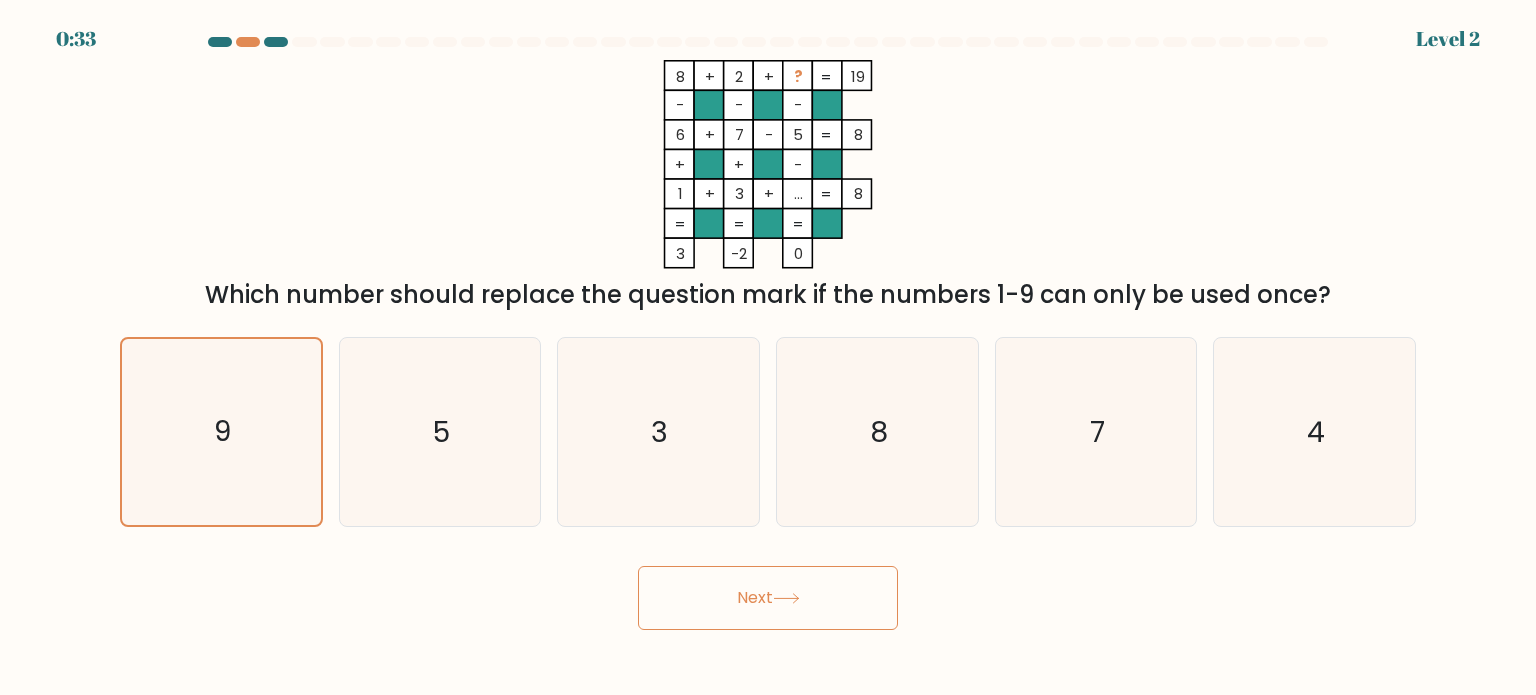 click on "Next" at bounding box center (768, 598) 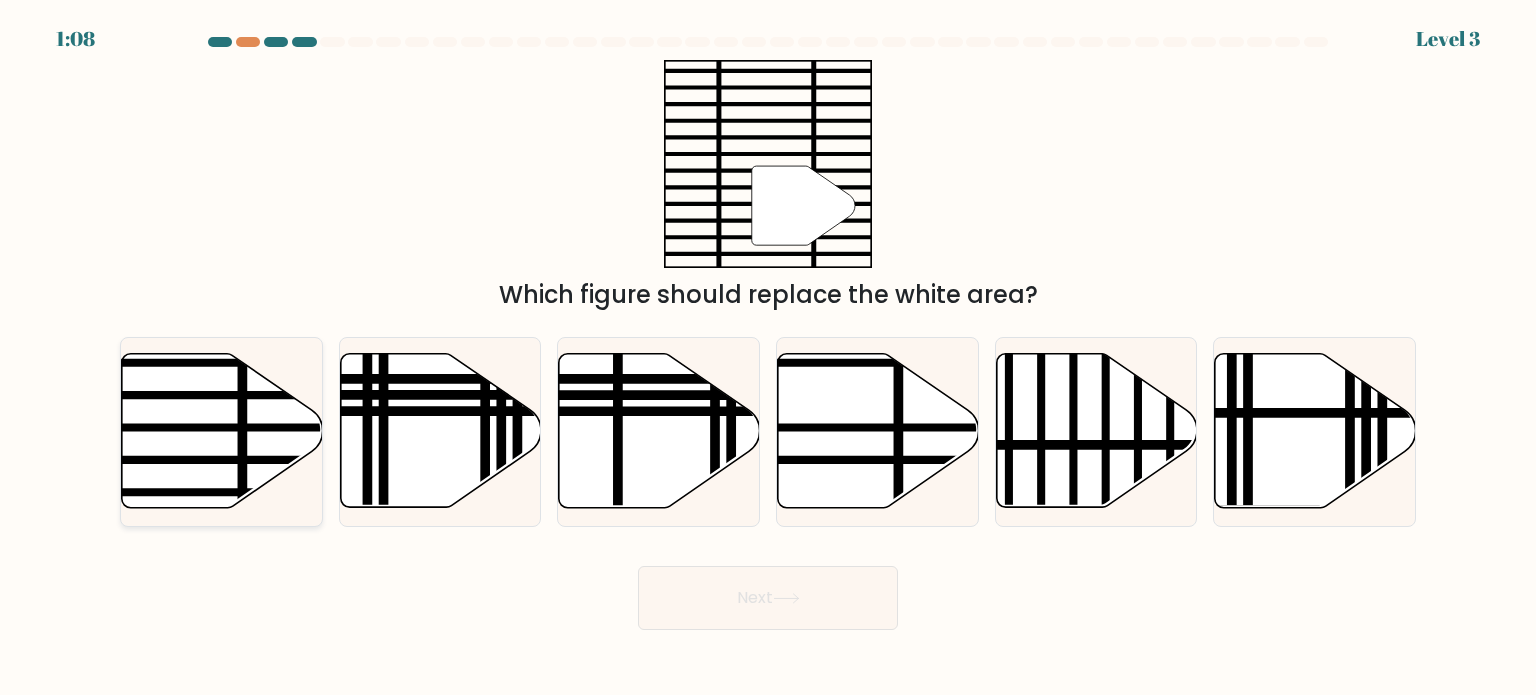 click 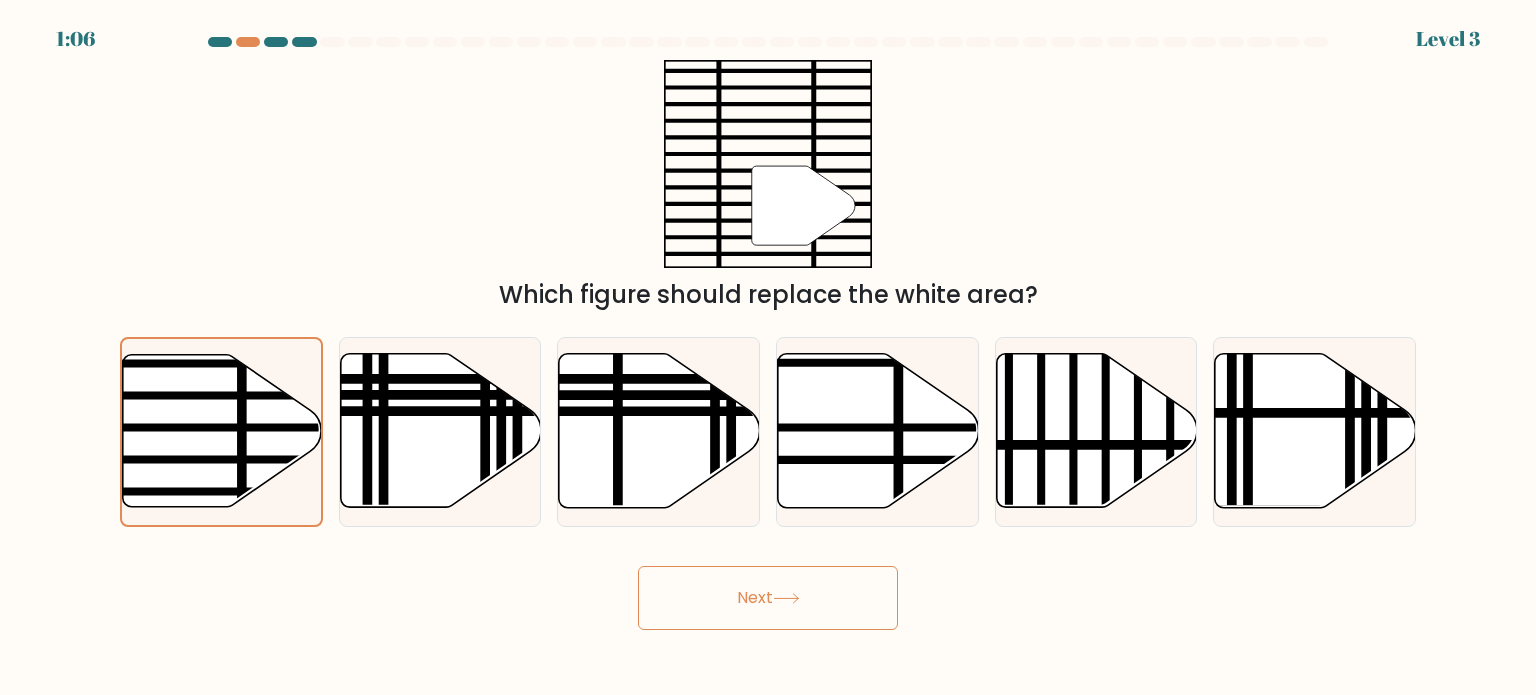 click on "Next" at bounding box center (768, 598) 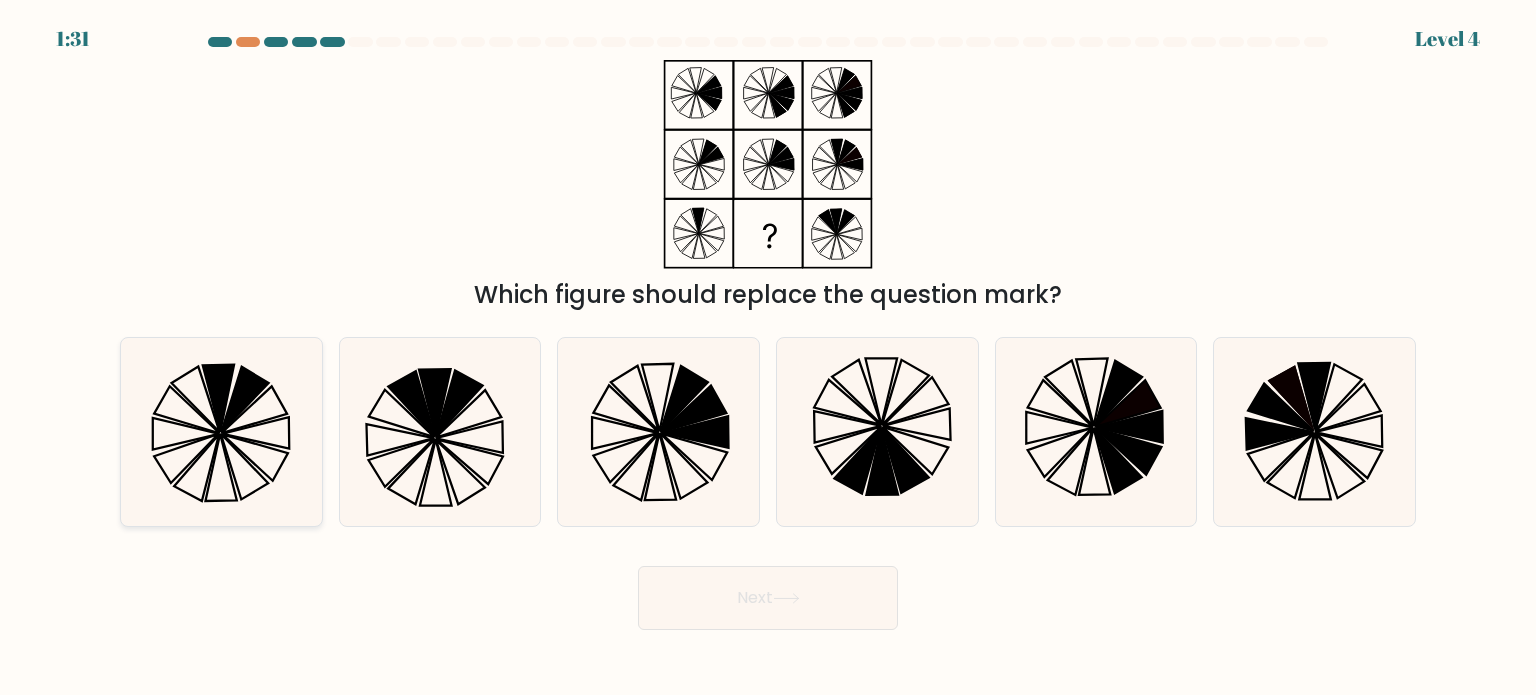 click 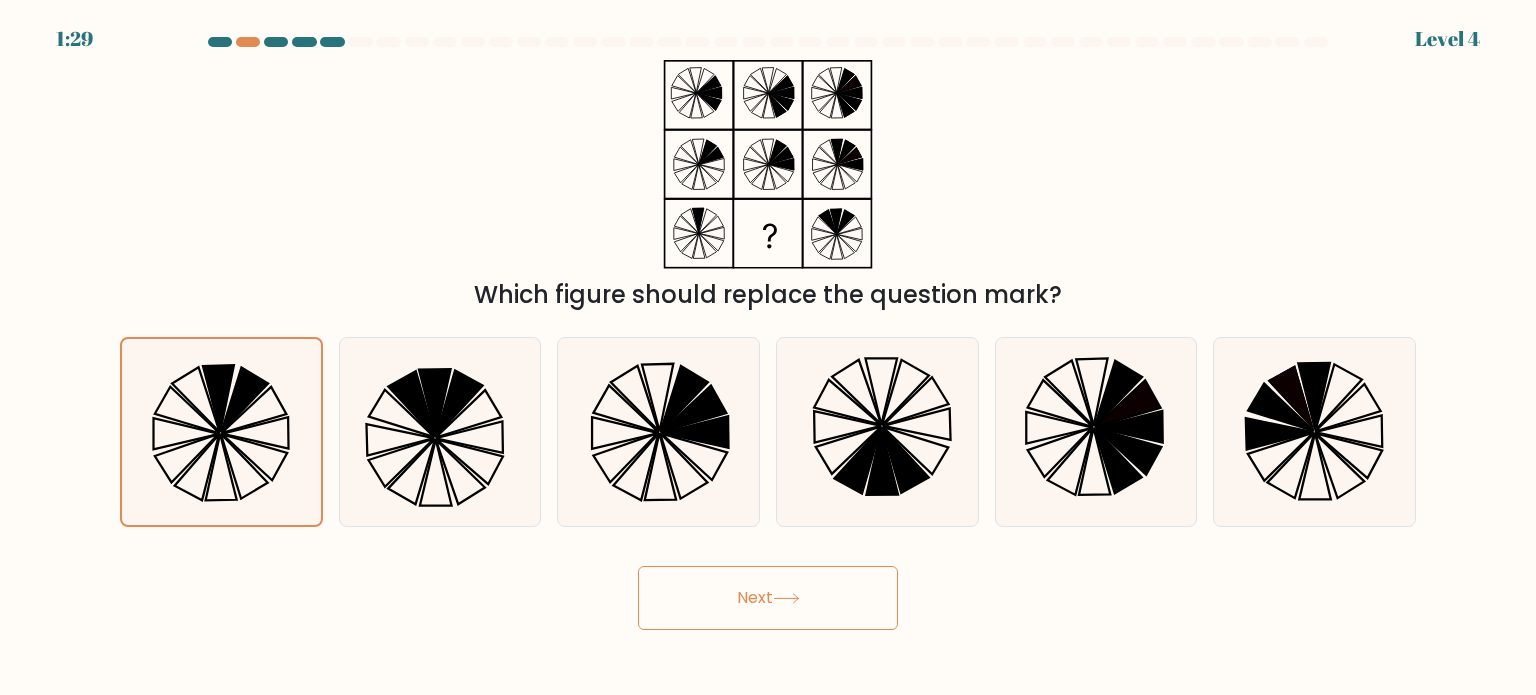 click on "Next" at bounding box center (768, 598) 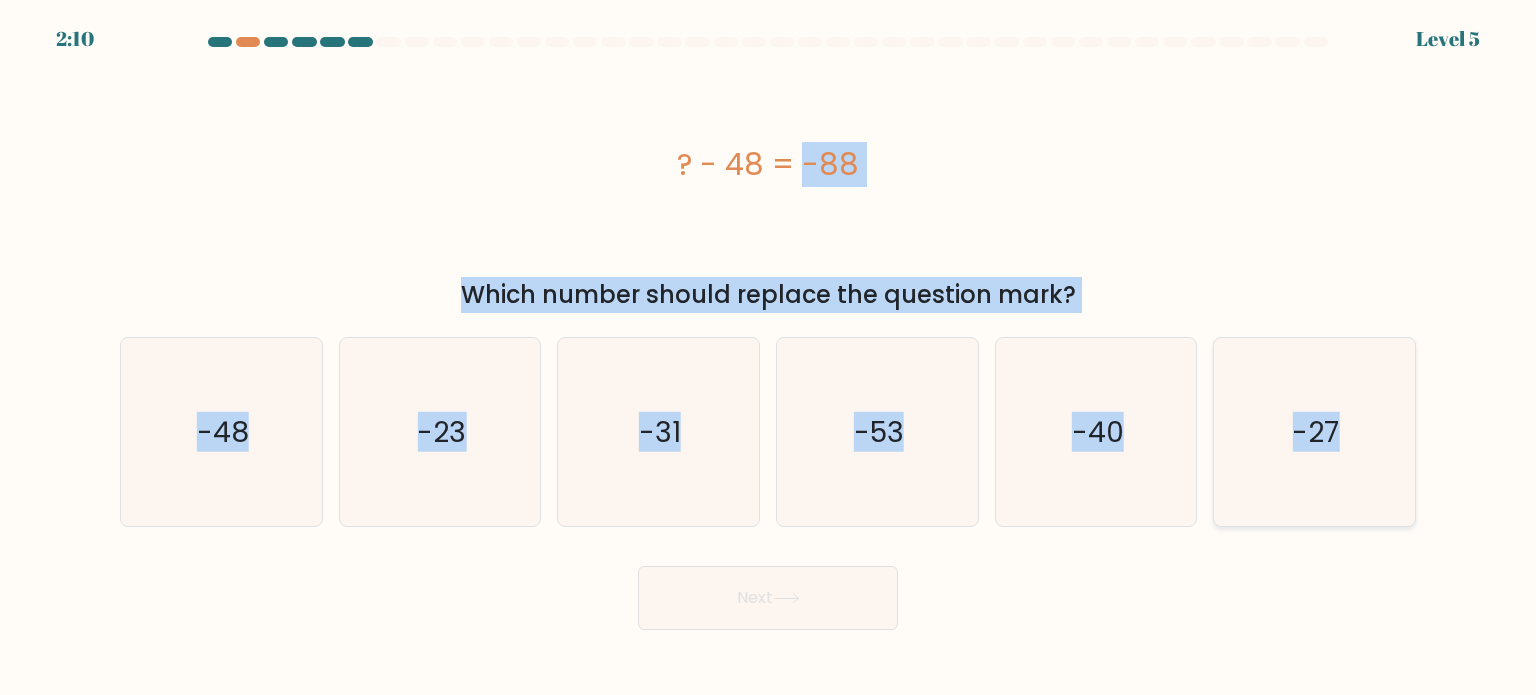 drag, startPoint x: 652, startPoint y: 170, endPoint x: 1348, endPoint y: 495, distance: 768.14124 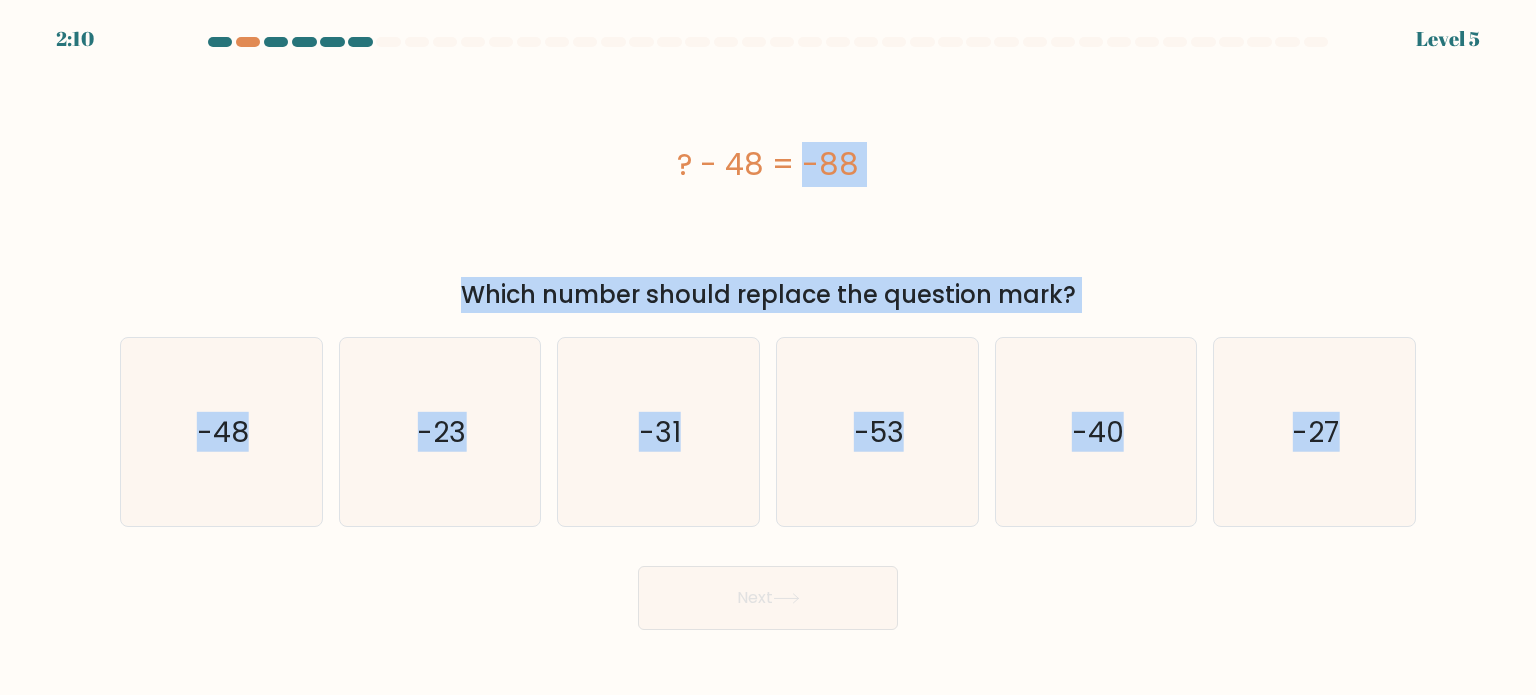copy on "? - 48 = -88
Which number should replace the question mark?
a.
-48
b.
-23
c.
-31
d.
-53
e.
-40
f.
-27" 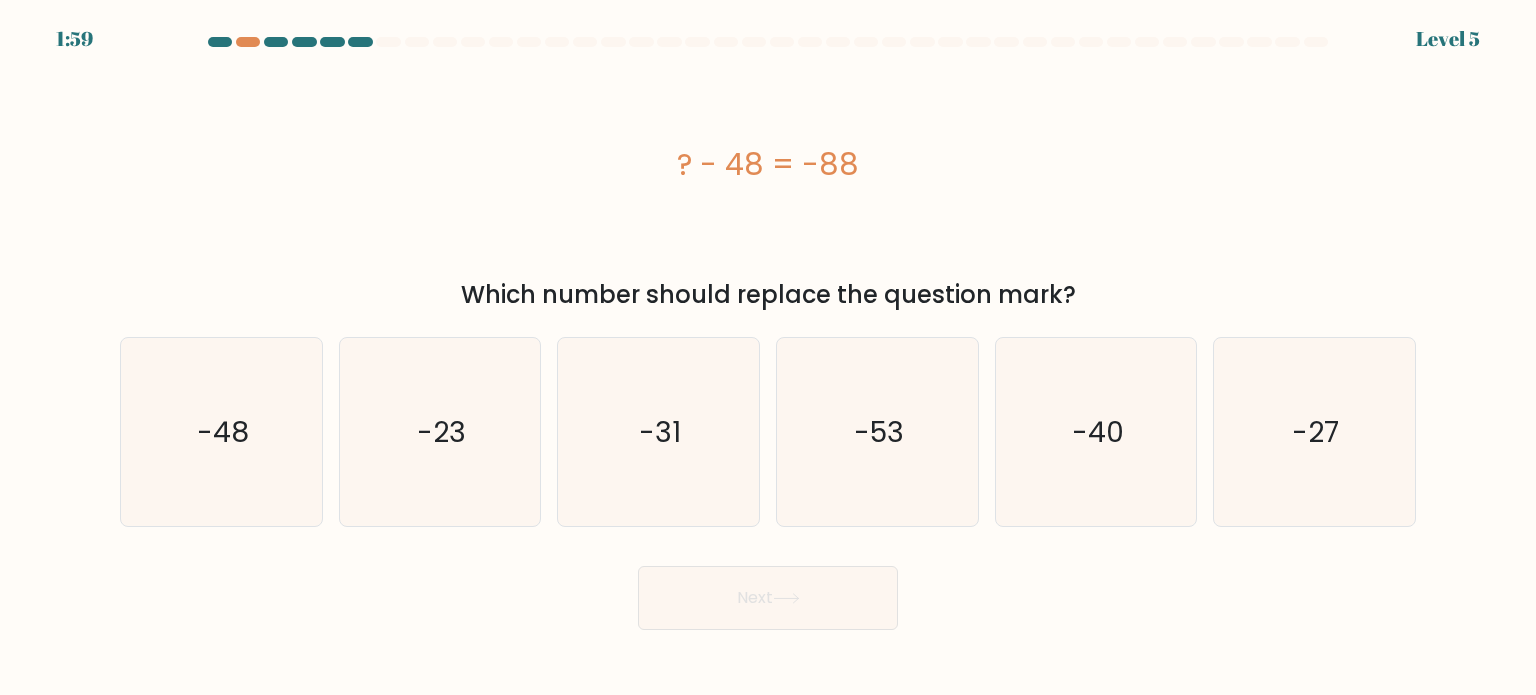 click on "Next" at bounding box center (768, 590) 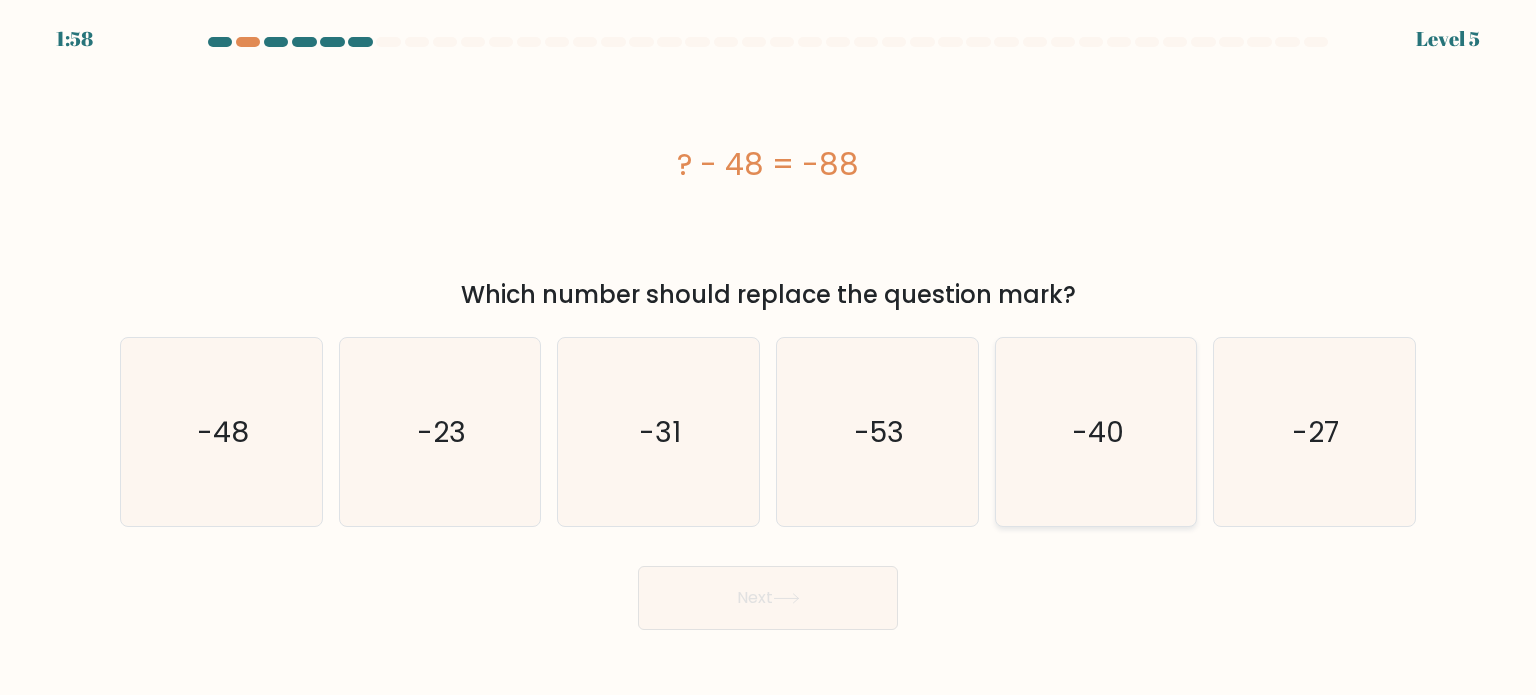 click on "-40" 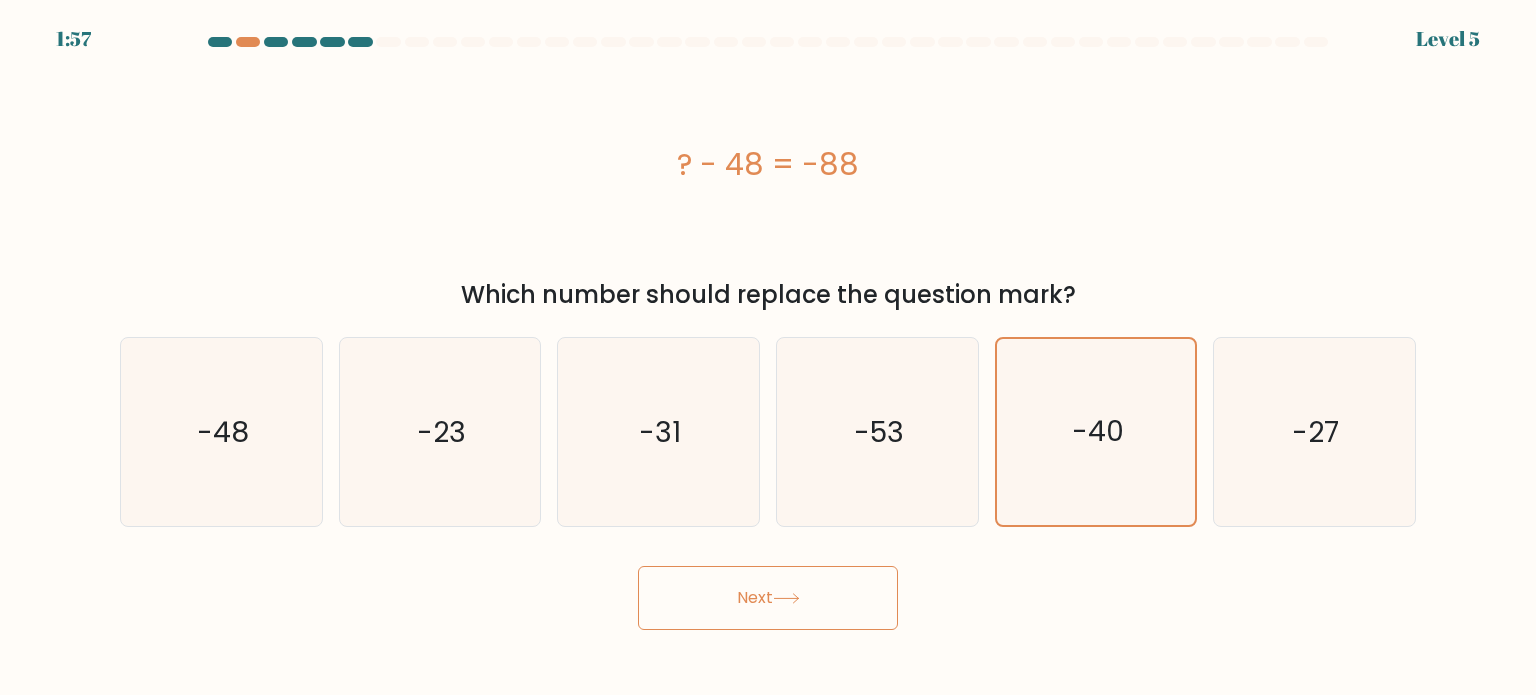 click 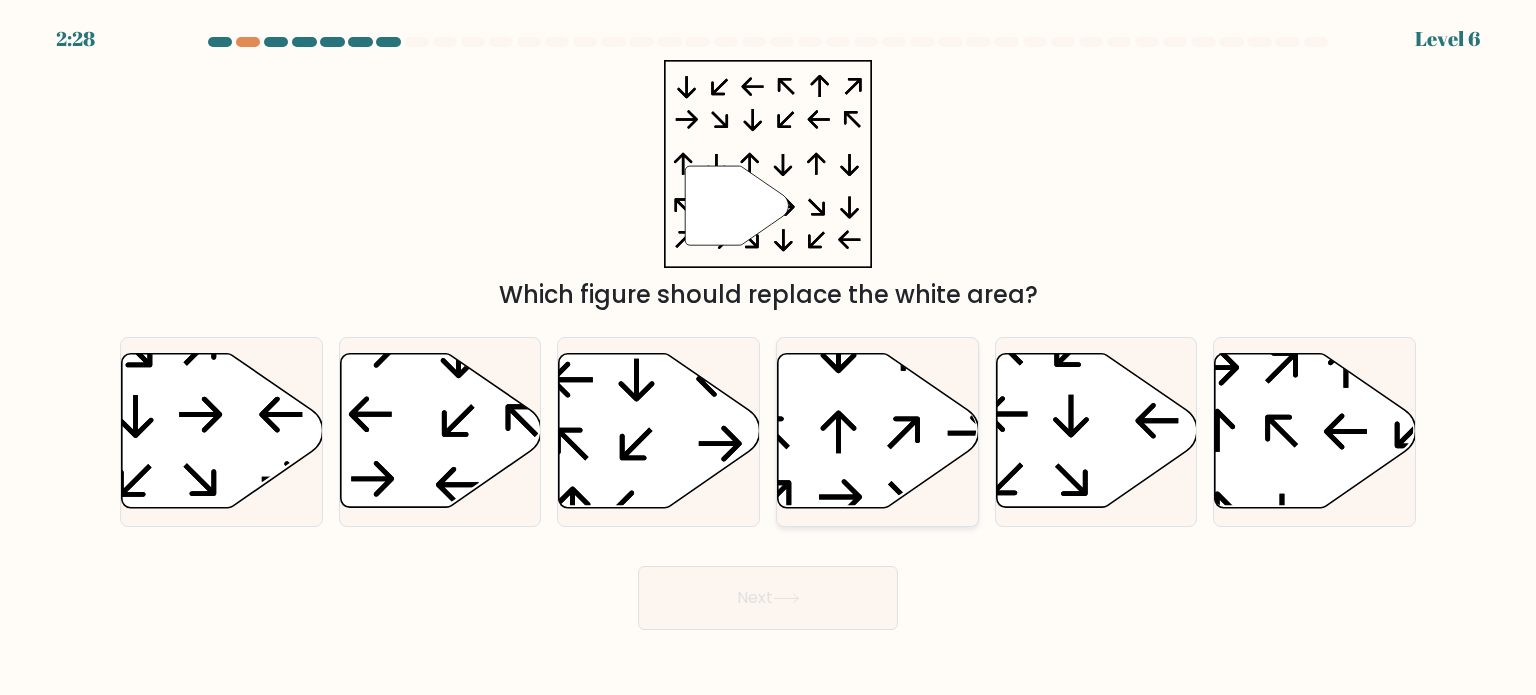 click 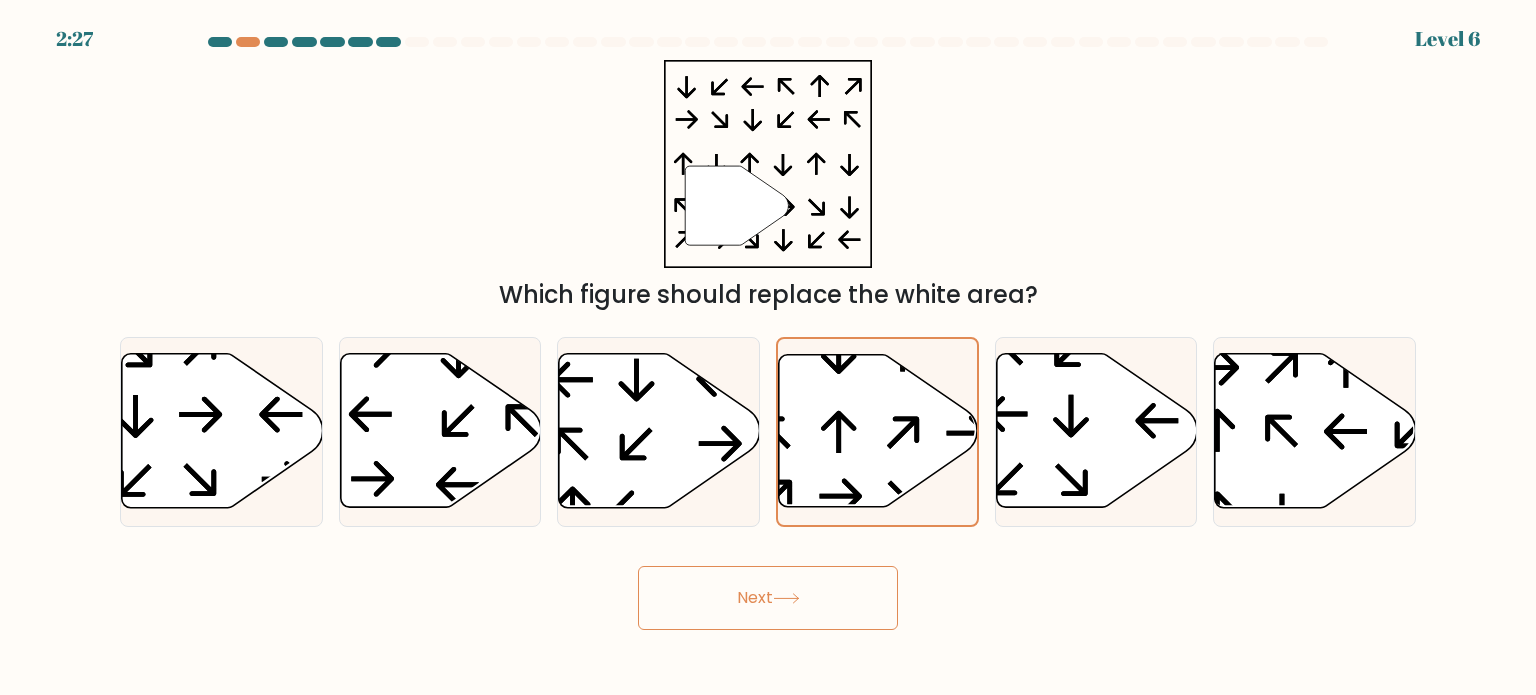 click 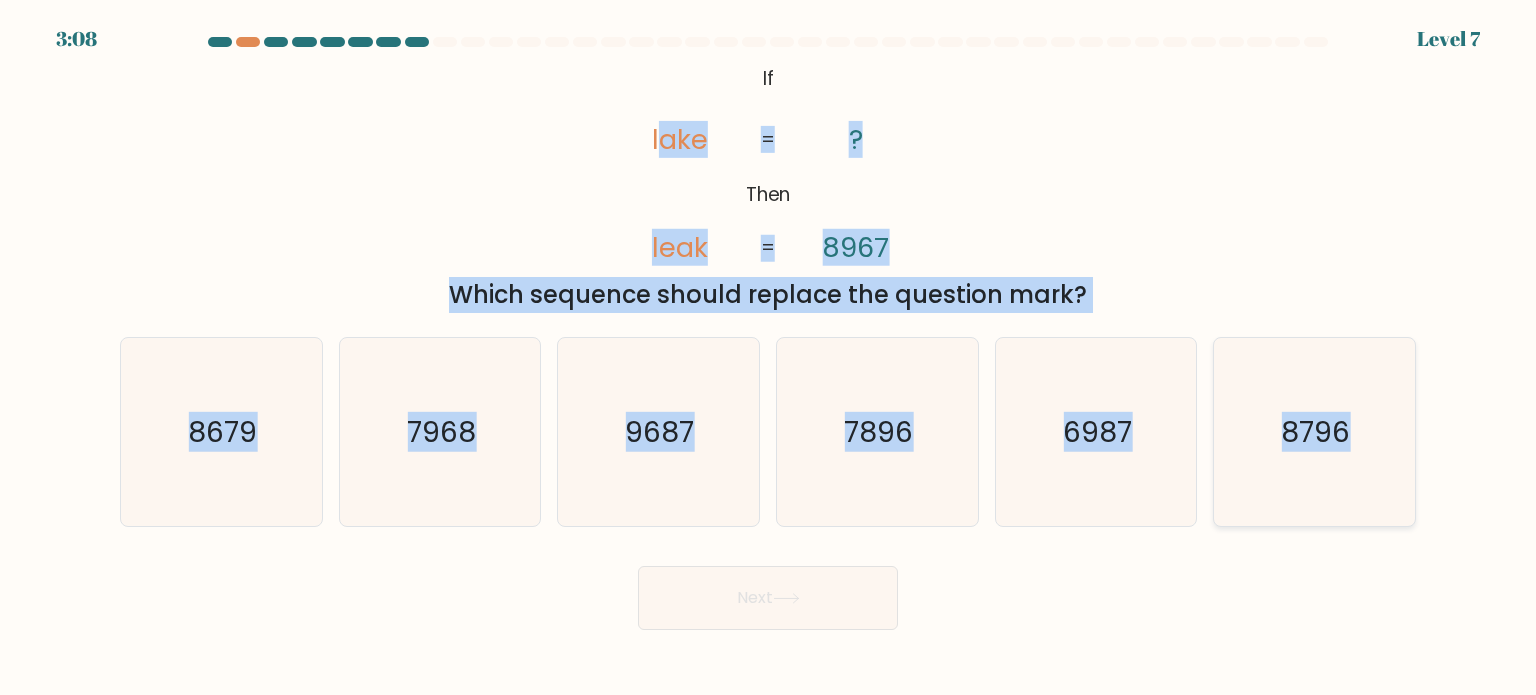 drag, startPoint x: 663, startPoint y: 70, endPoint x: 1392, endPoint y: 474, distance: 833.4609 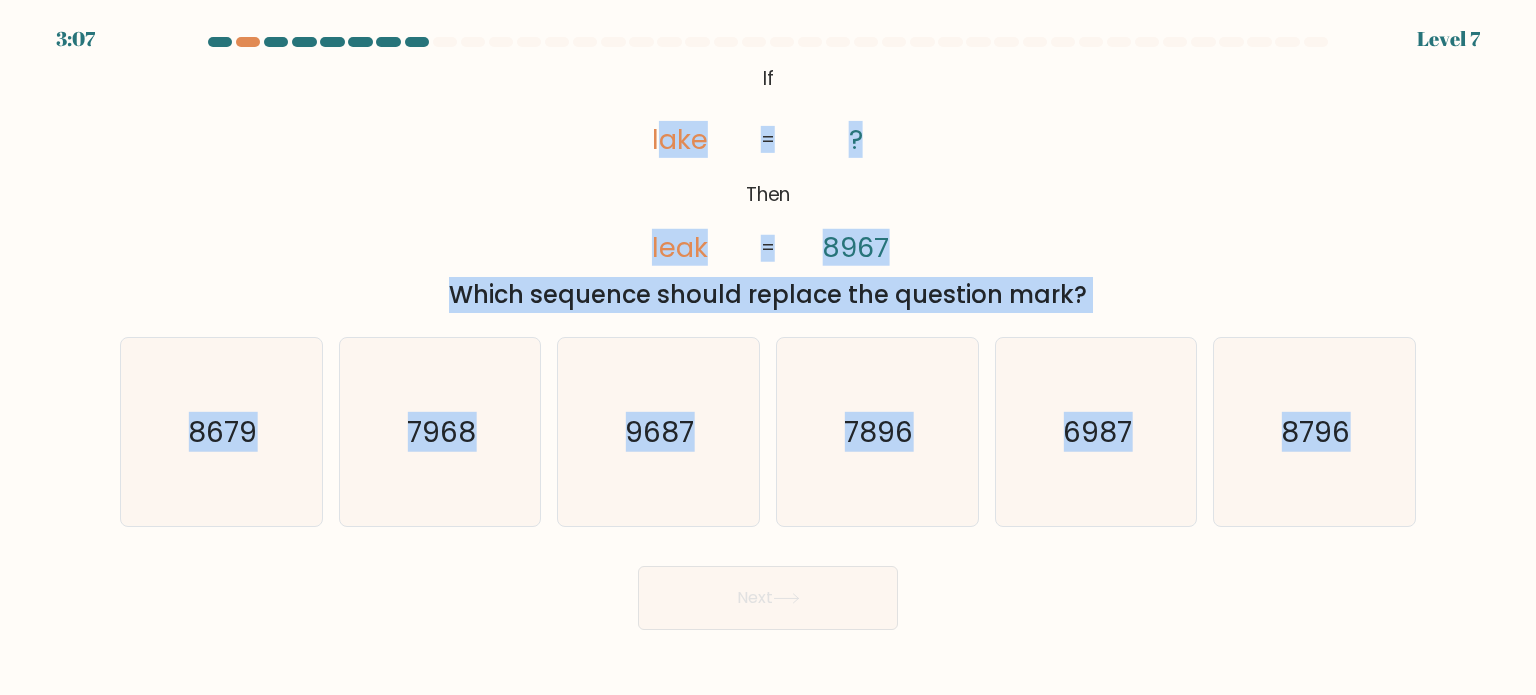 copy on "ake       leak       ?       8967       =       =
Which sequence should replace the question mark?
a.
8679
b.
7968
c.
9687
d.
7896
e.
6987
f.
8796" 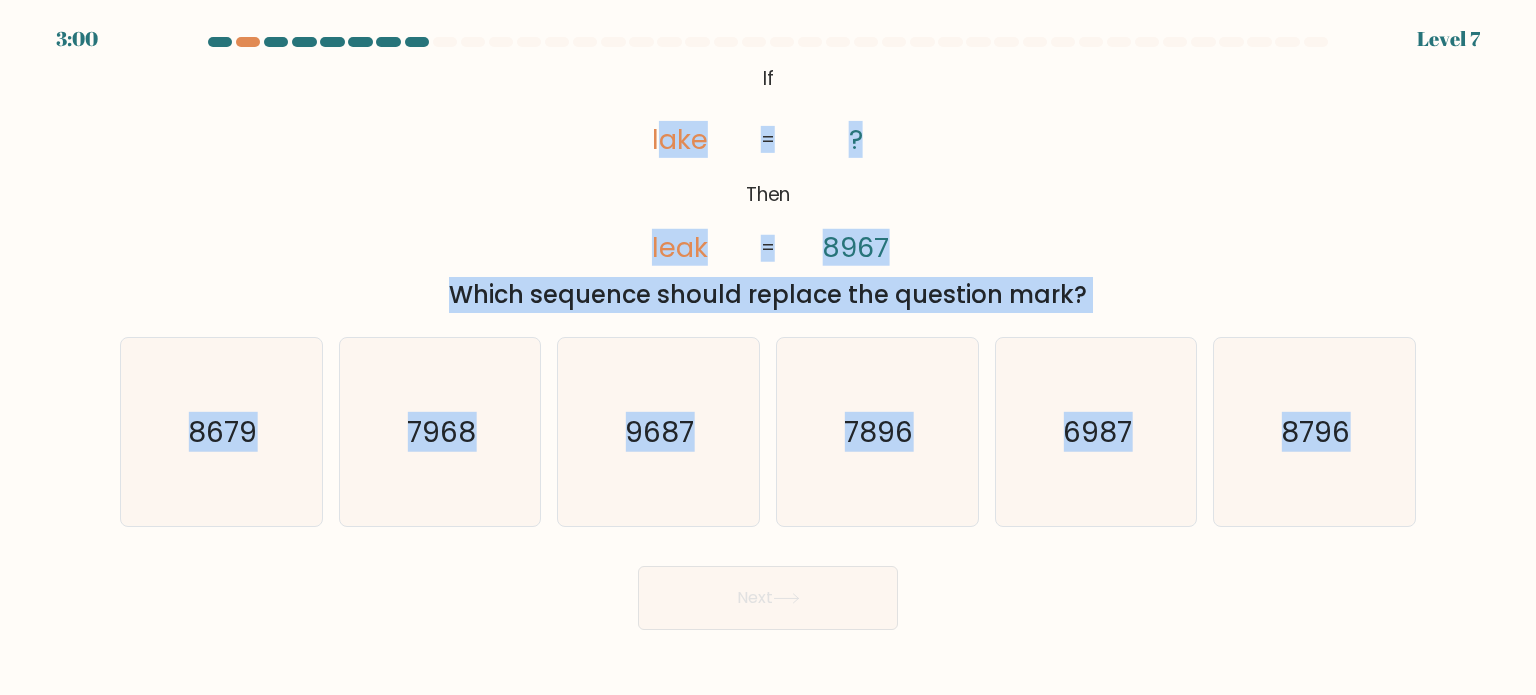 click on "@import url('https://fonts.googleapis.com/css?family=Abril+Fatface:400,100,100italic,300,300italic,400italic,500,500italic,700,700italic,900,900italic');           If       Then       lake       leak       ?       8967       =       =
Which sequence should replace the question mark?" at bounding box center (768, 186) 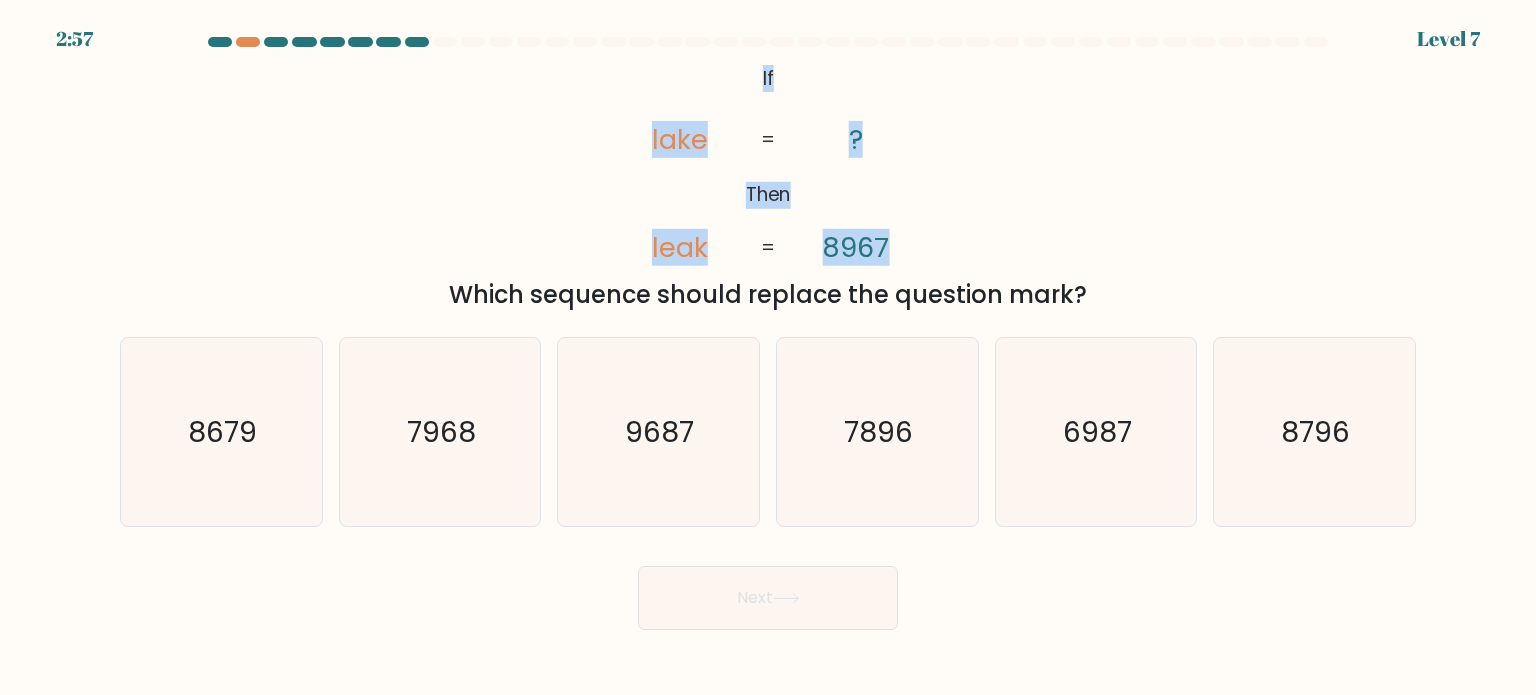 drag, startPoint x: 735, startPoint y: 71, endPoint x: 908, endPoint y: 251, distance: 249.65776 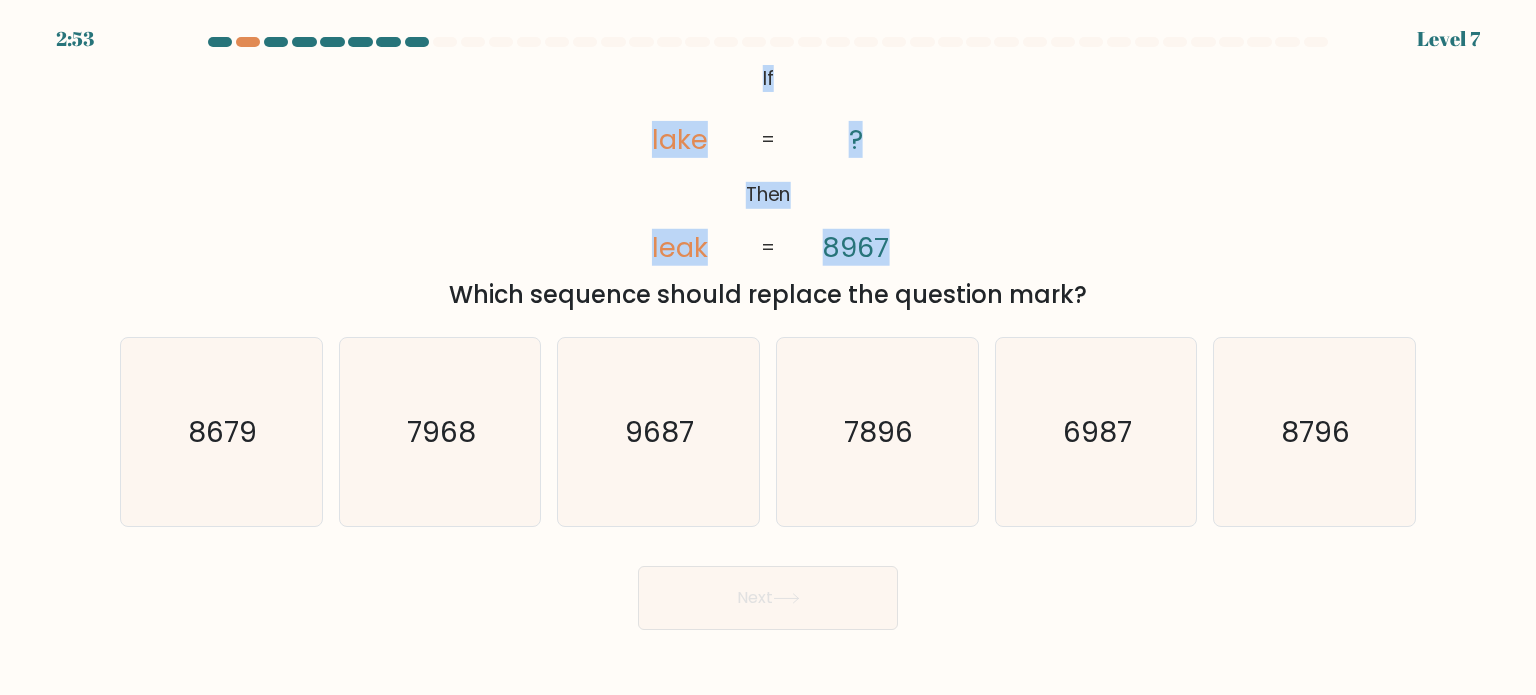 click on "@import url('https://fonts.googleapis.com/css?family=Abril+Fatface:400,100,100italic,300,300italic,400italic,500,500italic,700,700italic,900,900italic');           If       Then       lake       leak       ?       8967       =       =
Which sequence should replace the question mark?" at bounding box center [768, 186] 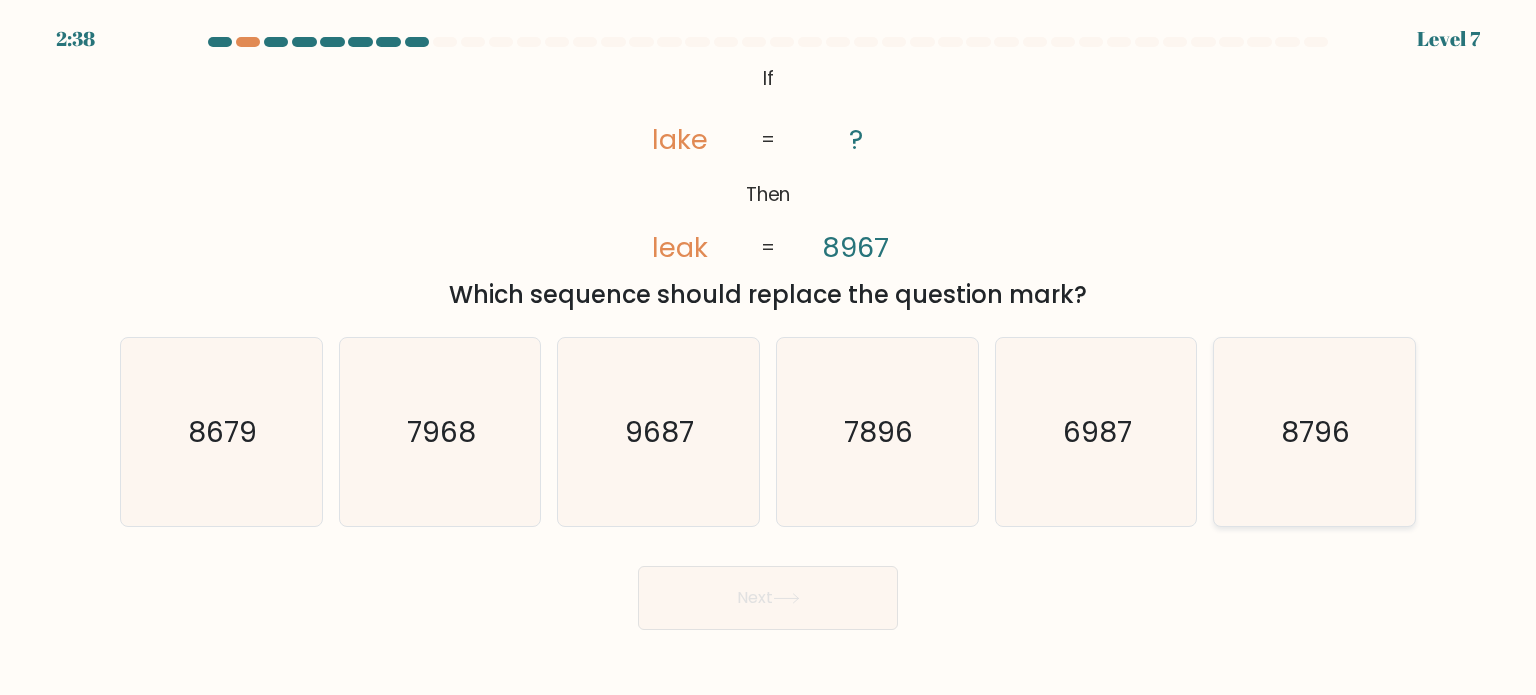 click on "8796" 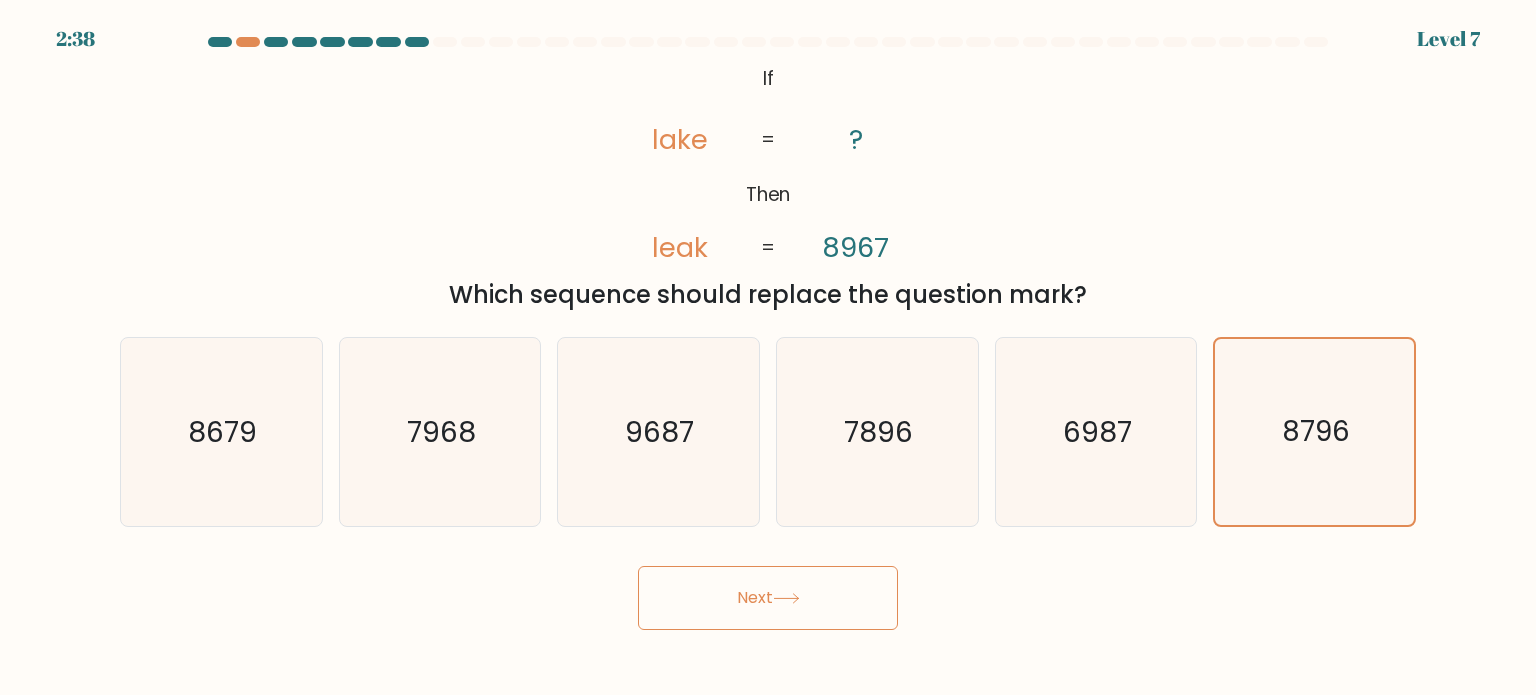 click on "Next" at bounding box center [768, 598] 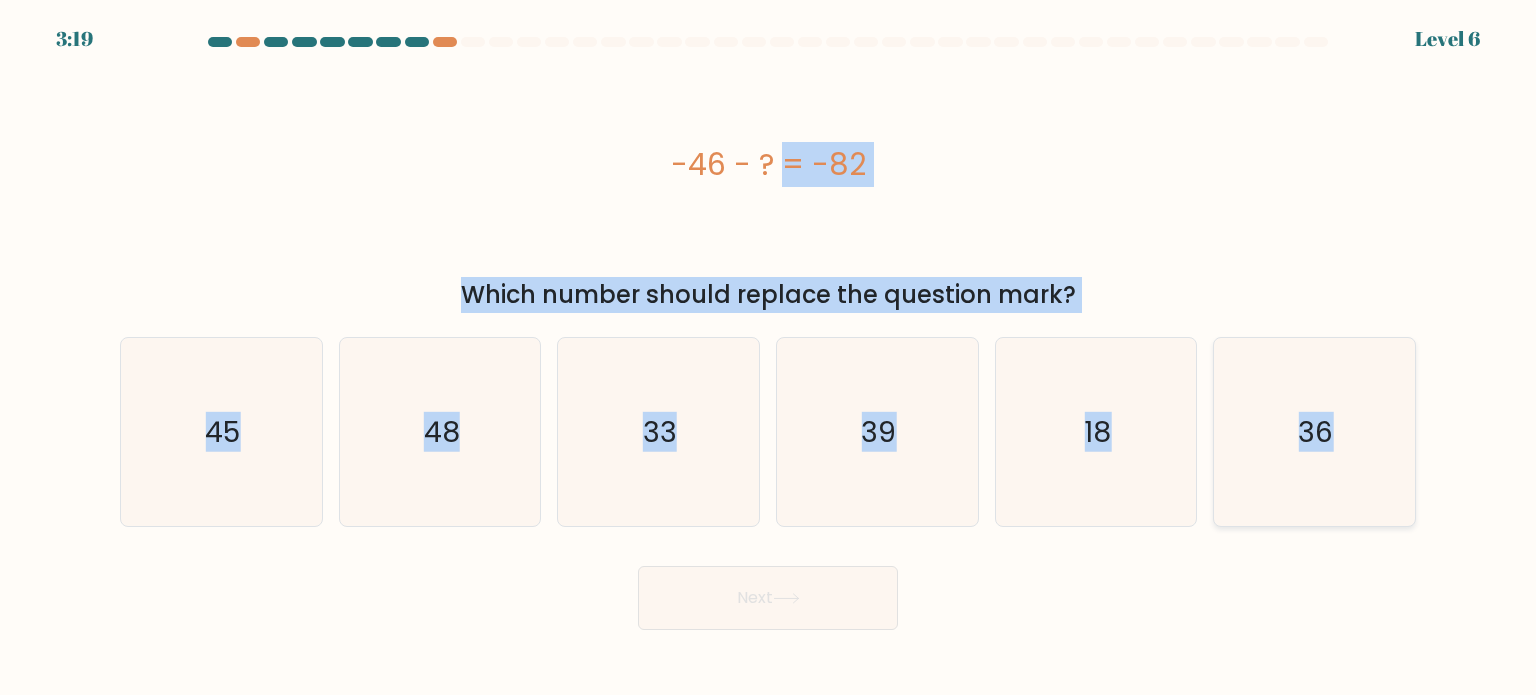 copy on "-46 - ?  = -82
Which number should replace the question mark?
a.
45
b.
48
c.
33
d.
39
e.
18
f.
36" 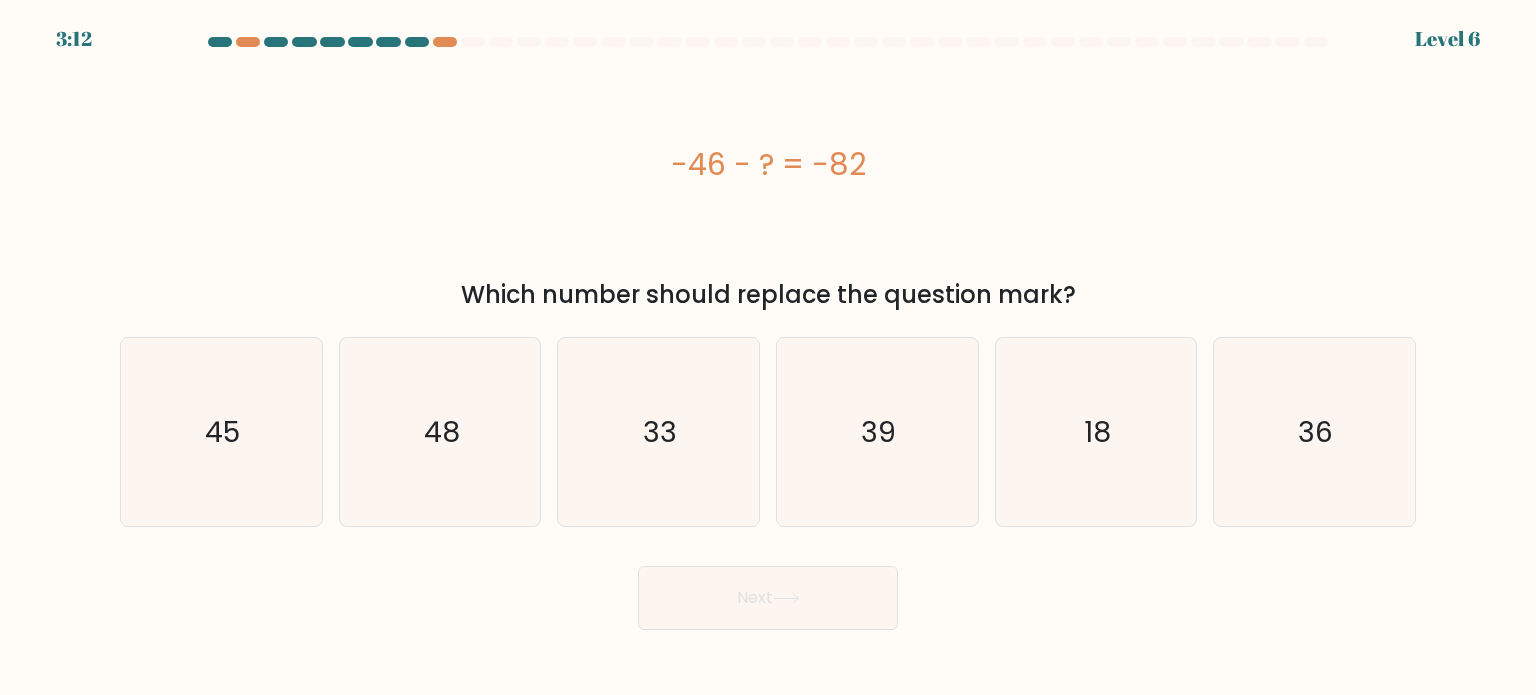 click on "Next" at bounding box center (768, 590) 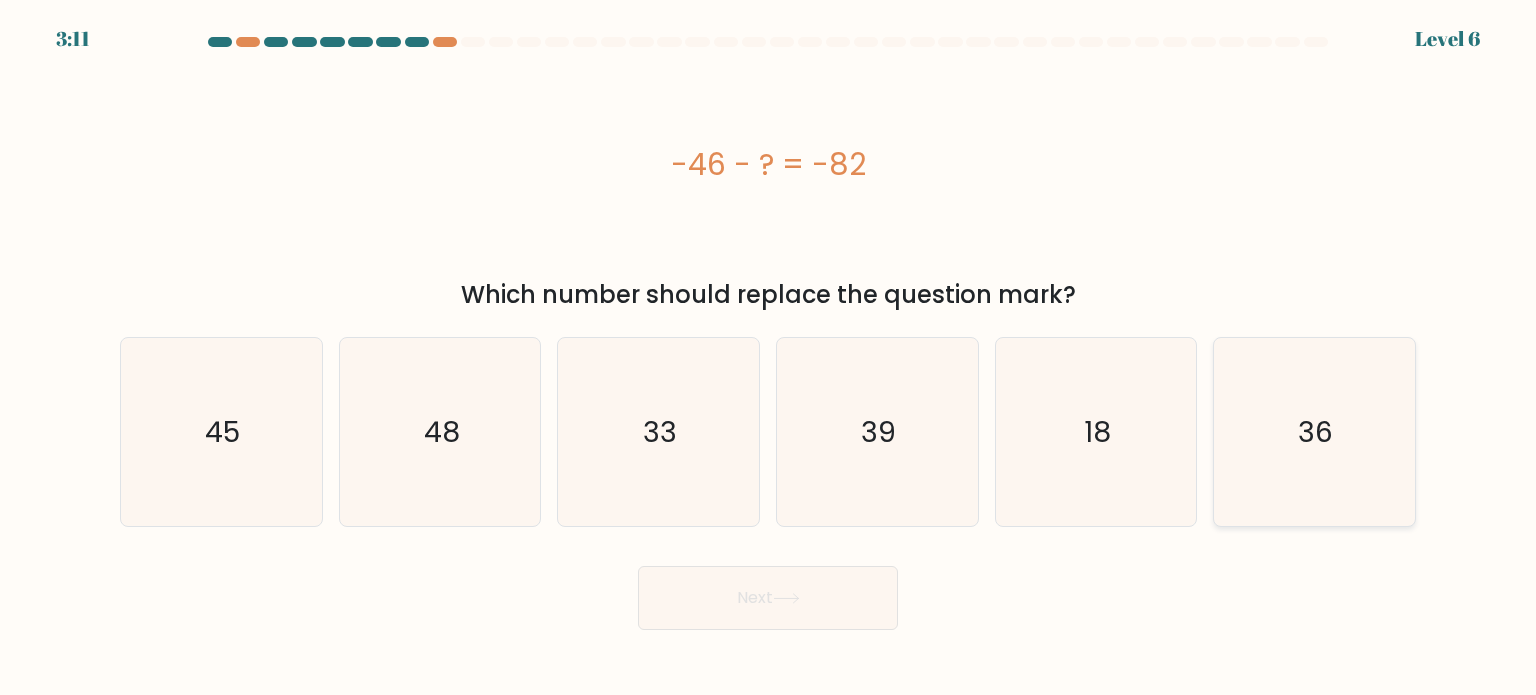 click on "36" 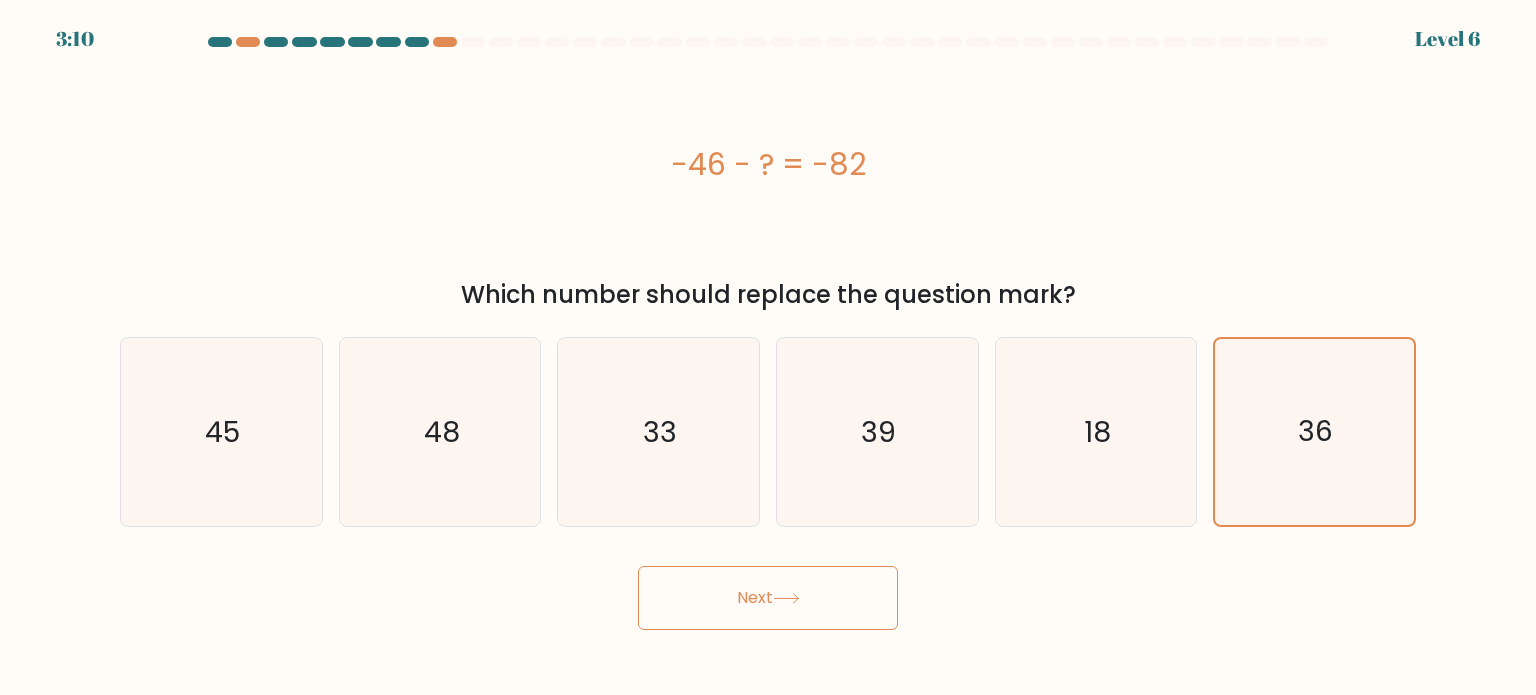 click on "Next" at bounding box center (768, 598) 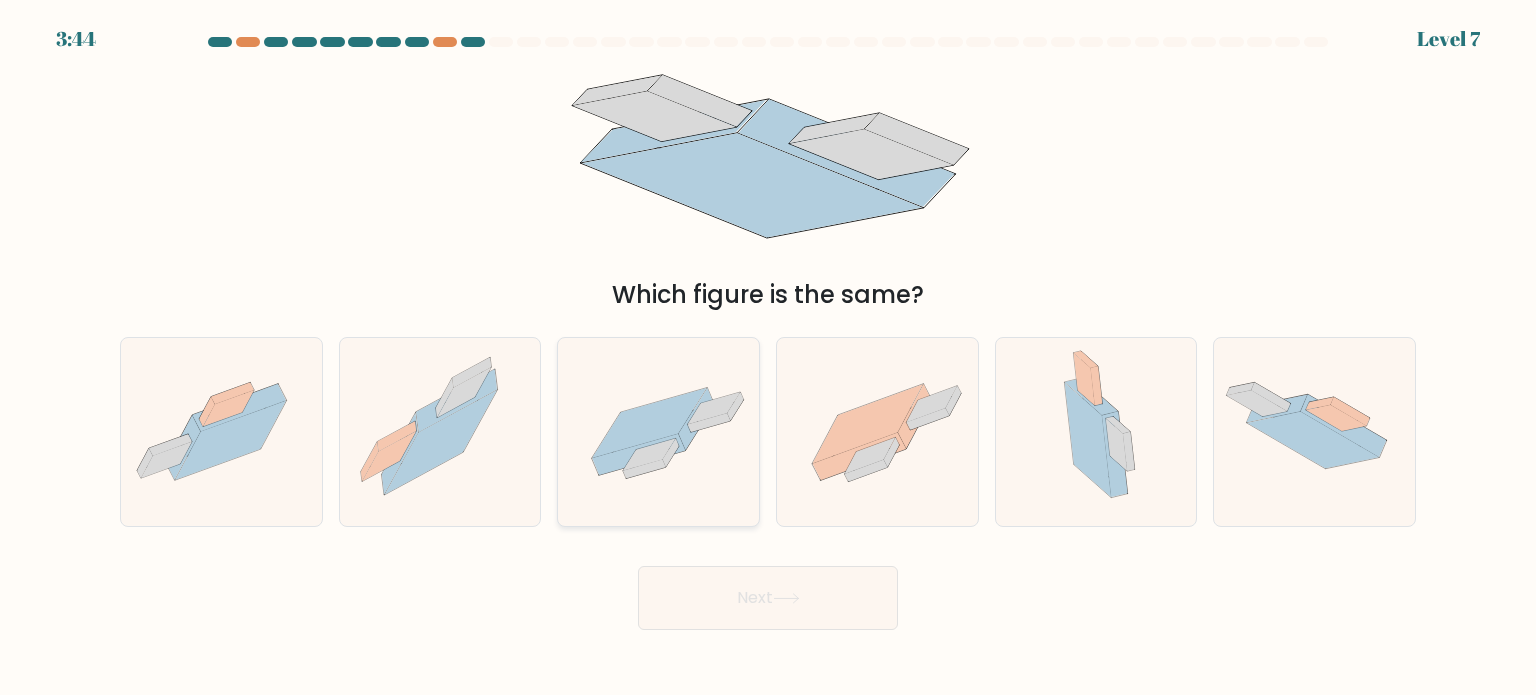 click 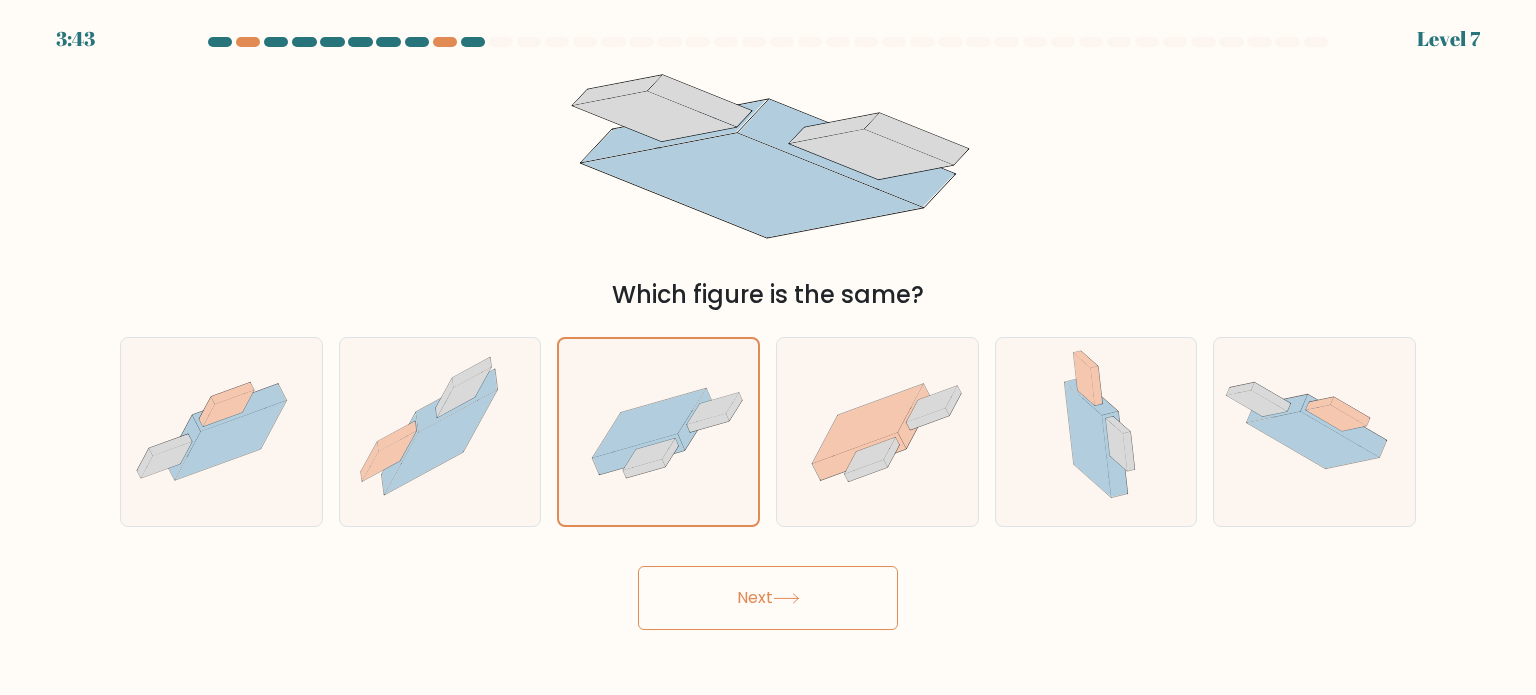 click on "Next" at bounding box center (768, 598) 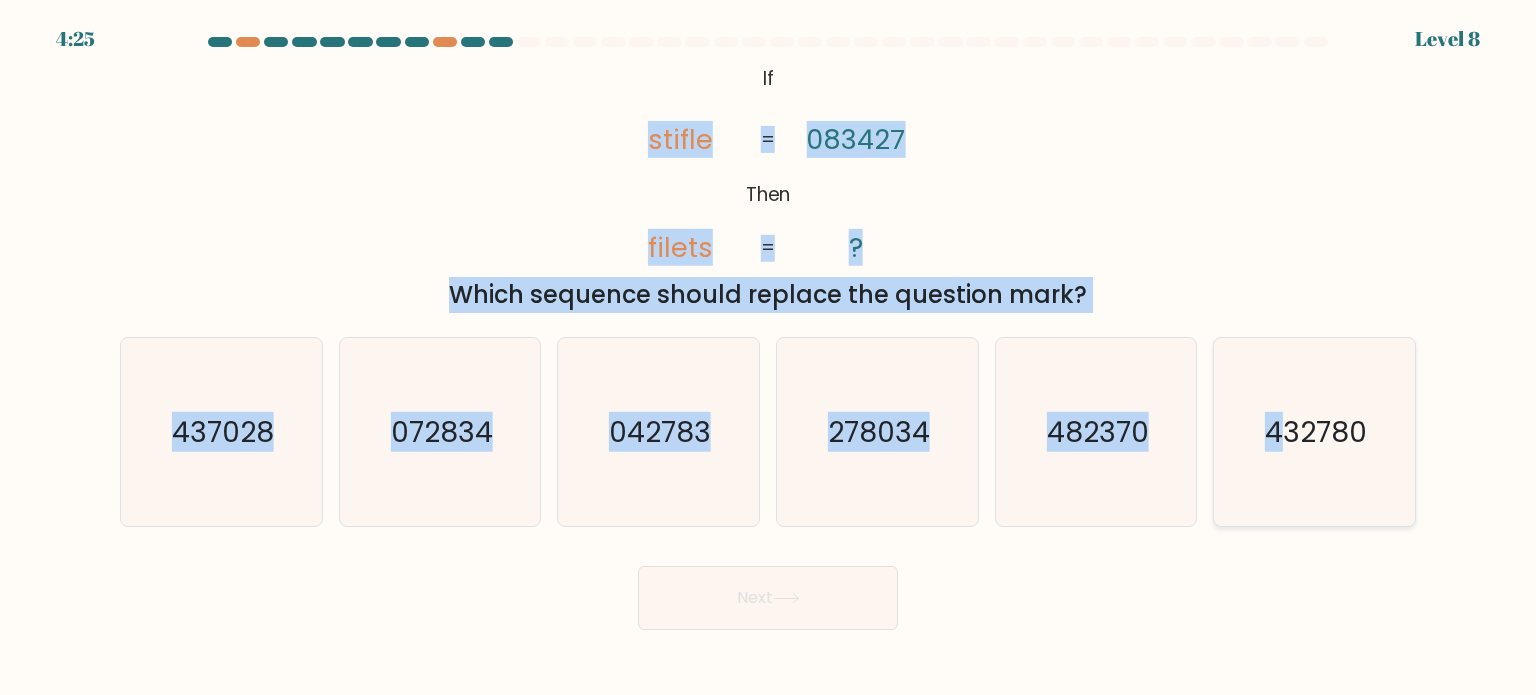 drag, startPoint x: 620, startPoint y: 127, endPoint x: 1248, endPoint y: 364, distance: 671.2324 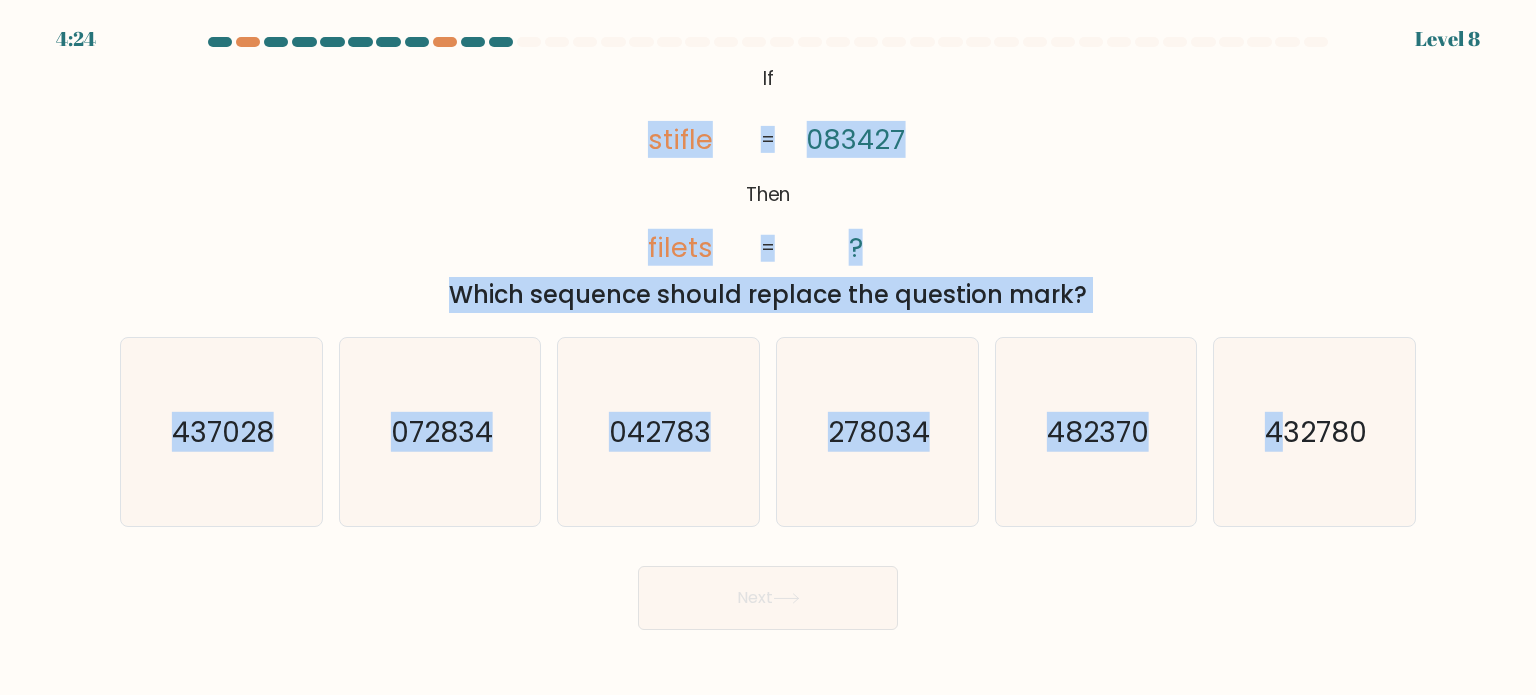 click on "@import url('https://fonts.googleapis.com/css?family=Abril+Fatface:400,100,100italic,300,300italic,400italic,500,500italic,700,700italic,900,900italic');           If       Then       stifle       filets       083427       ?       =       =" 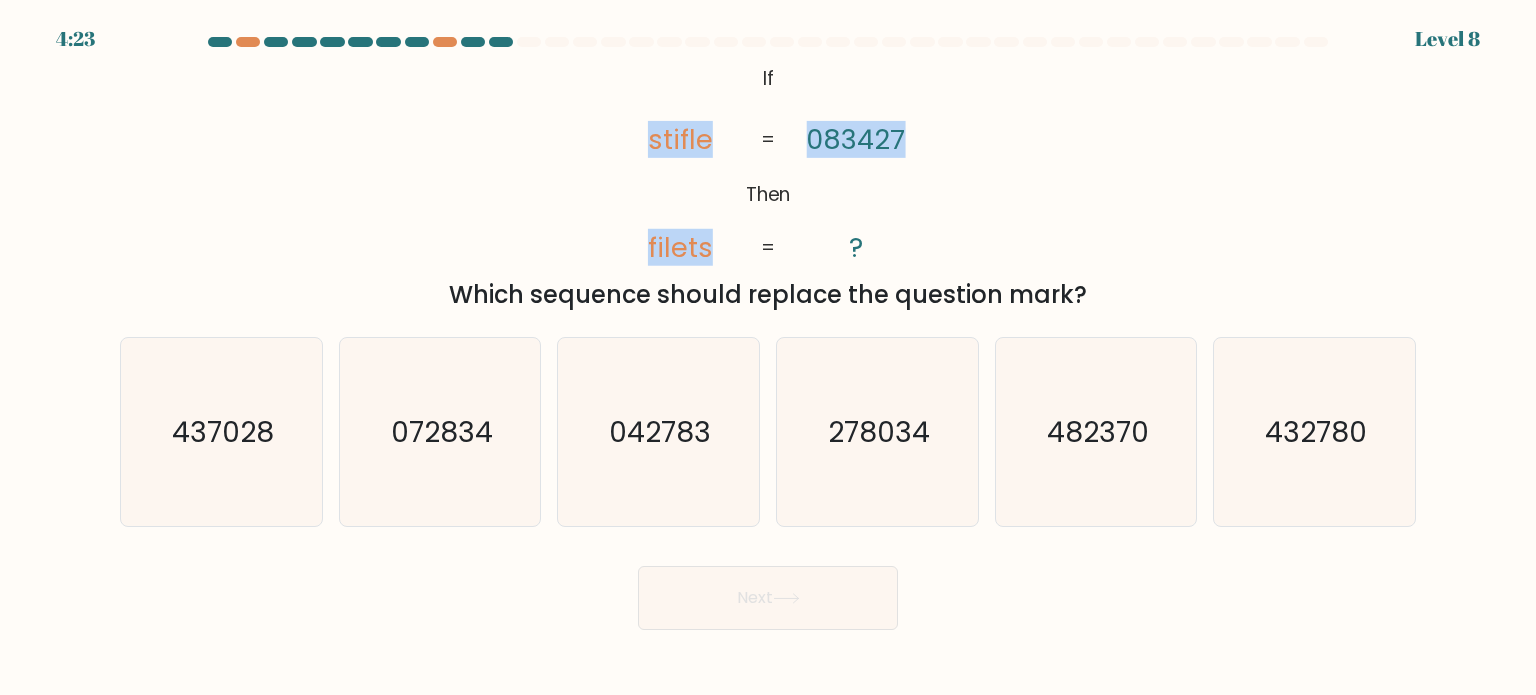 drag, startPoint x: 653, startPoint y: 134, endPoint x: 920, endPoint y: 147, distance: 267.31628 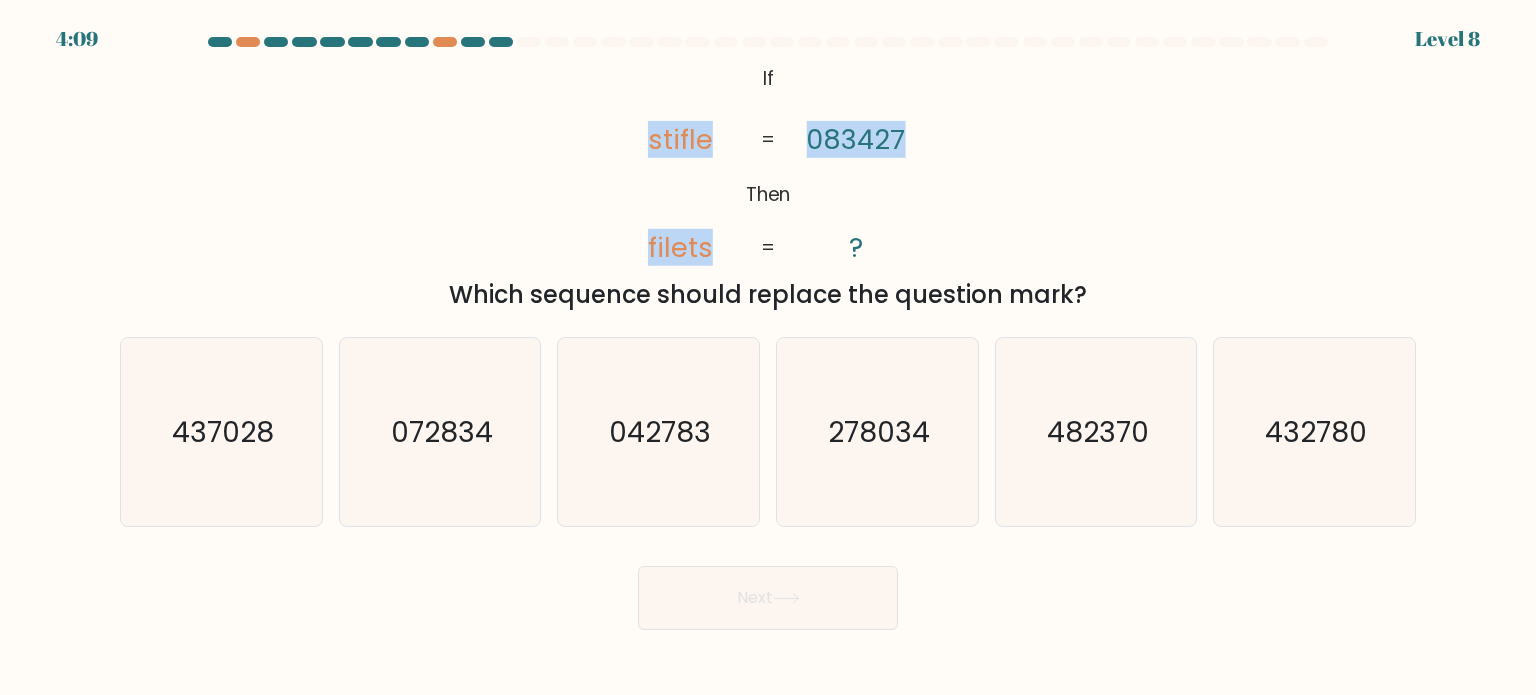 click on "@import url('https://fonts.googleapis.com/css?family=Abril+Fatface:400,100,100italic,300,300italic,400italic,500,500italic,700,700italic,900,900italic');           If       Then       stifle       filets       083427       ?       =       =" 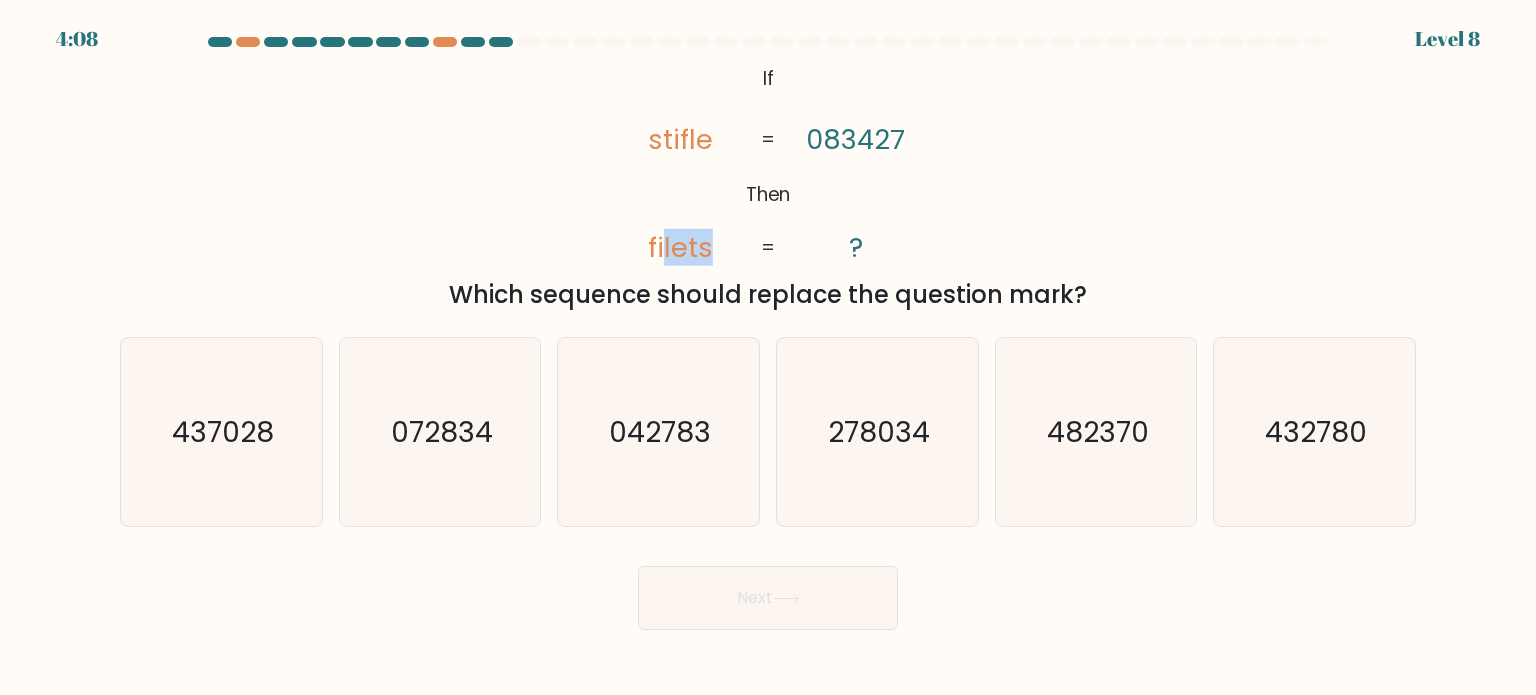 drag, startPoint x: 662, startPoint y: 249, endPoint x: 710, endPoint y: 254, distance: 48.259712 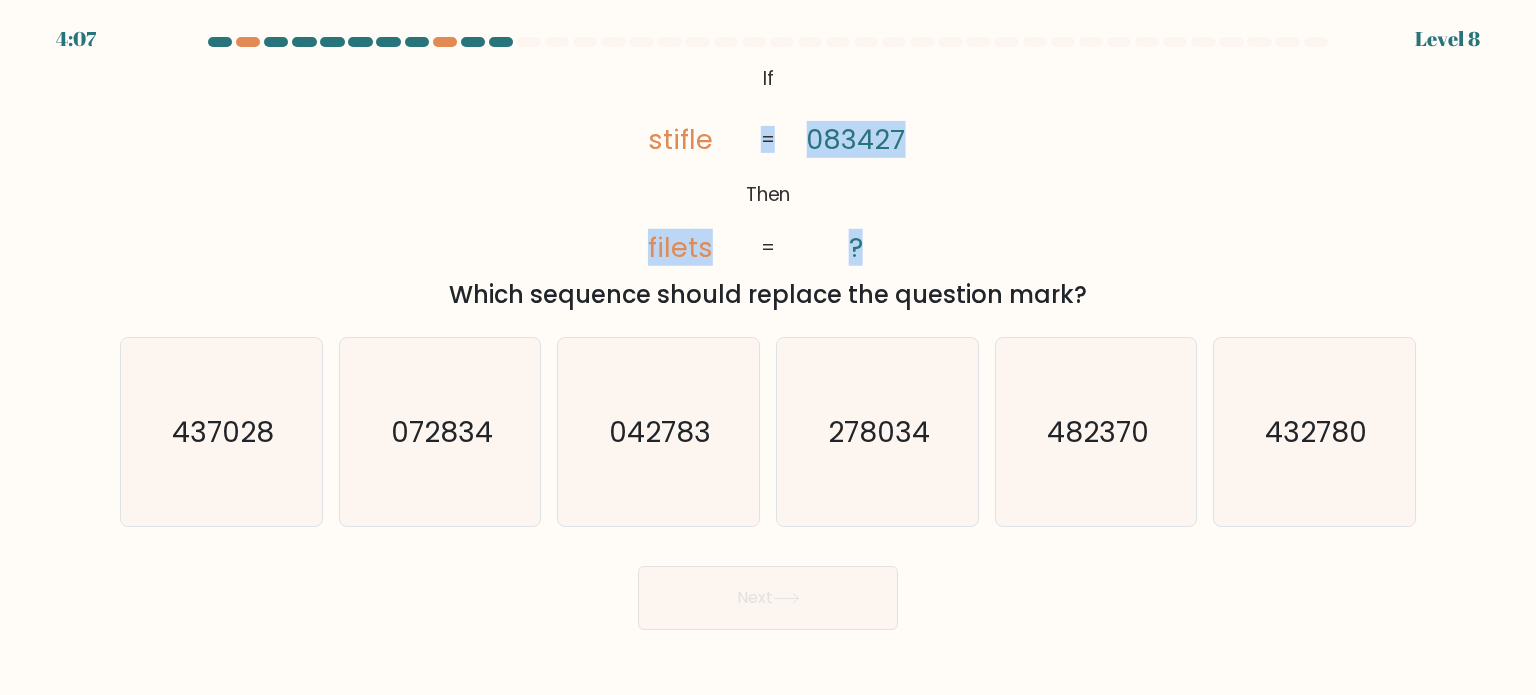 drag, startPoint x: 648, startPoint y: 248, endPoint x: 753, endPoint y: 248, distance: 105 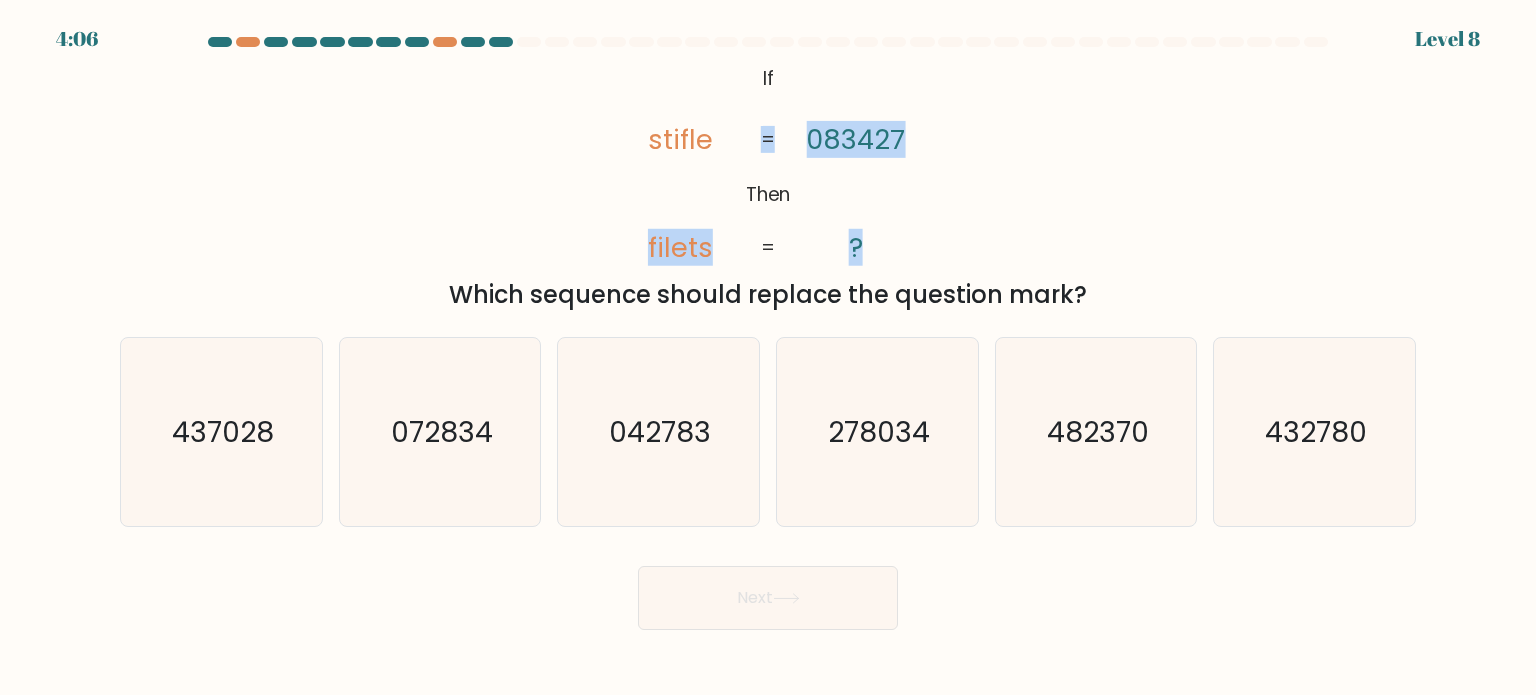 copy on "filets       083427       ?       =" 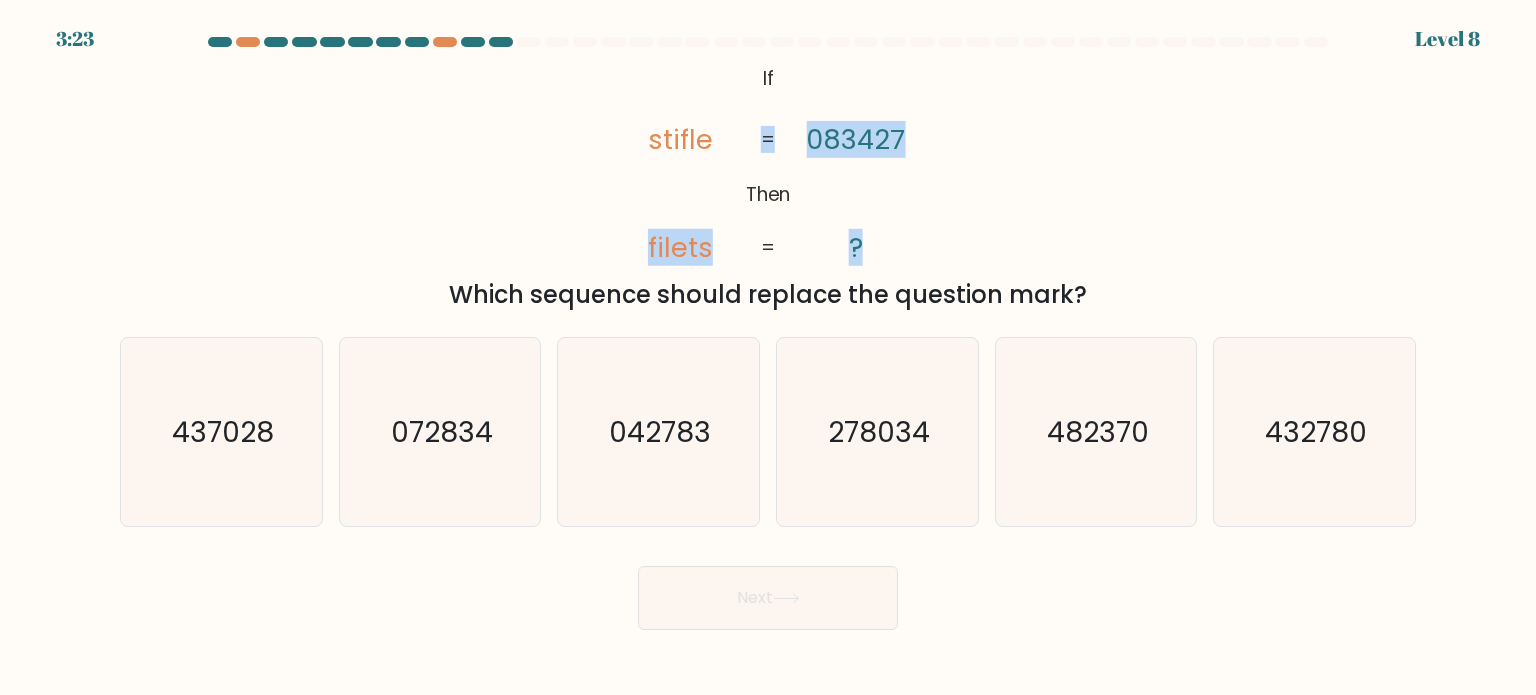 click on "@import url('https://fonts.googleapis.com/css?family=Abril+Fatface:400,100,100italic,300,300italic,400italic,500,500italic,700,700italic,900,900italic');           If       Then       stifle       filets       083427       ?       =       =
Which sequence should replace the question mark?" at bounding box center (768, 186) 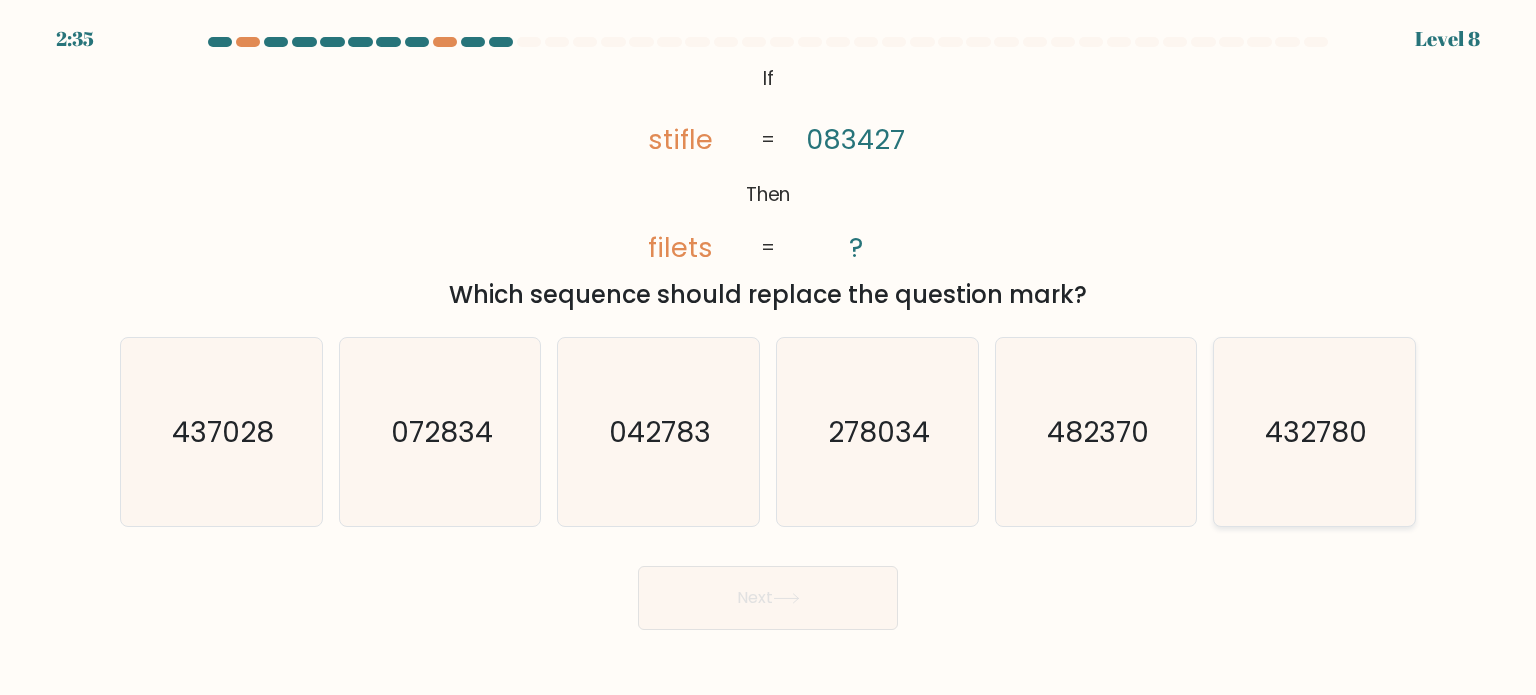 click on "432780" 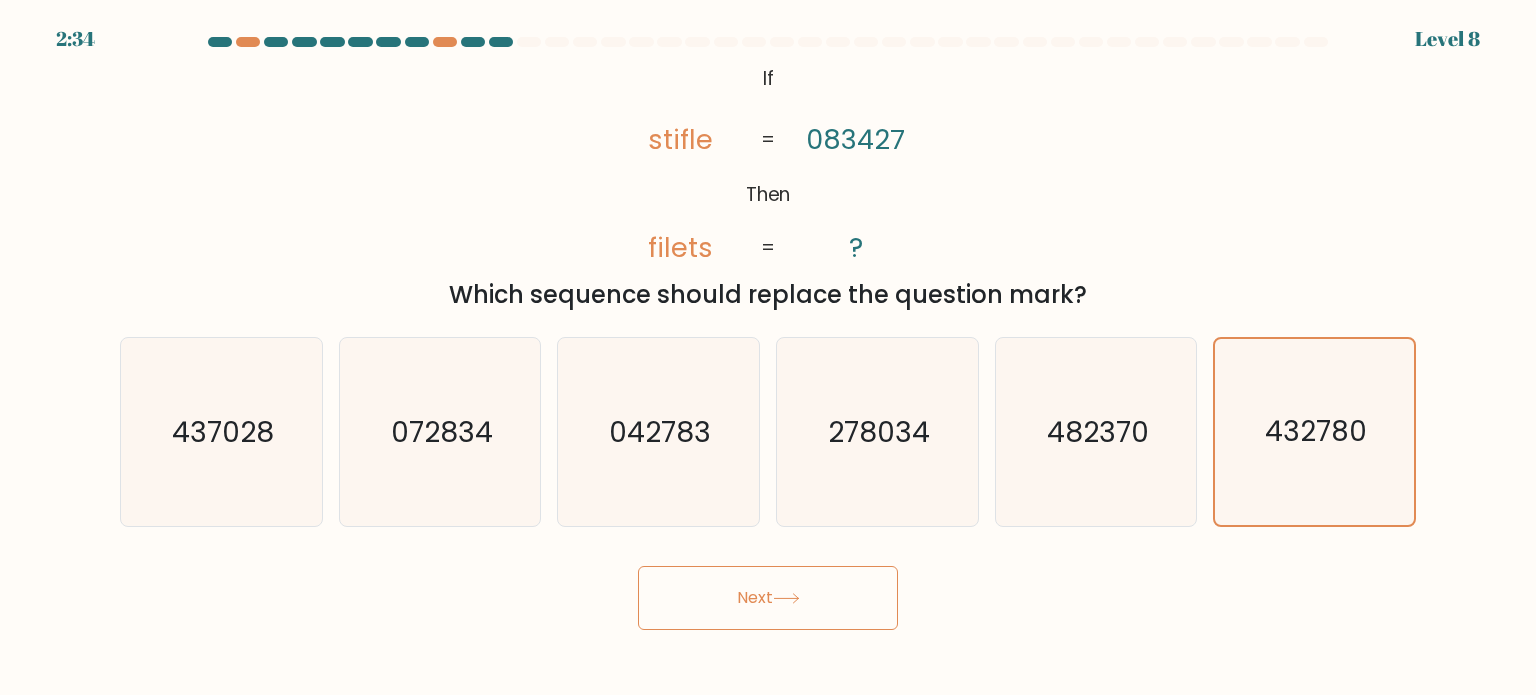 click on "Next" at bounding box center [768, 598] 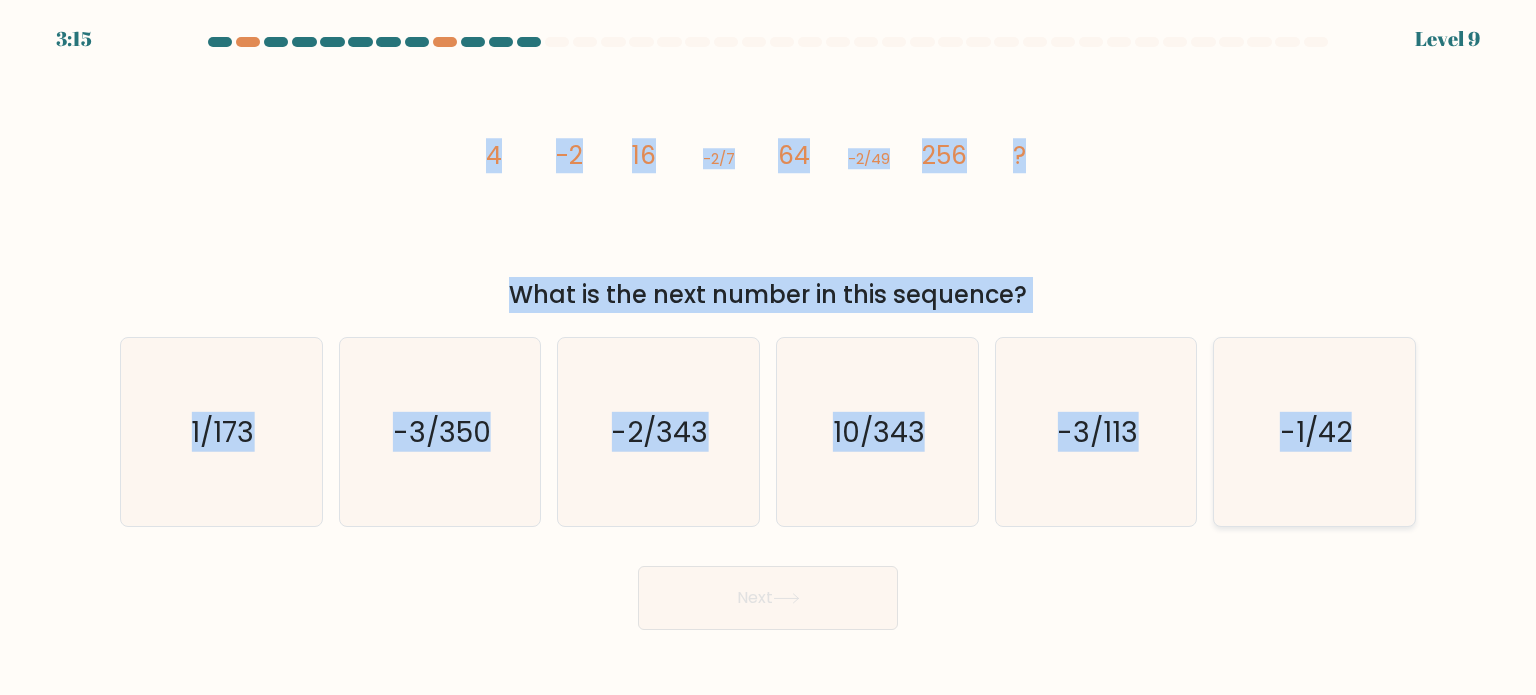 drag, startPoint x: 428, startPoint y: 143, endPoint x: 1397, endPoint y: 435, distance: 1012.04004 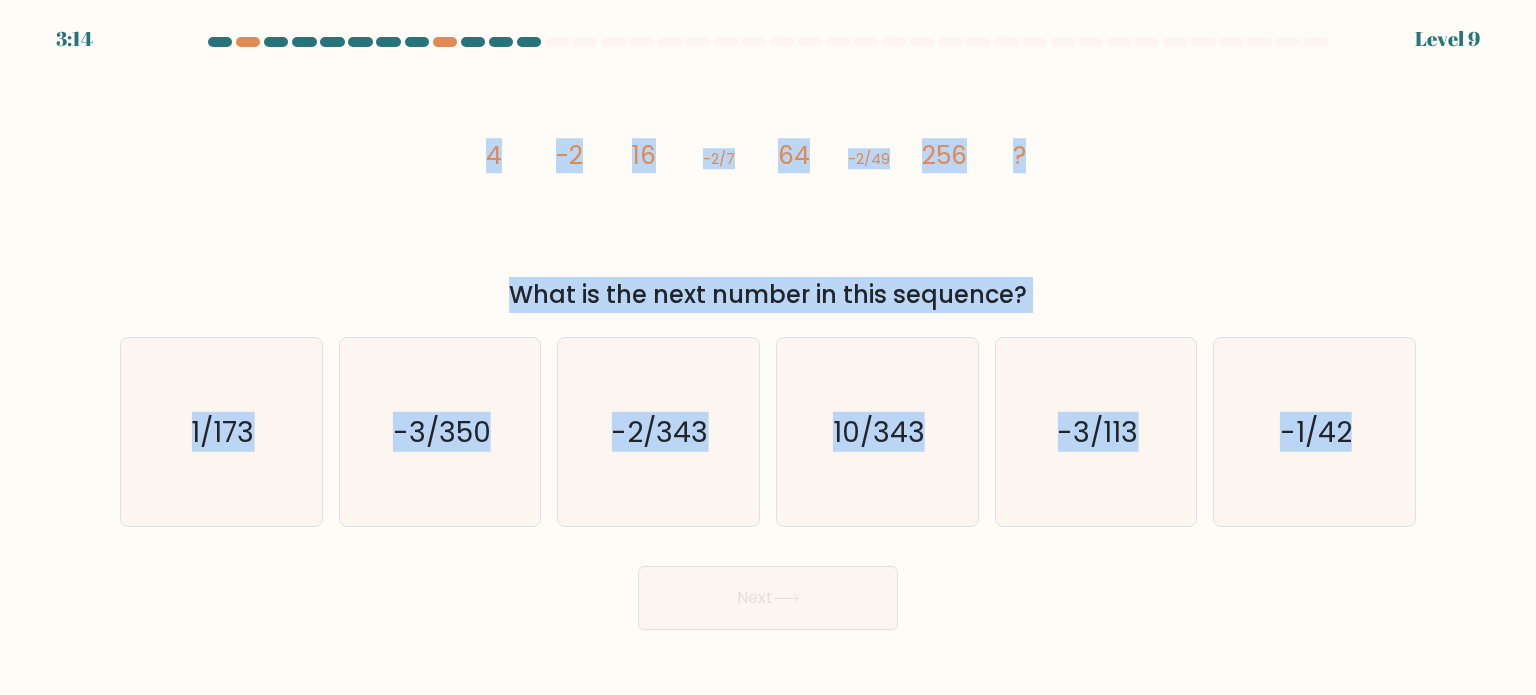 copy on "4
-2
16
-2/7
64
-2/49
256
?
What is the next number in this sequence?
a.
1/173
b.
-3/350
c.
-2/343
d.
10/343
e.
-3/113
f.
-1/42" 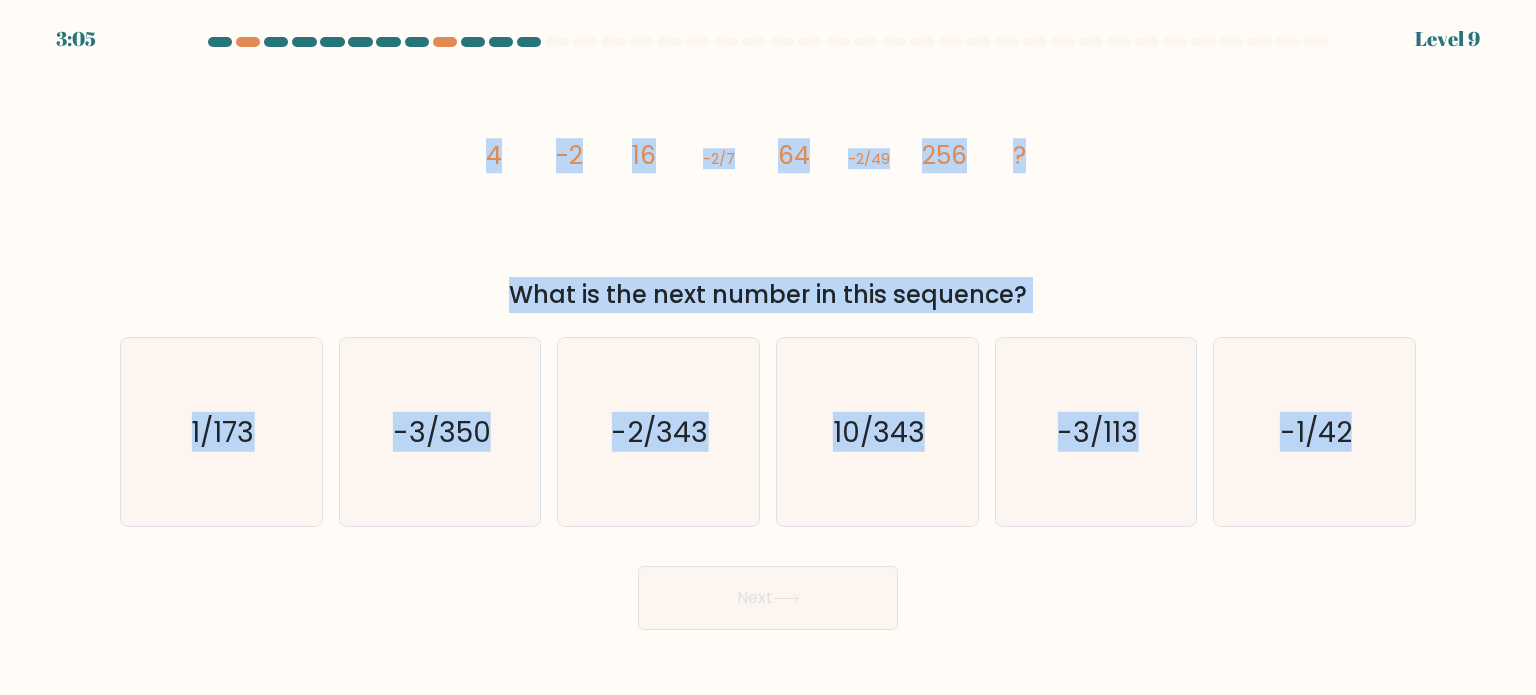 click at bounding box center [768, 333] 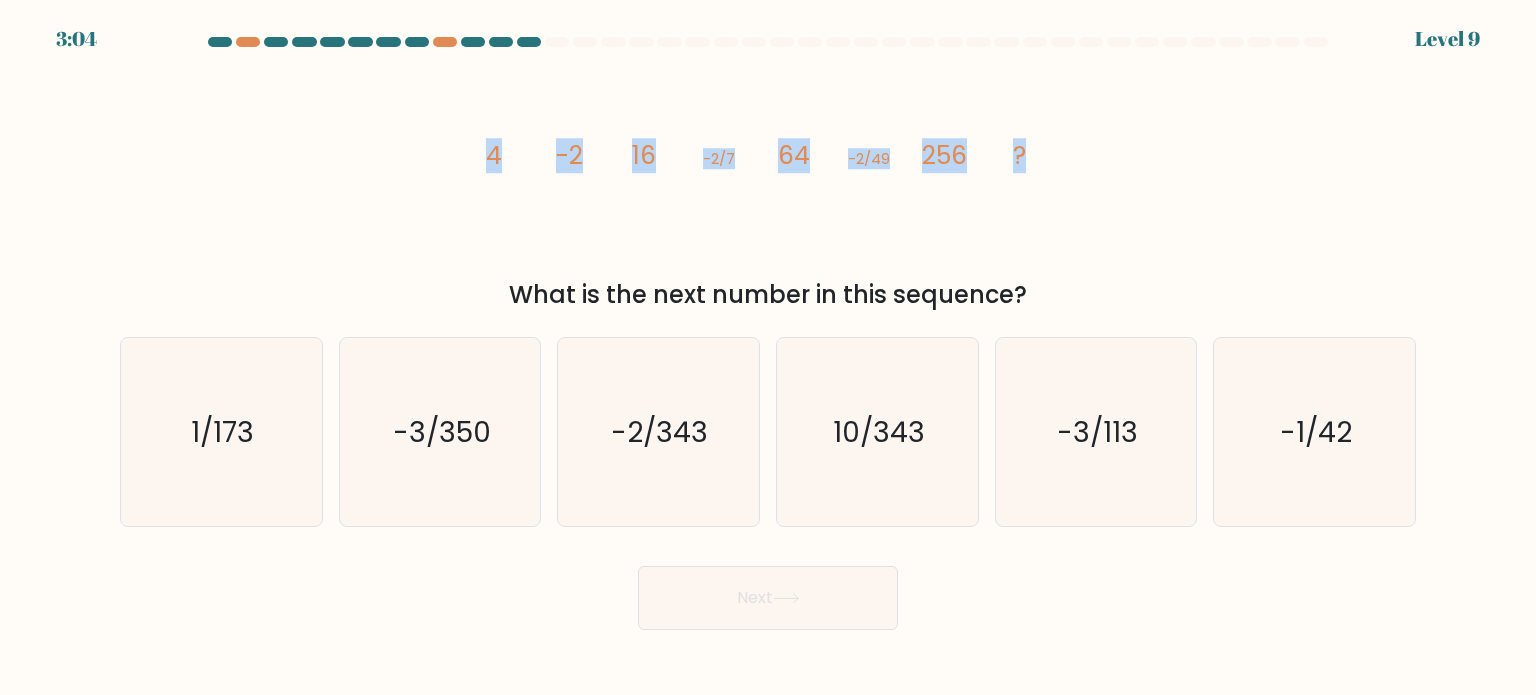 drag, startPoint x: 1069, startPoint y: 160, endPoint x: 437, endPoint y: 175, distance: 632.178 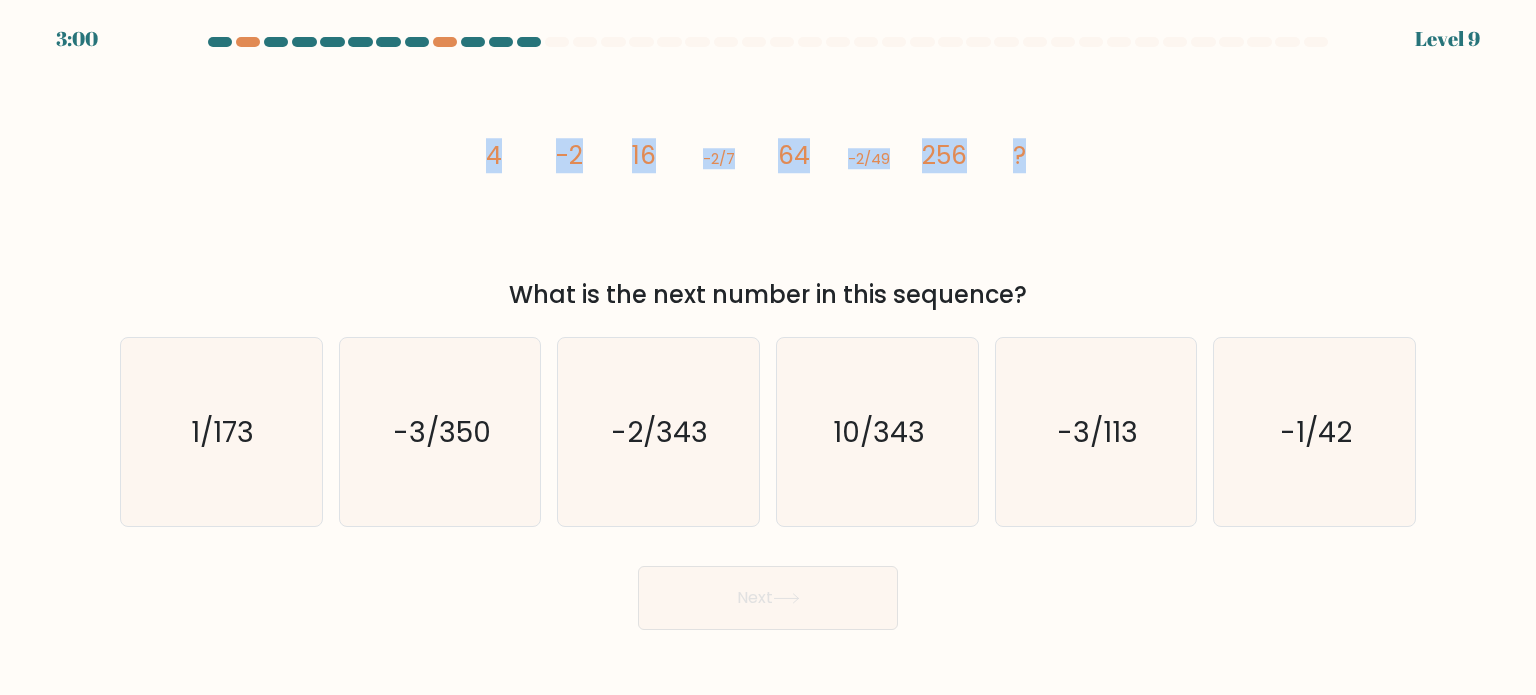 drag, startPoint x: 1307, startPoint y: 252, endPoint x: 1274, endPoint y: 252, distance: 33 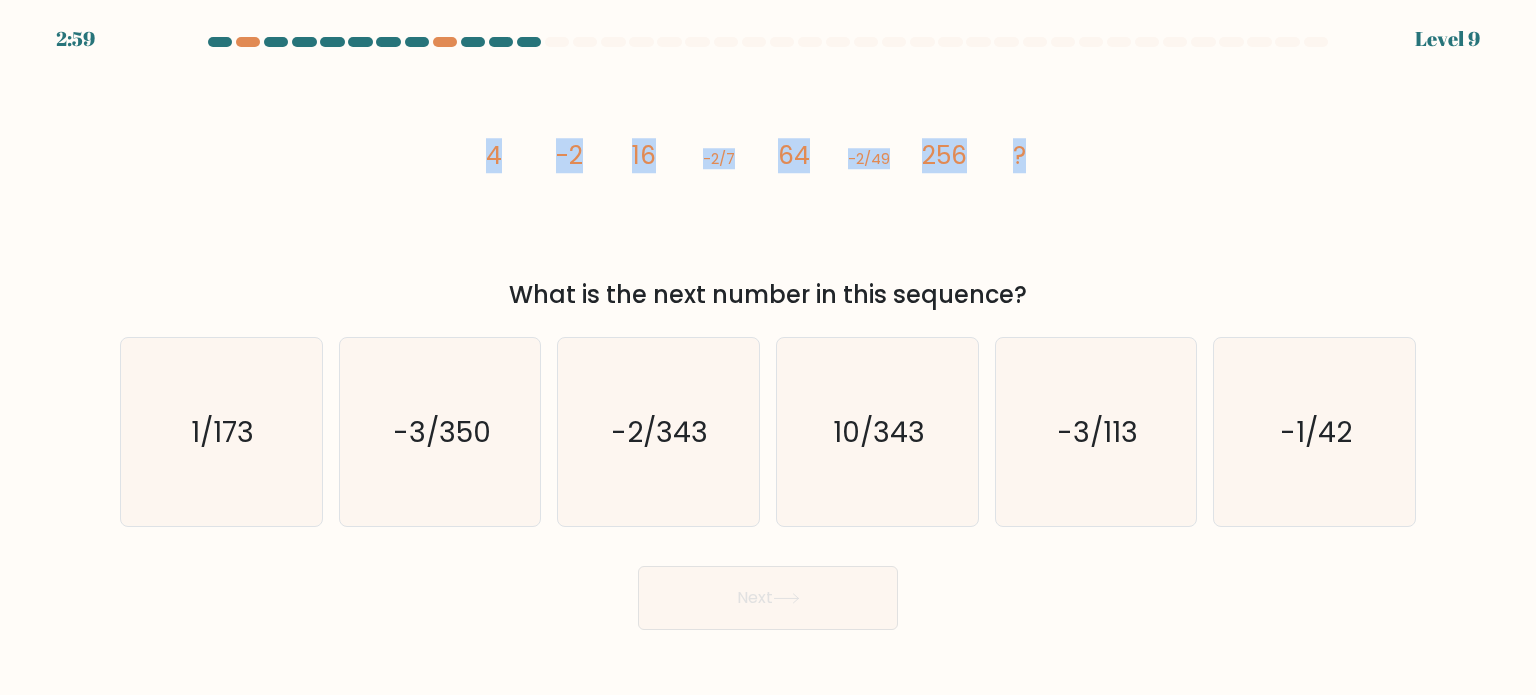 click on "image/svg+xml
4
-2
16
-2/7
64
-2/49
256
?" 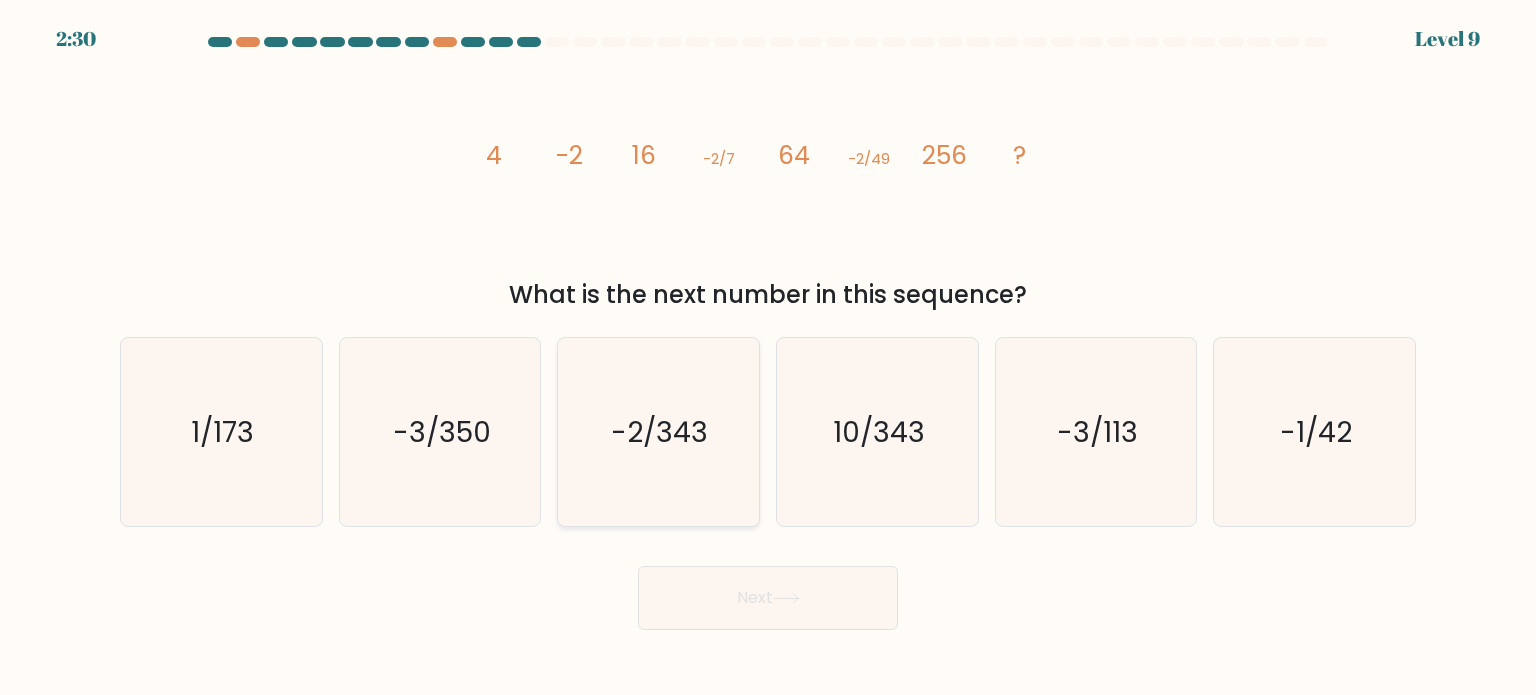 click on "-2/343" 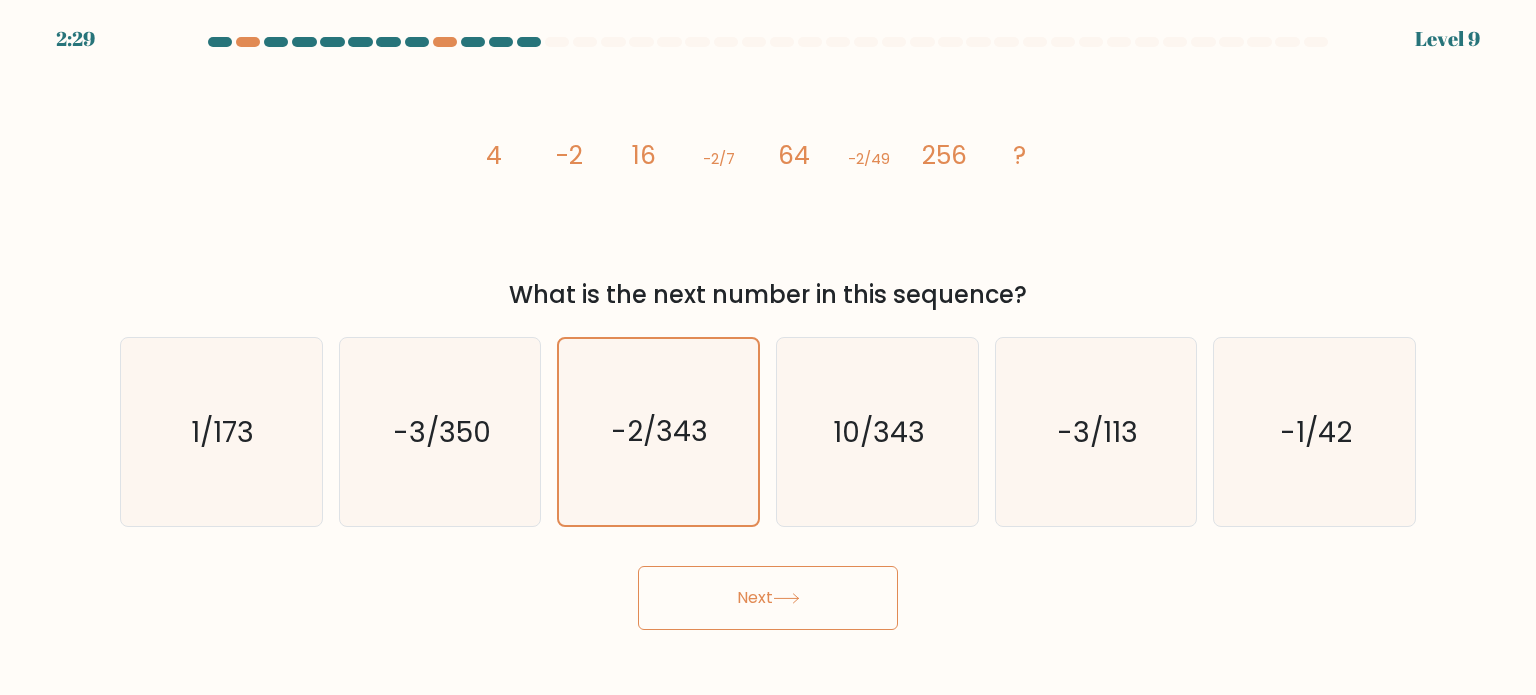 click on "Next" at bounding box center [768, 598] 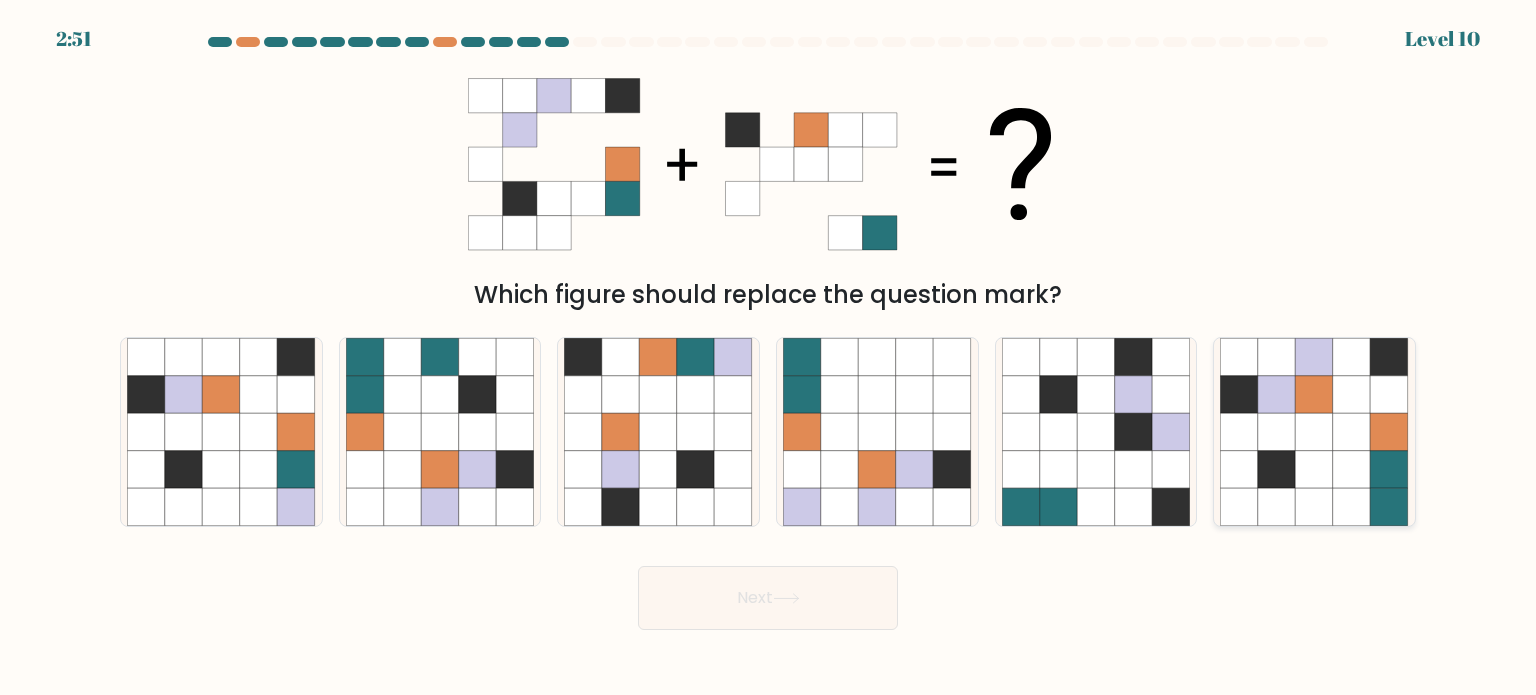 click 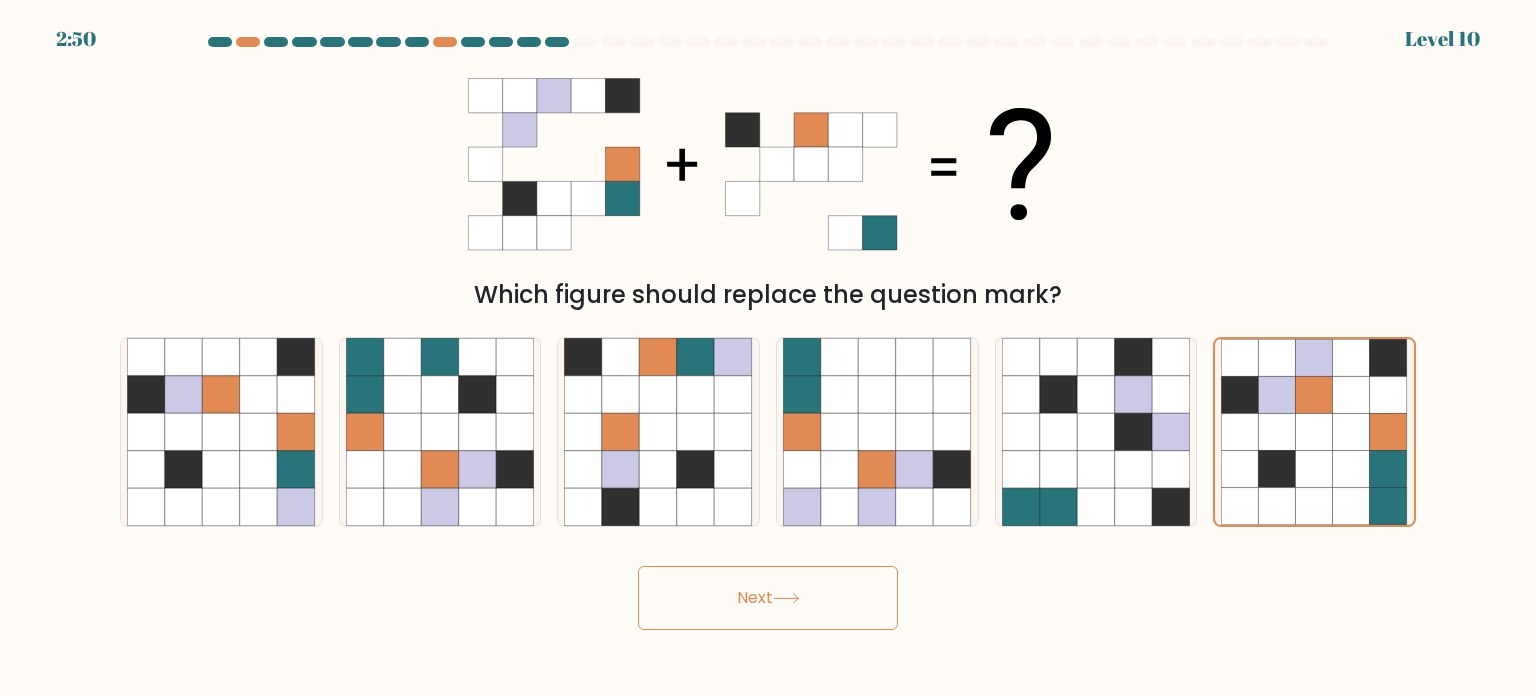 click 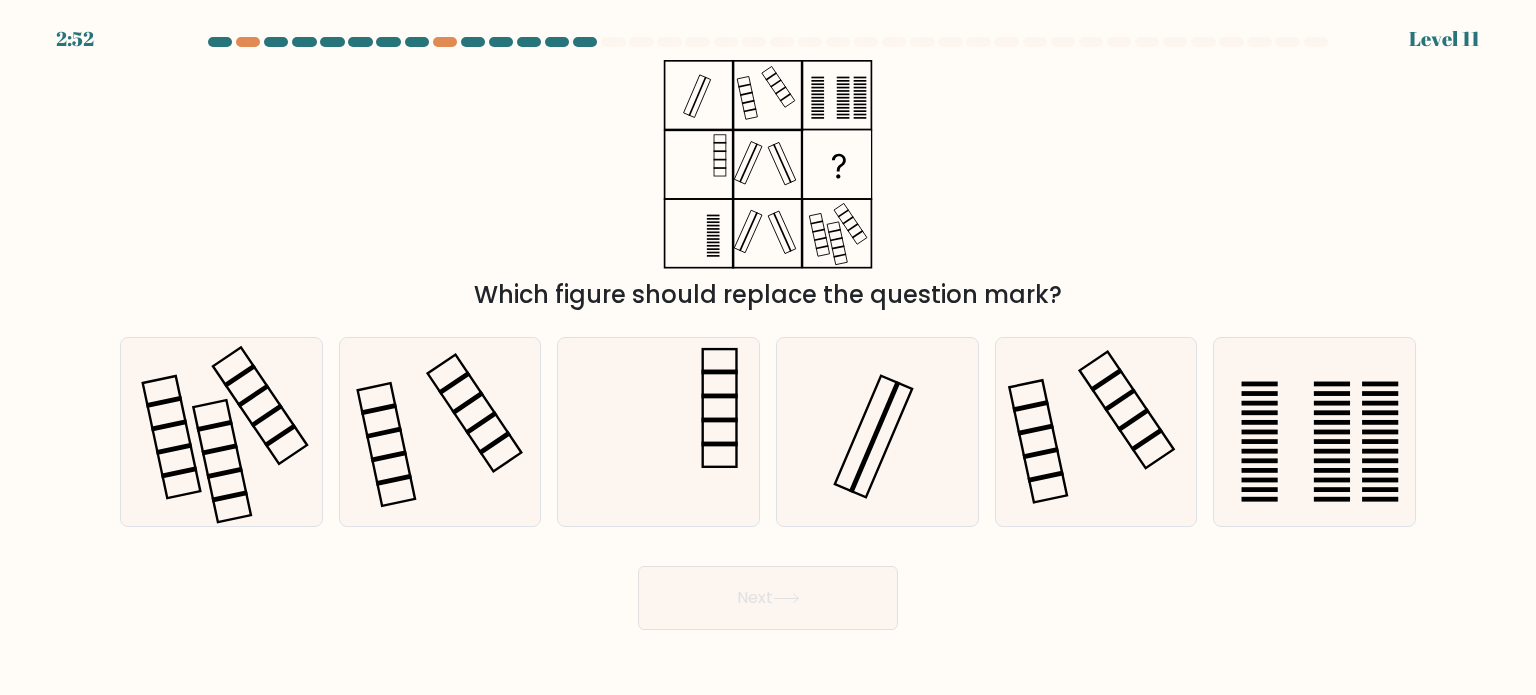 type 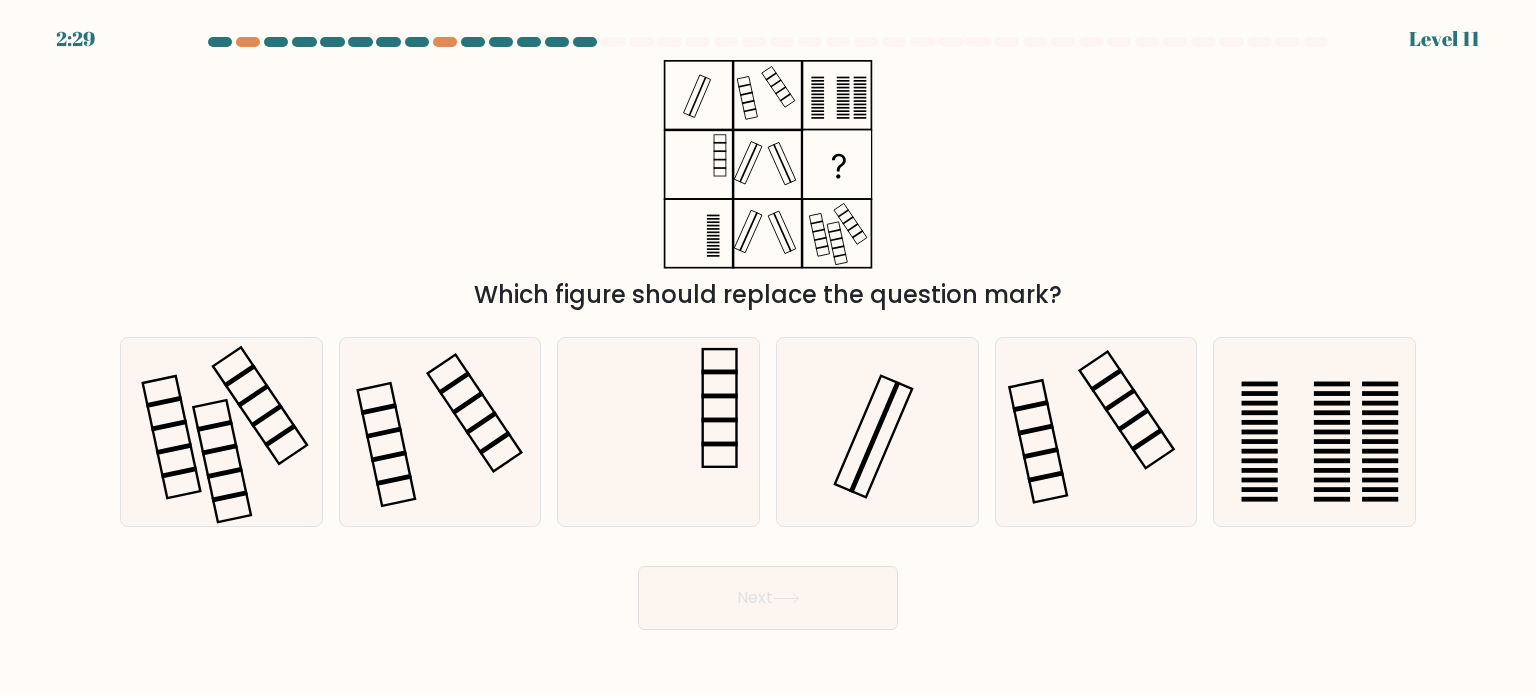 click on "Which figure should replace the question mark?" at bounding box center (768, 186) 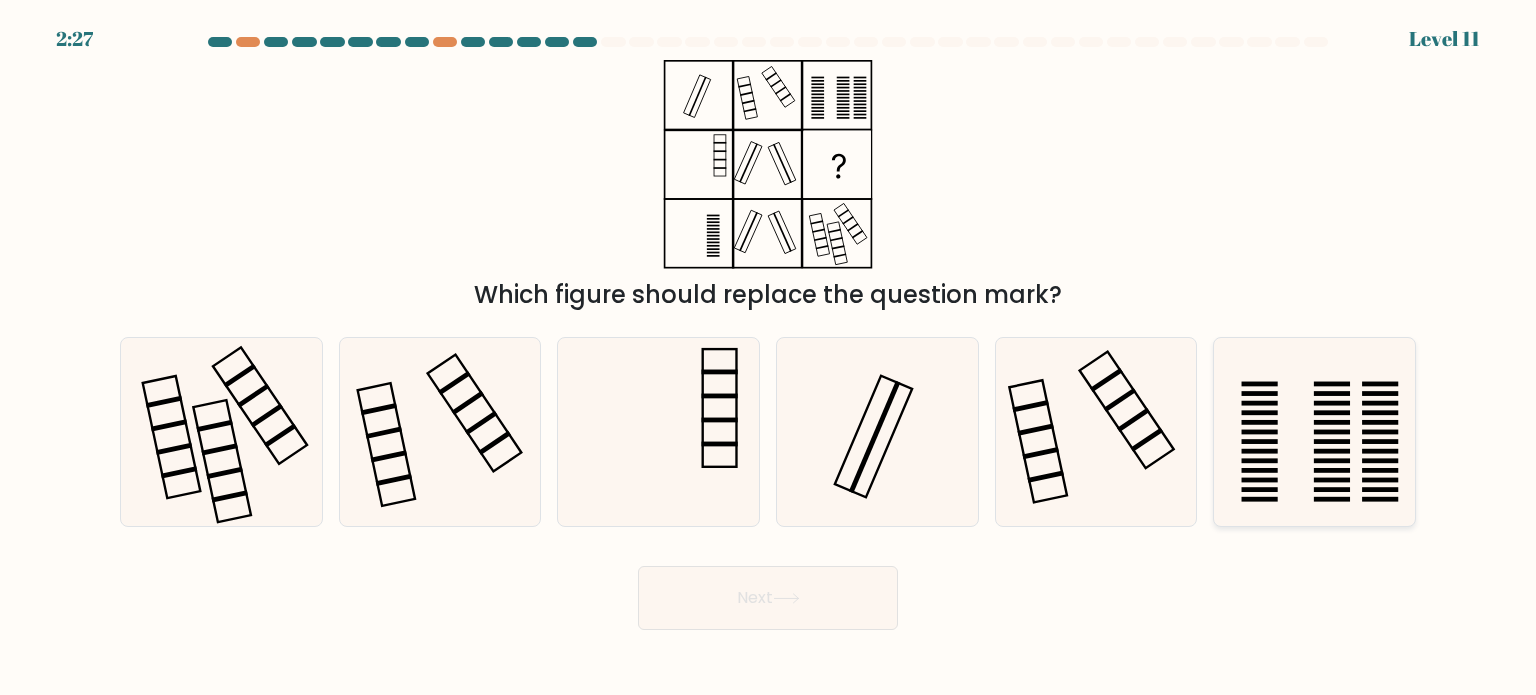 click 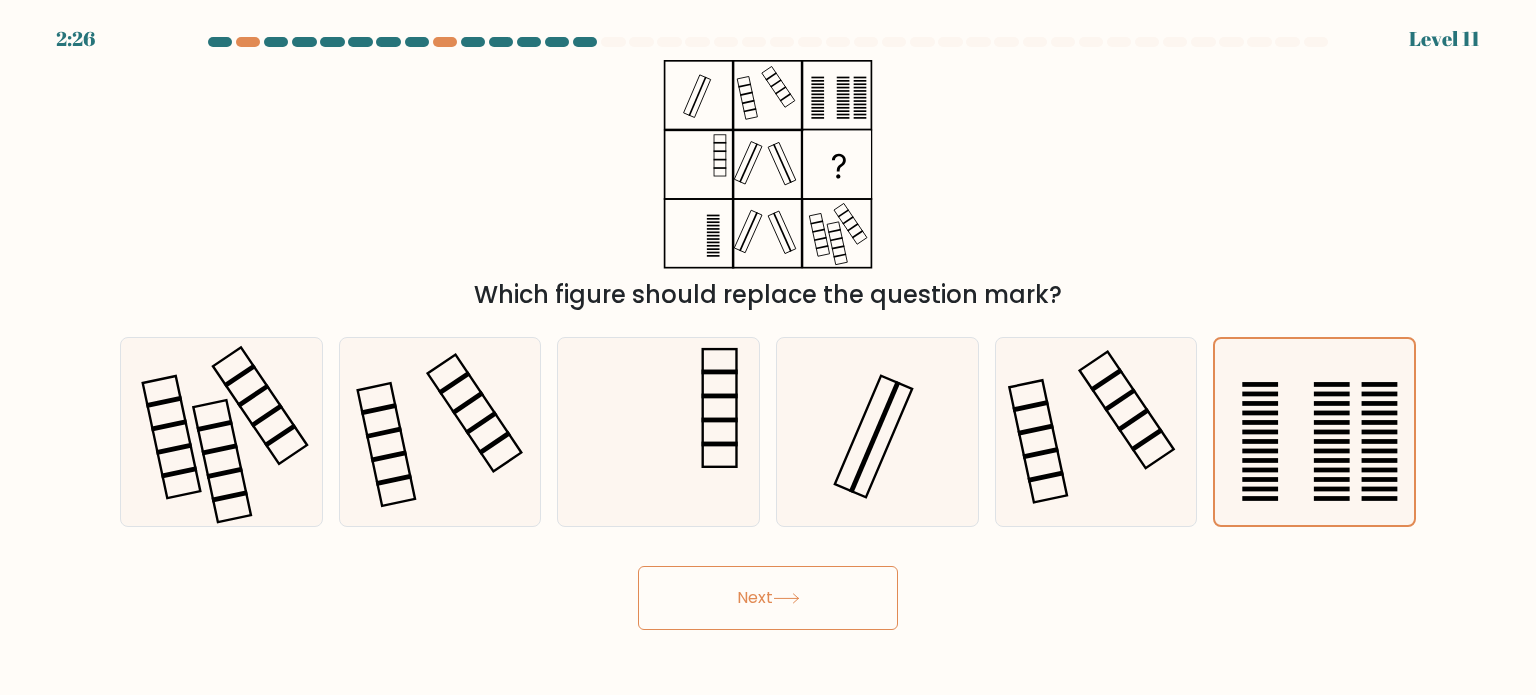 click on "Next" at bounding box center (768, 598) 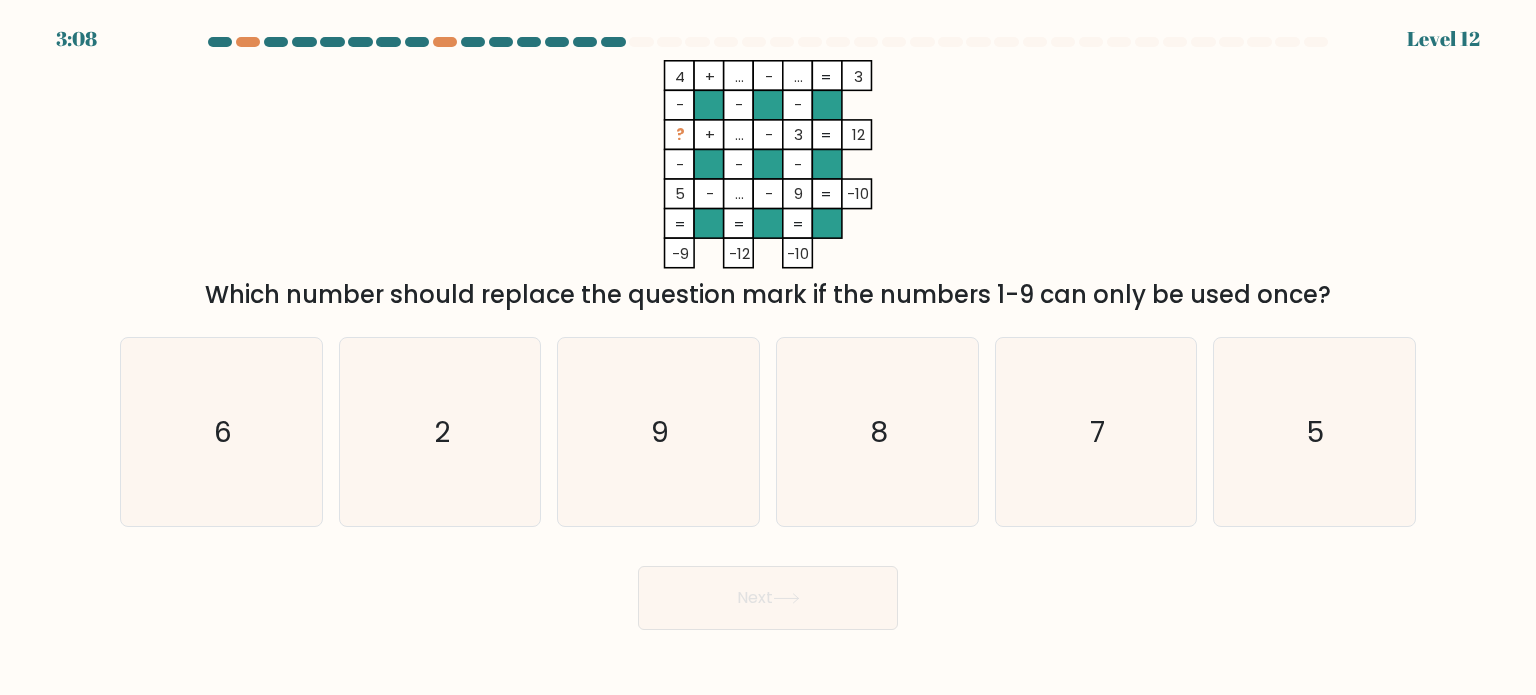 drag, startPoint x: 747, startPoint y: 114, endPoint x: 871, endPoint y: 253, distance: 186.2713 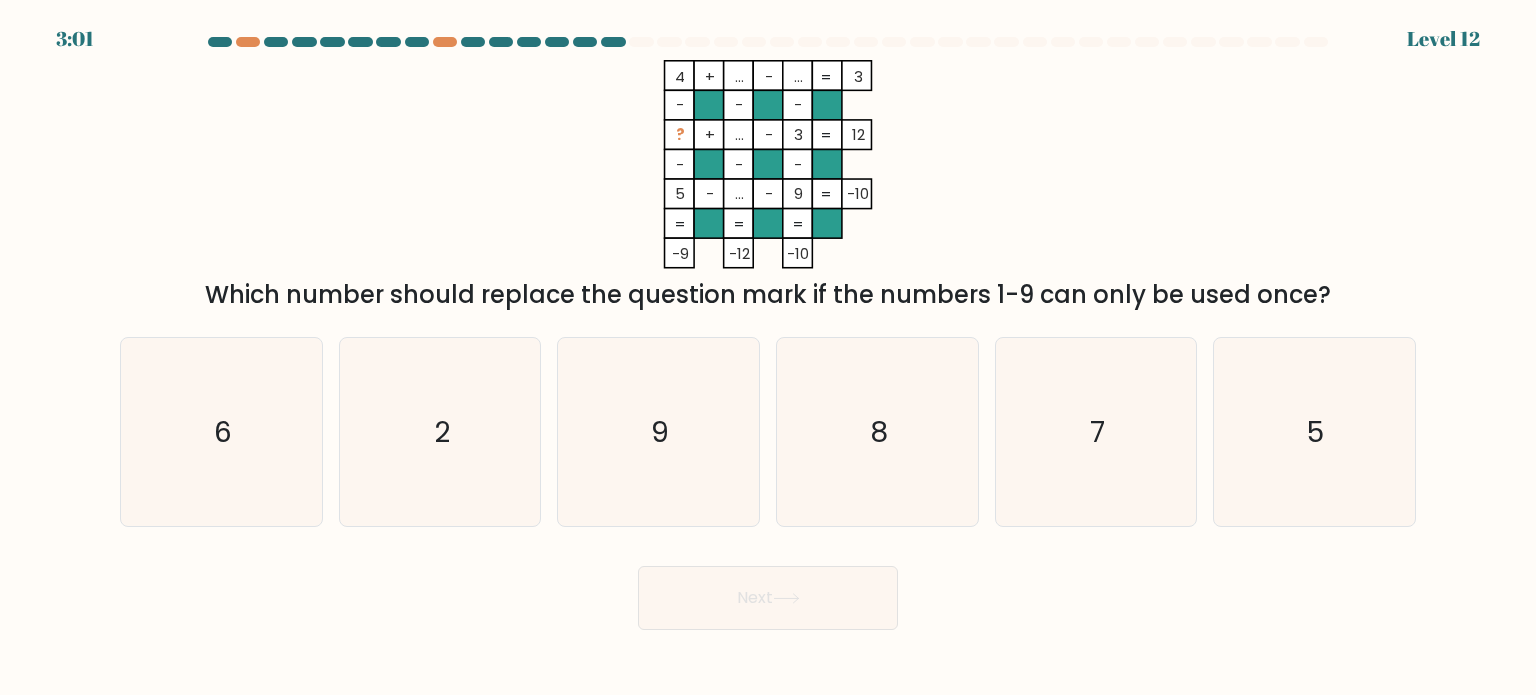 click on "4    +    ...    -    ...    3    -    -    -    ?    +    ...    -    3    12    -    -    -    5    -    ...    -    9    =   -10    =   =   =   =   -9    -12    -10    =
Which number should replace the question mark if the numbers 1-9 can only be used once?" at bounding box center (768, 186) 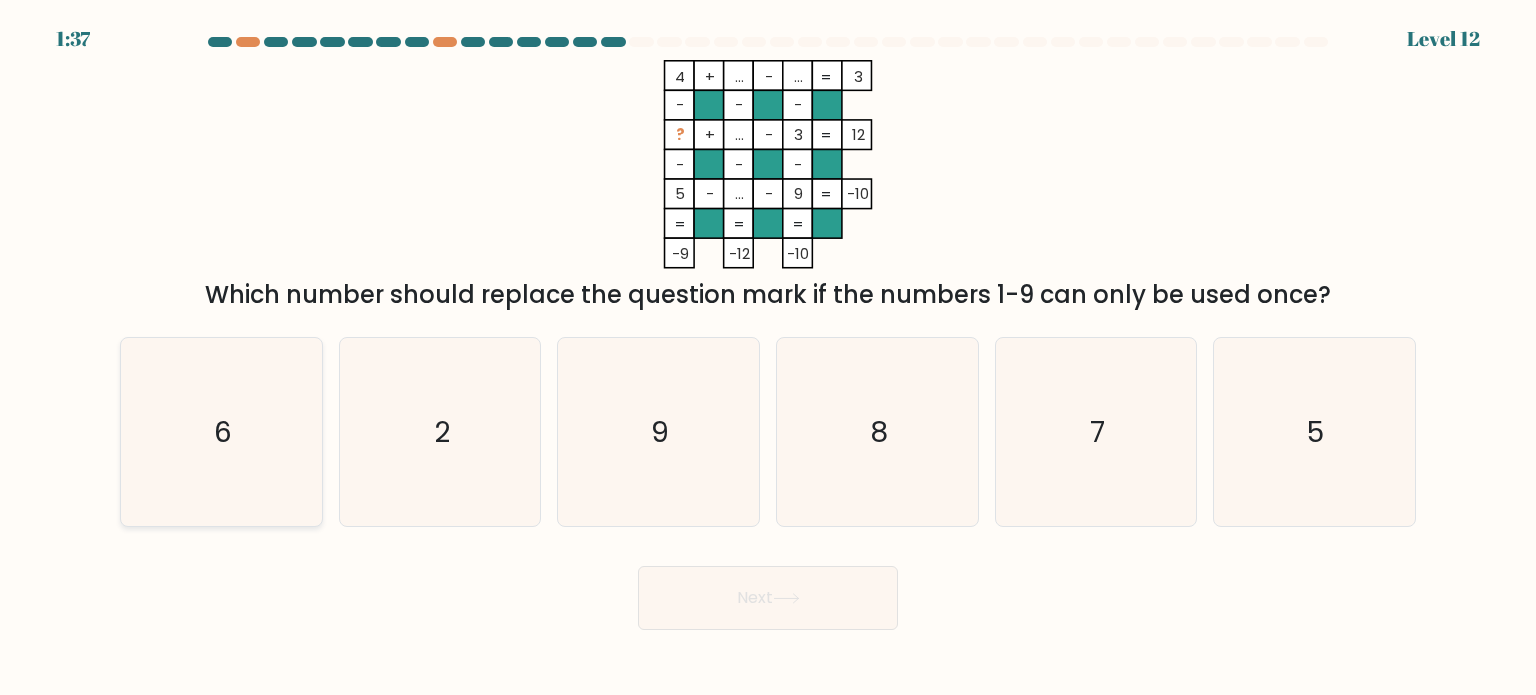 click on "6" 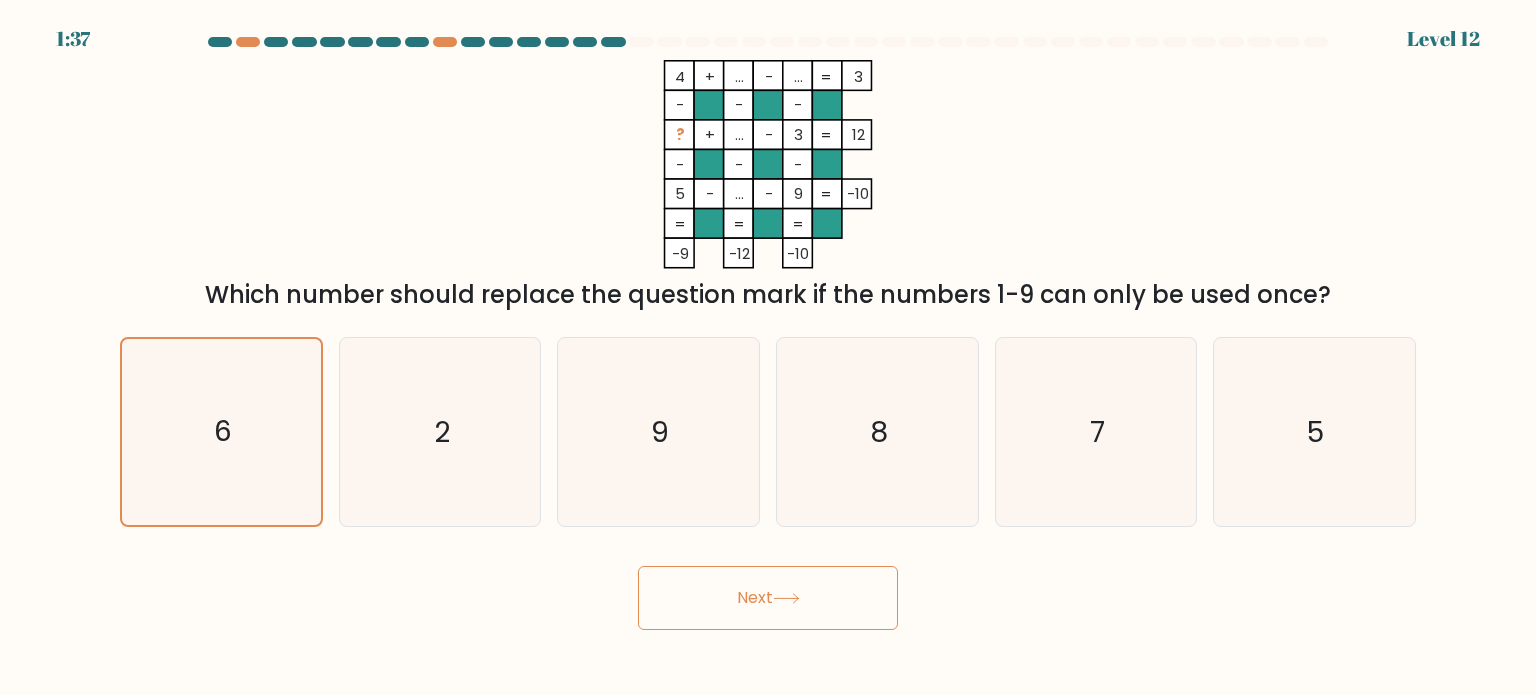 click on "Next" at bounding box center (768, 598) 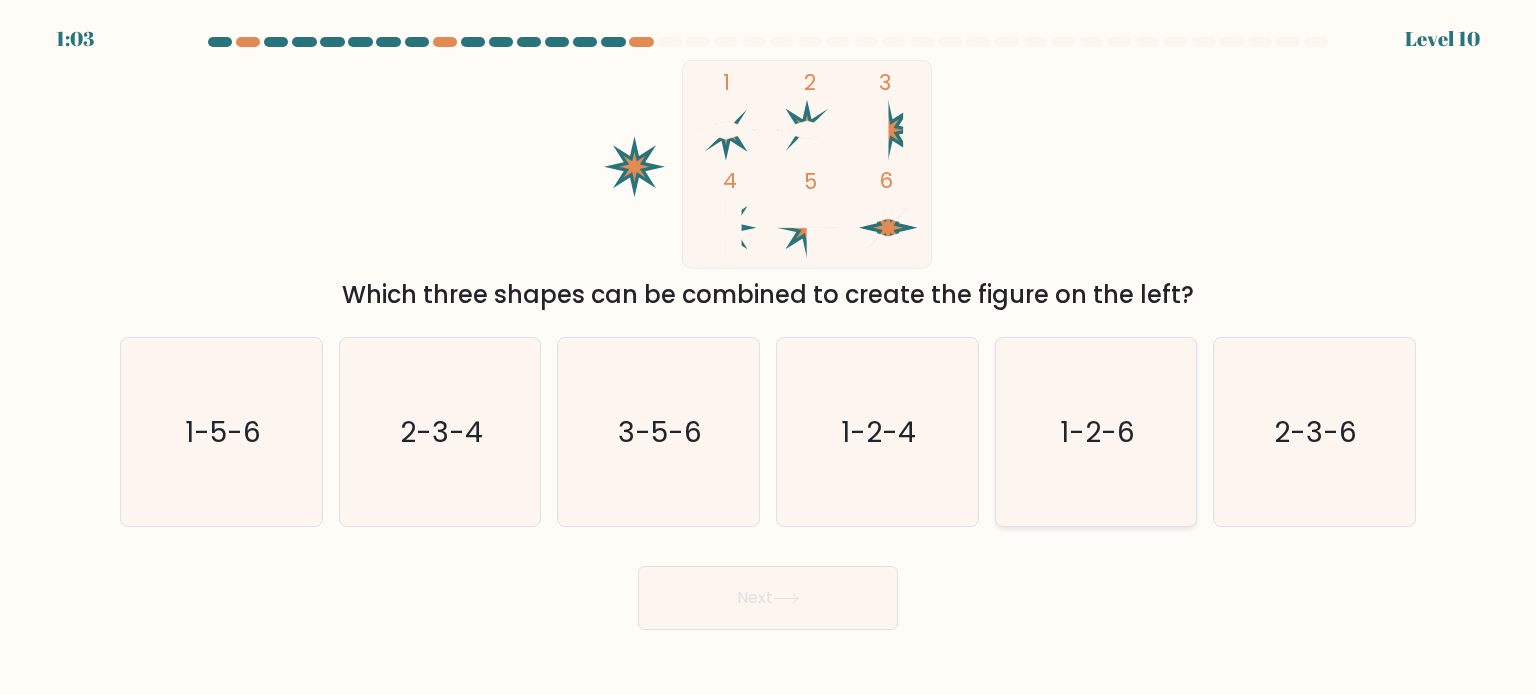 click on "1-2-6" 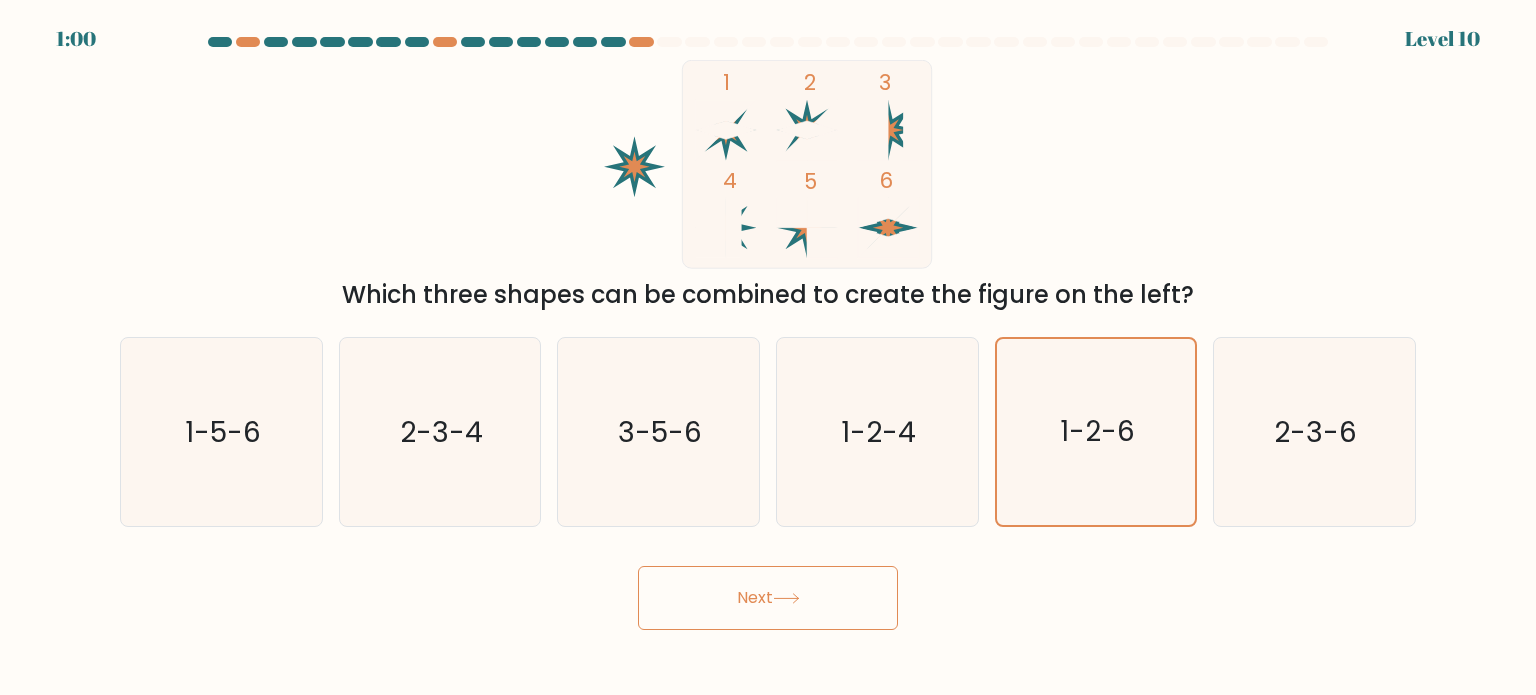 click on "Next" at bounding box center (768, 598) 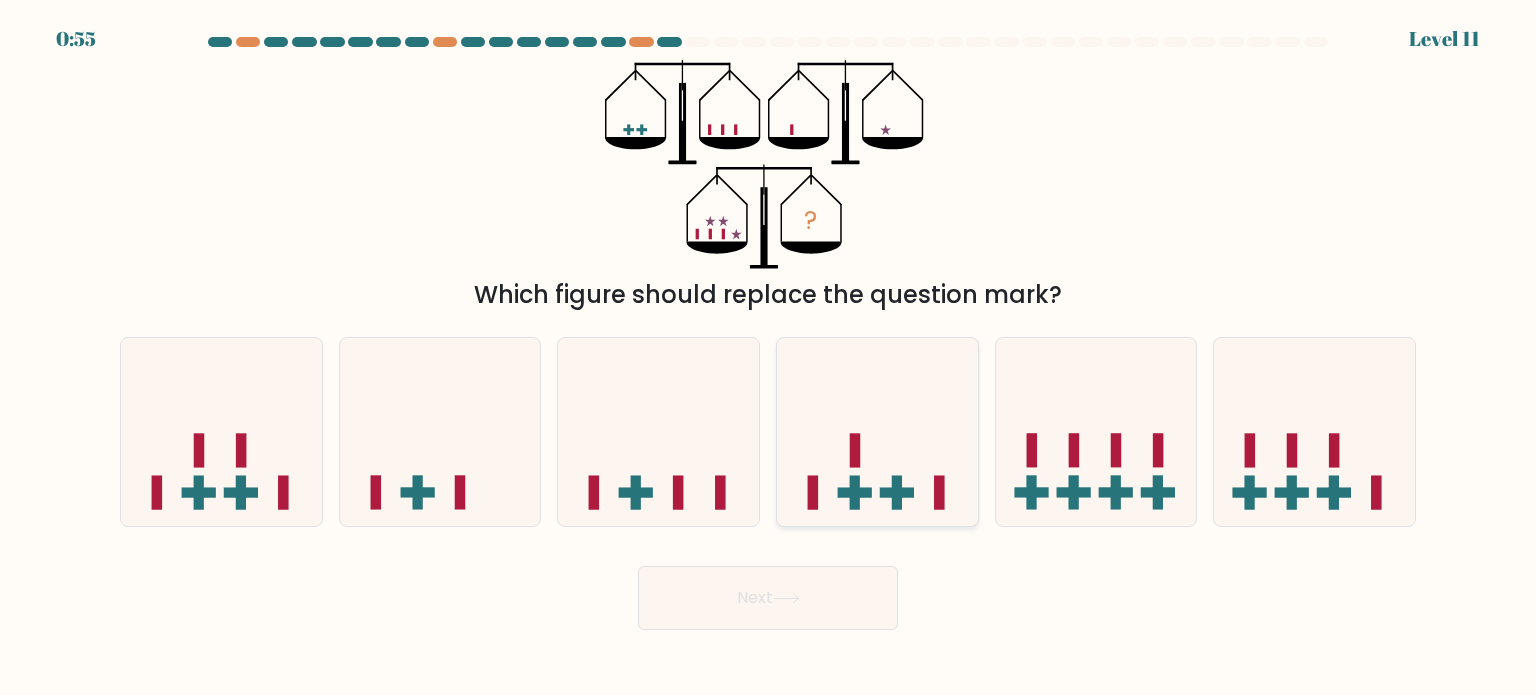 click 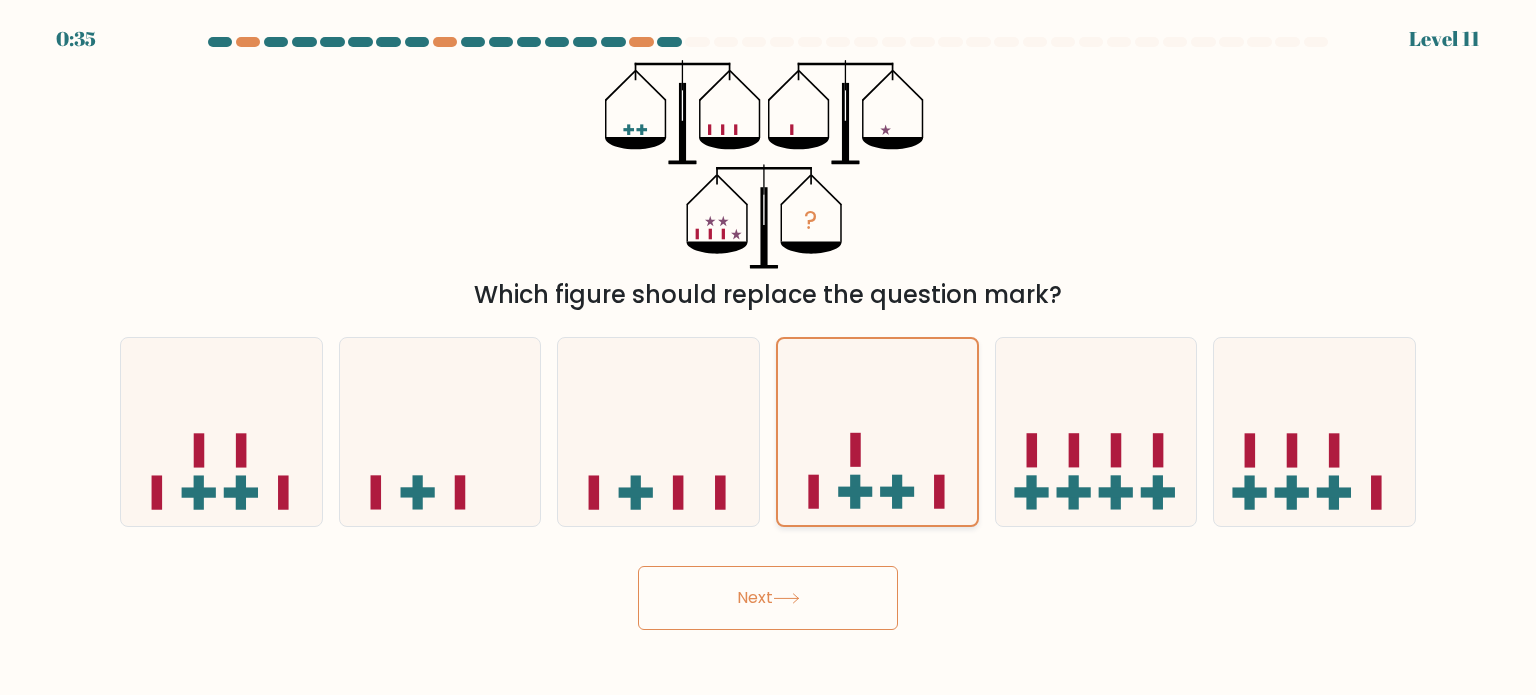 click 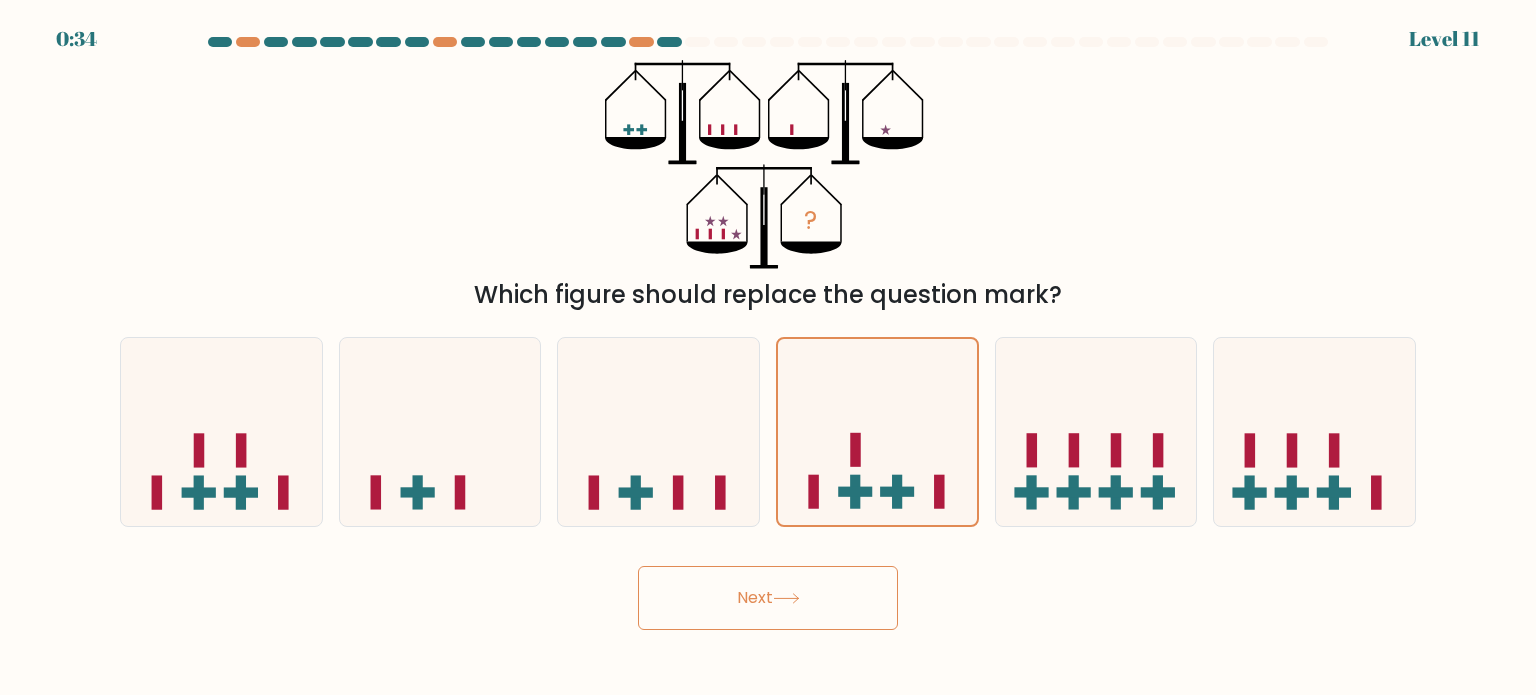 drag, startPoint x: 828, startPoint y: 641, endPoint x: 821, endPoint y: 574, distance: 67.36468 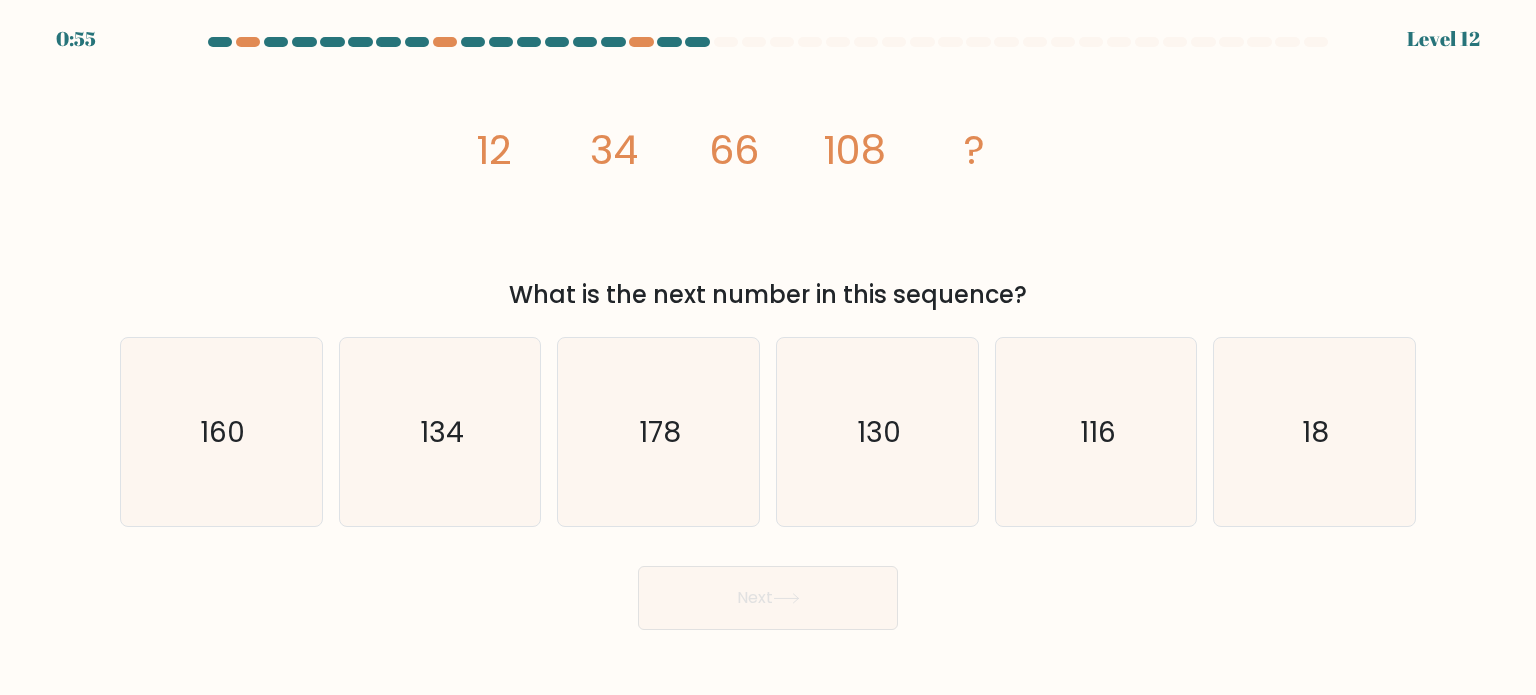 type 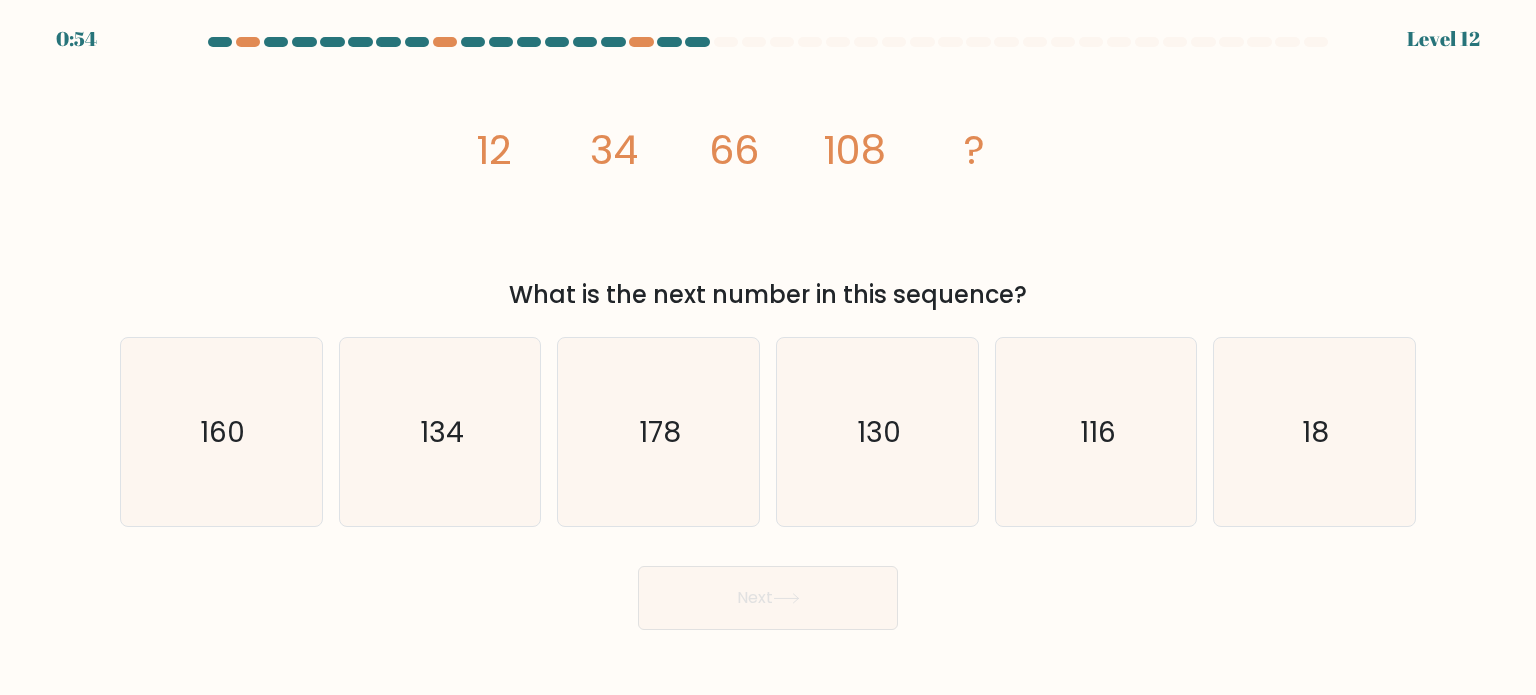 click on "image/svg+xml
12
34
66
108
?" 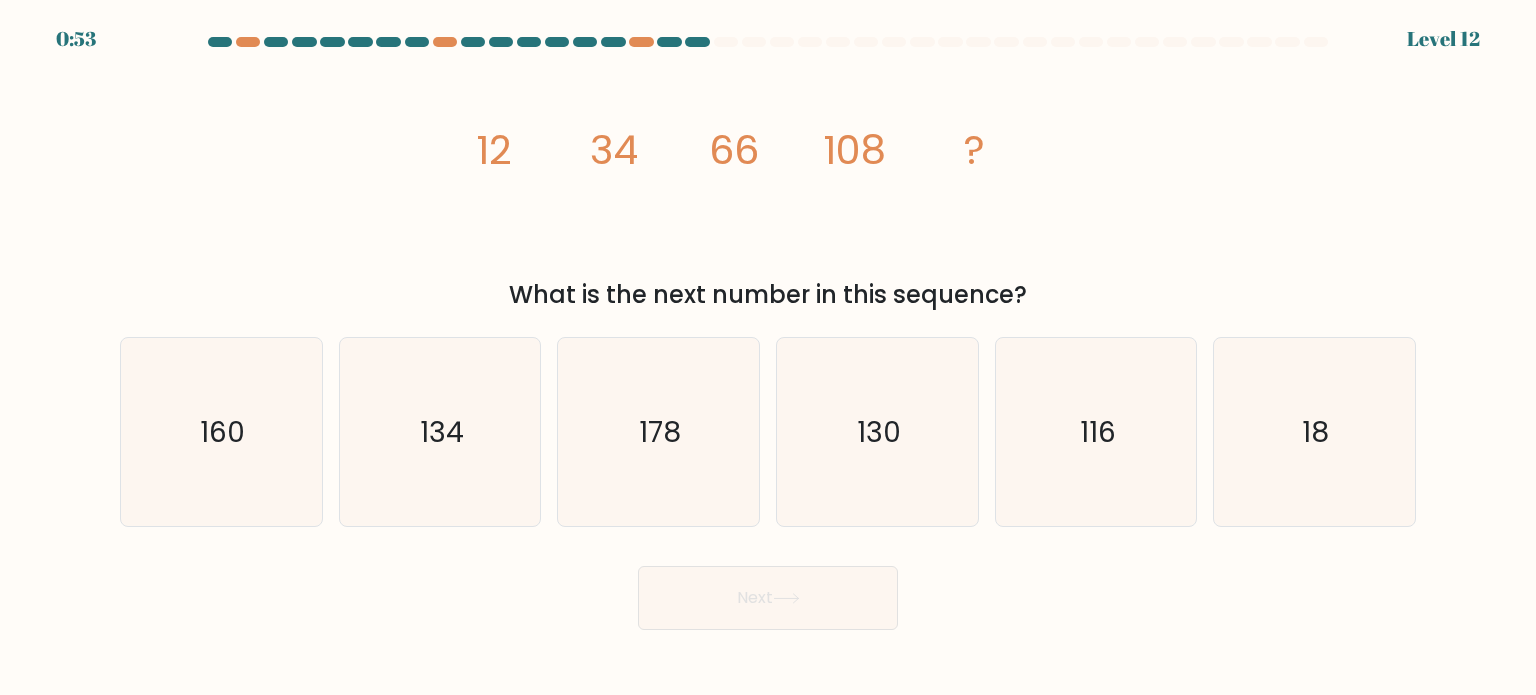 click on "image/svg+xml
12
34
66
108
?
What is the next number in this sequence?" at bounding box center [768, 186] 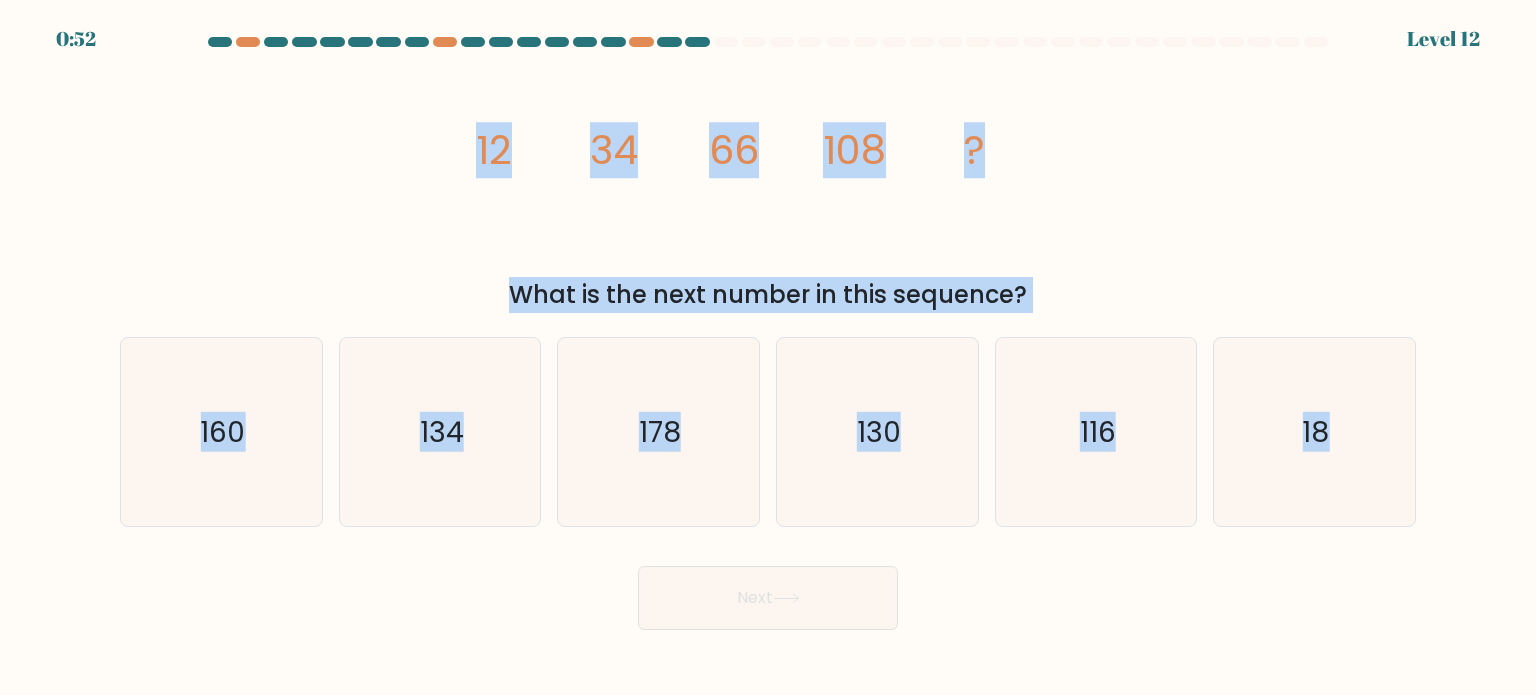 drag, startPoint x: 419, startPoint y: 136, endPoint x: 1535, endPoint y: 740, distance: 1268.965 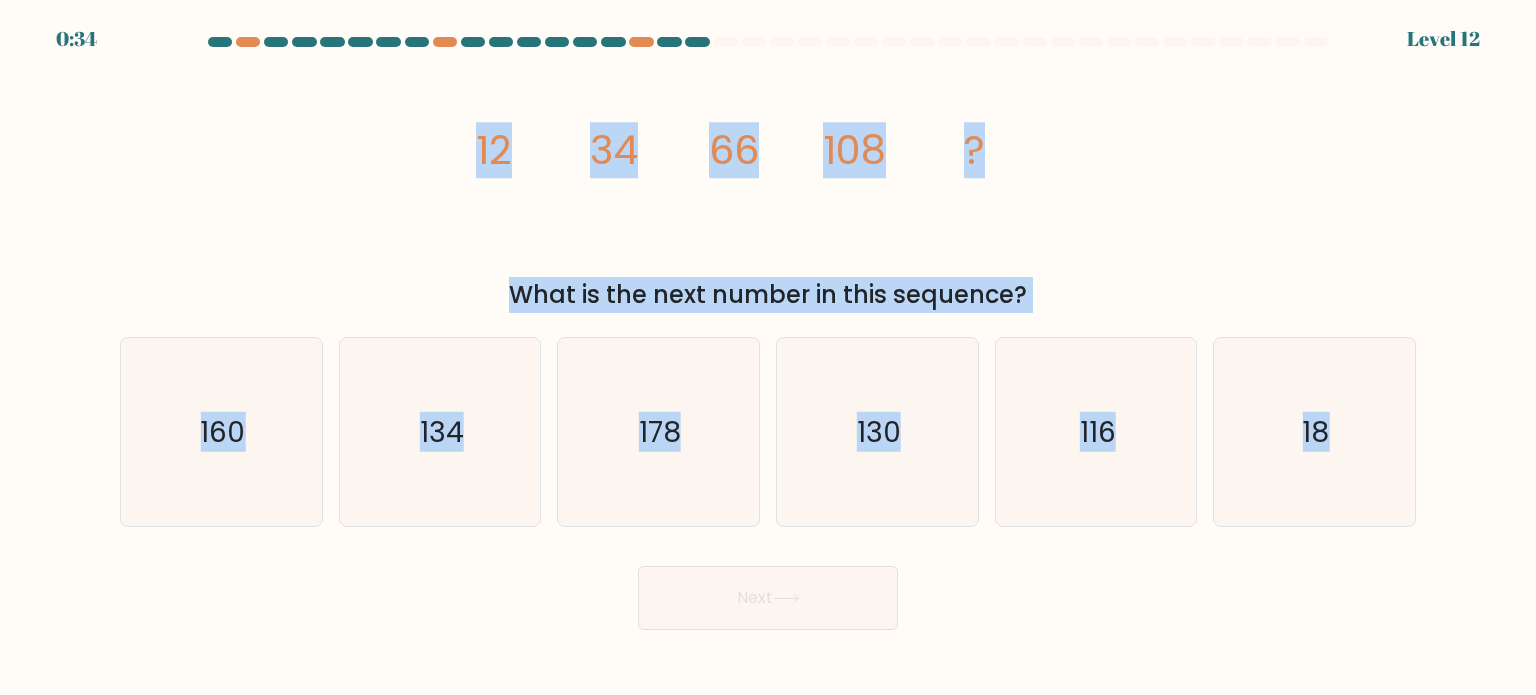 click at bounding box center [768, 333] 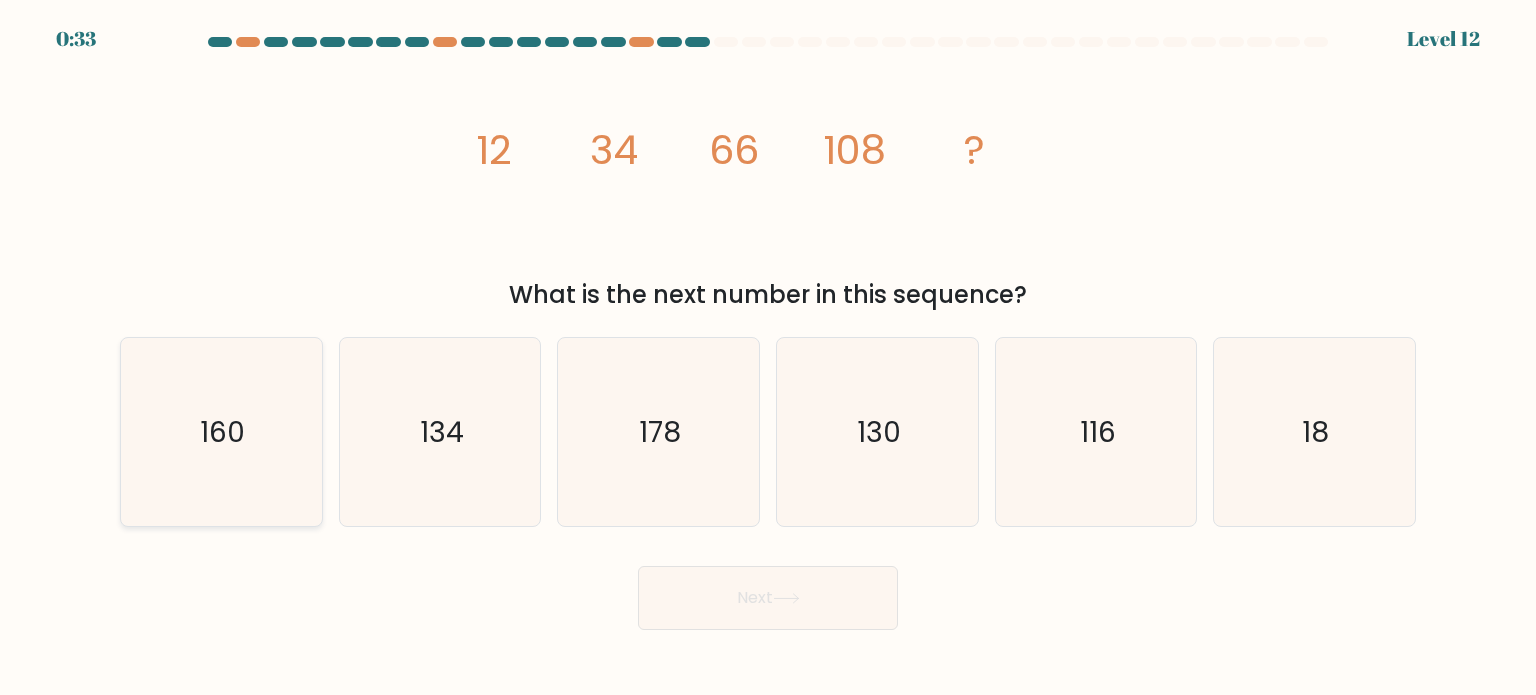 click on "160" 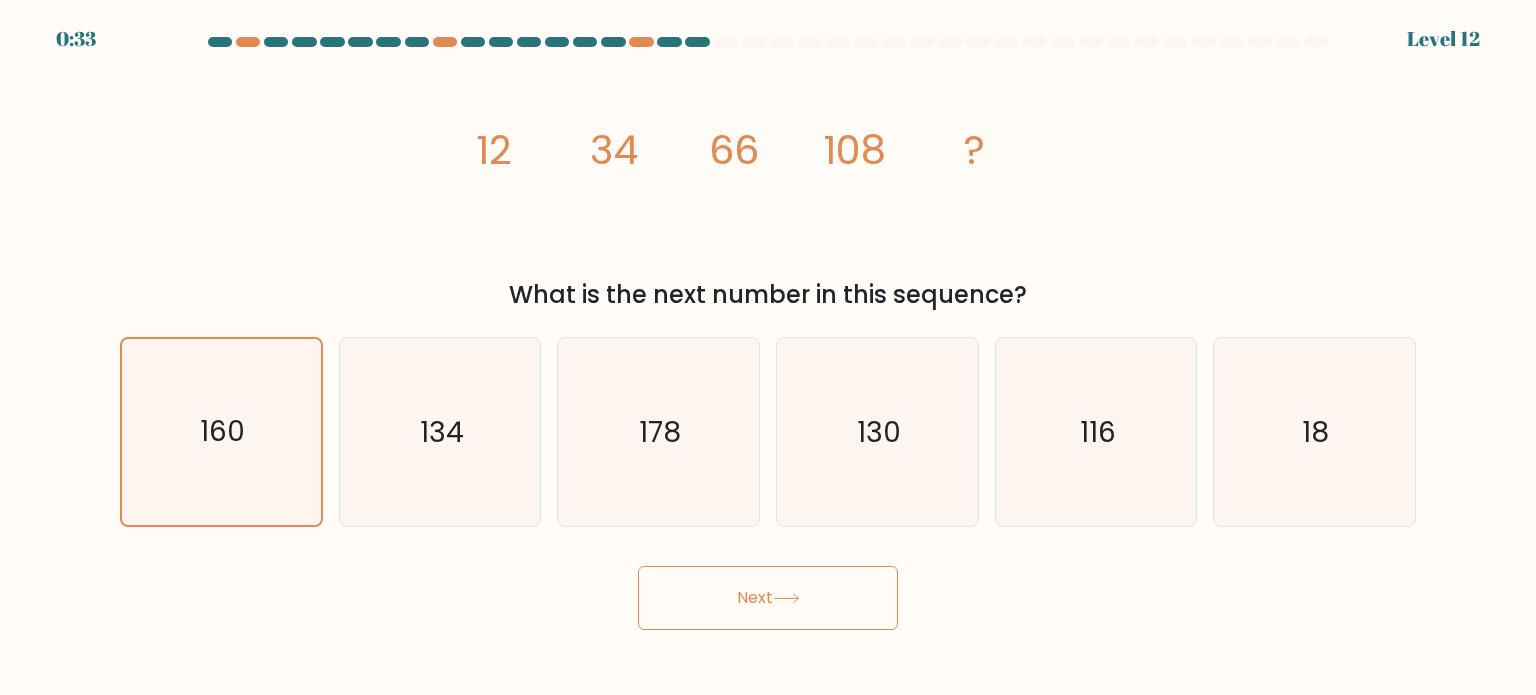 click on "Next" at bounding box center [768, 598] 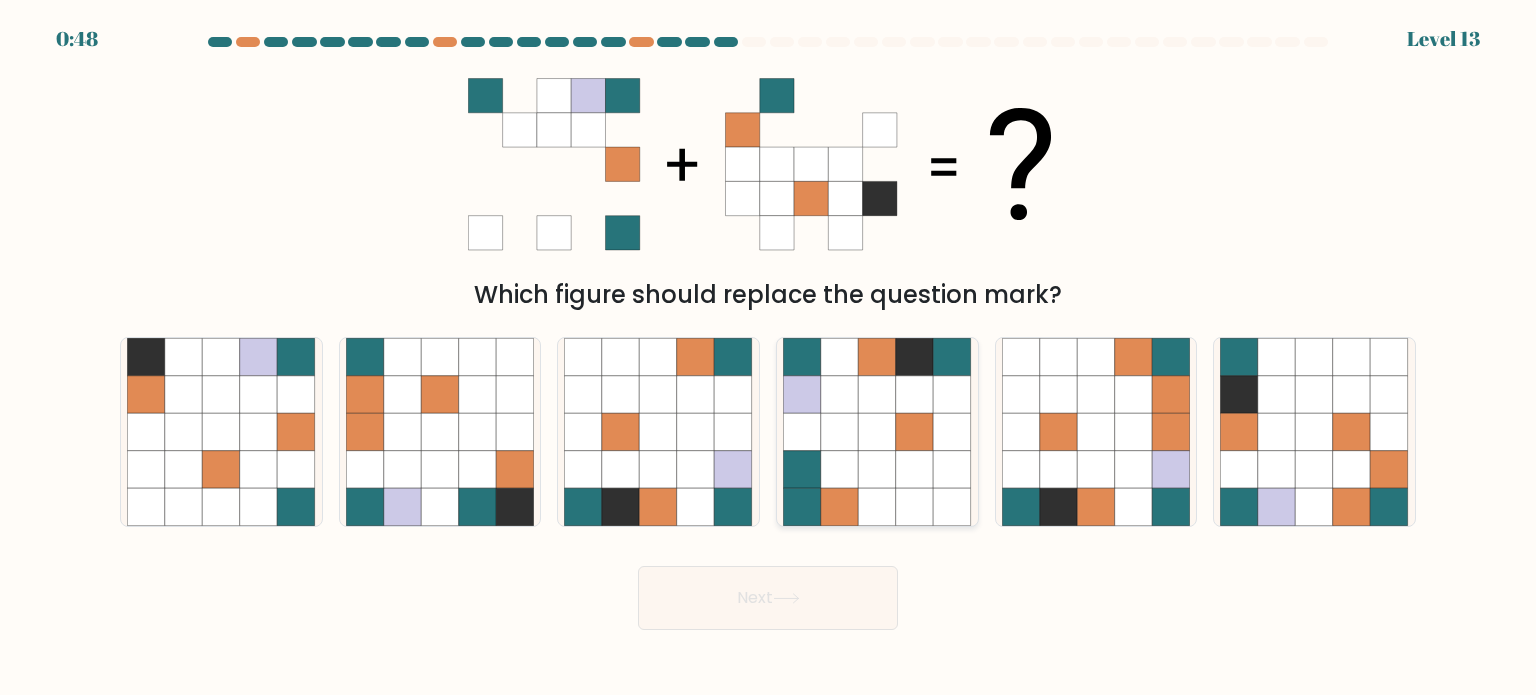 click 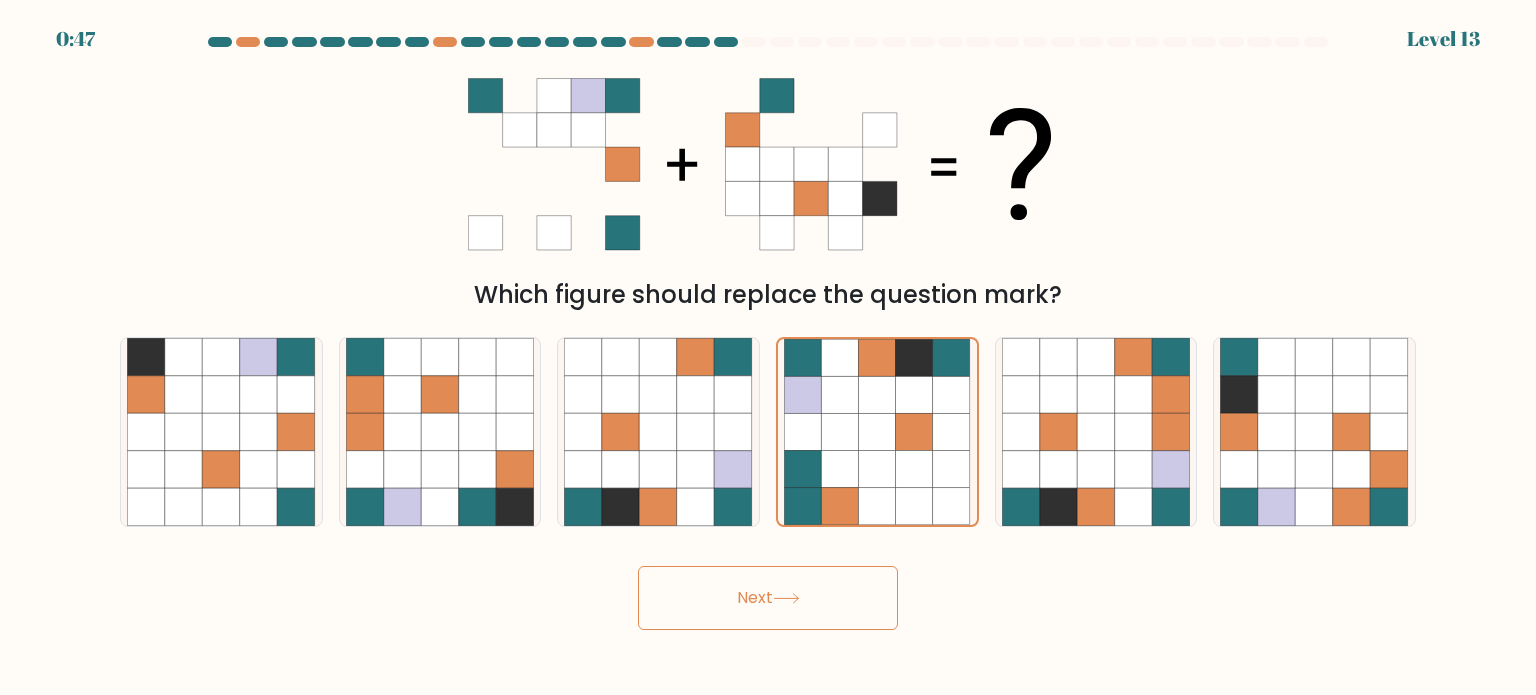 click at bounding box center (768, 333) 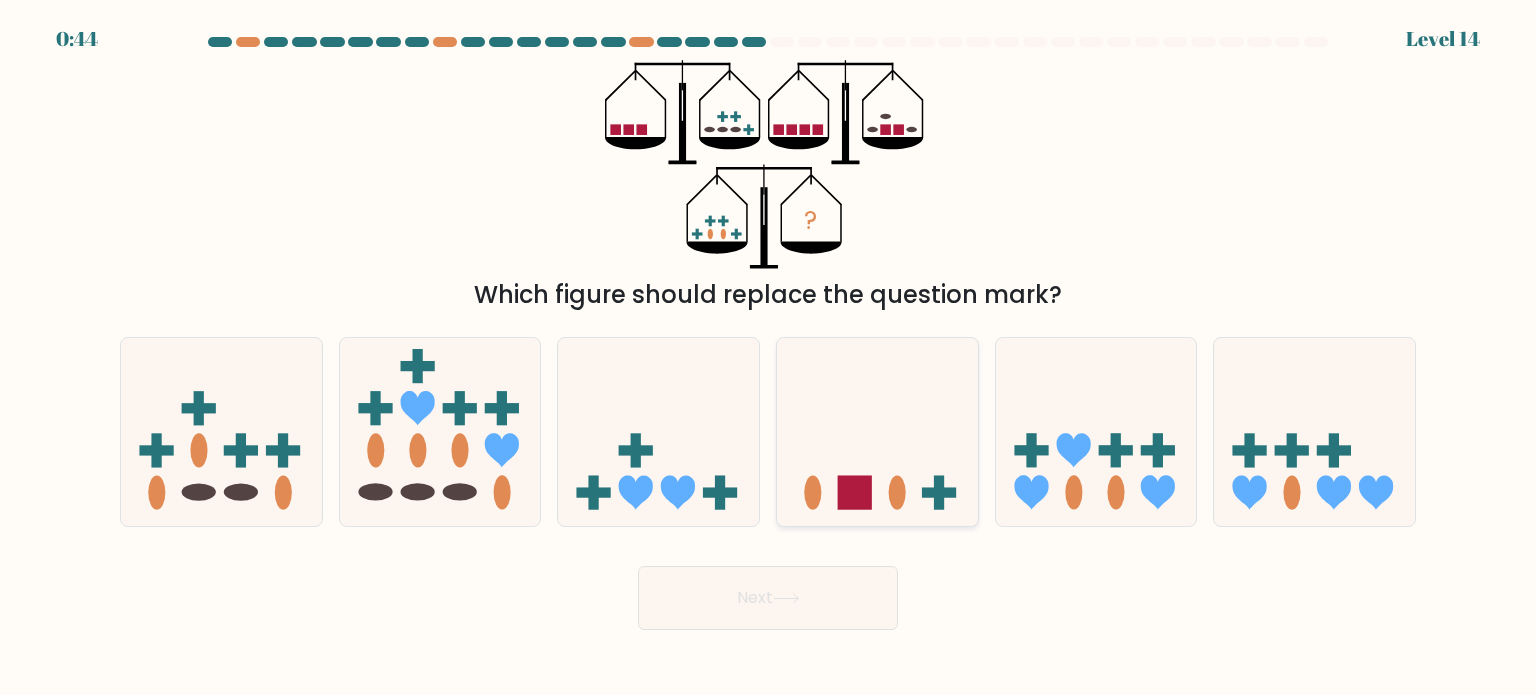 click 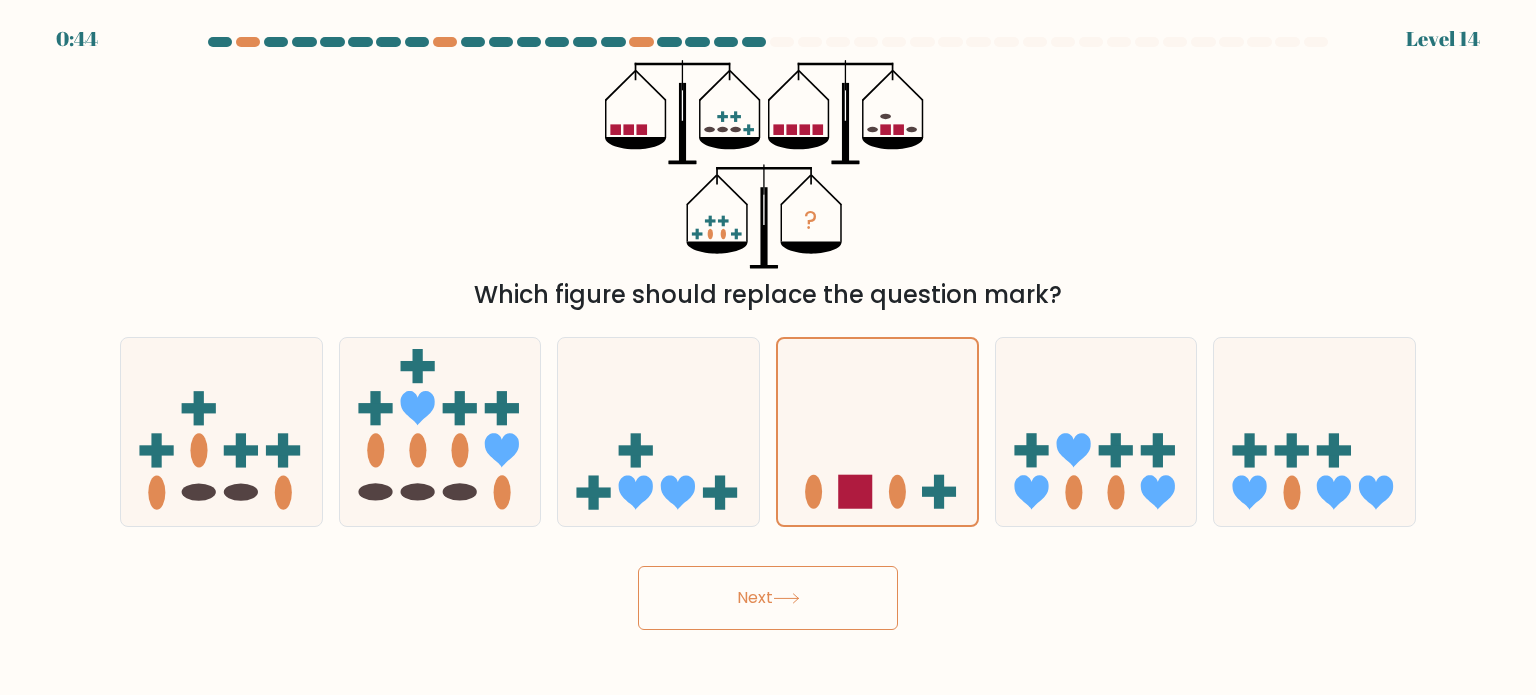 click on "Next" at bounding box center (768, 598) 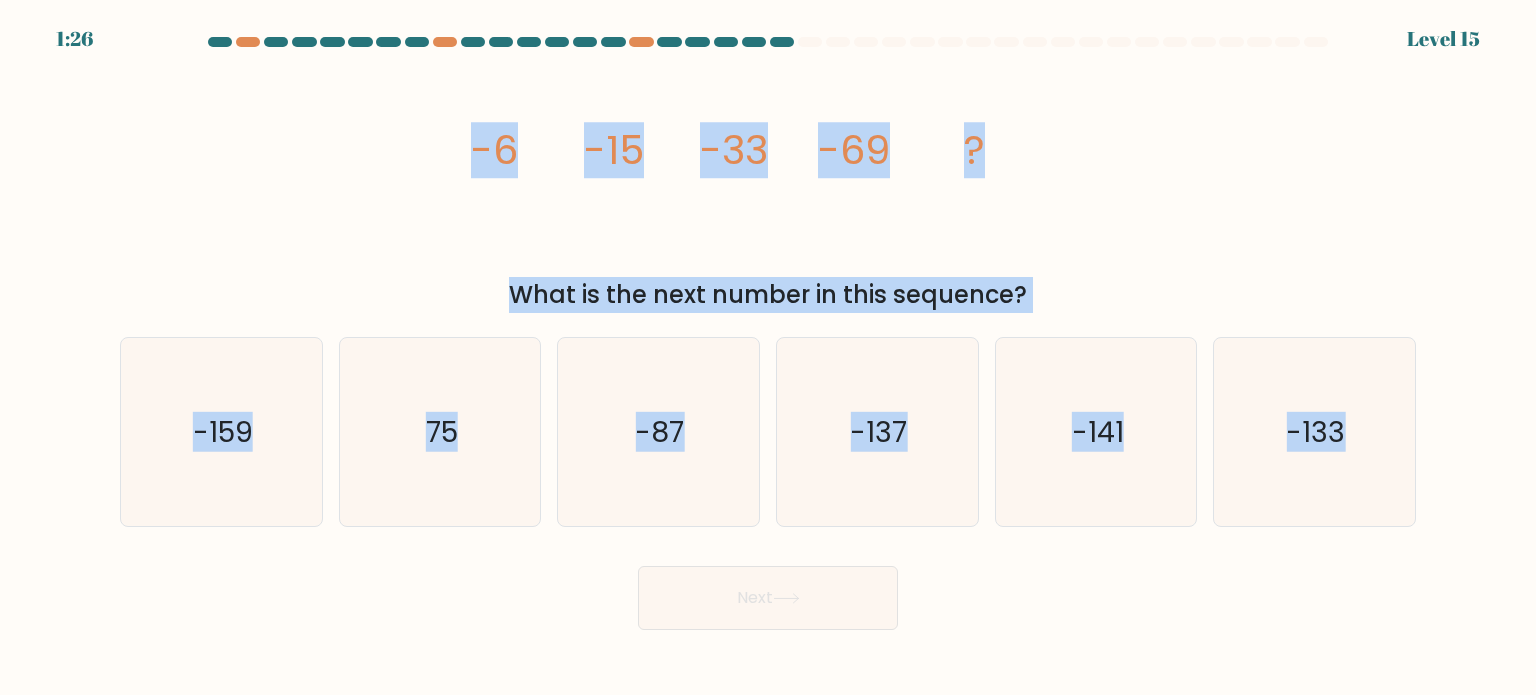 drag, startPoint x: 296, startPoint y: 146, endPoint x: 1436, endPoint y: 575, distance: 1218.048 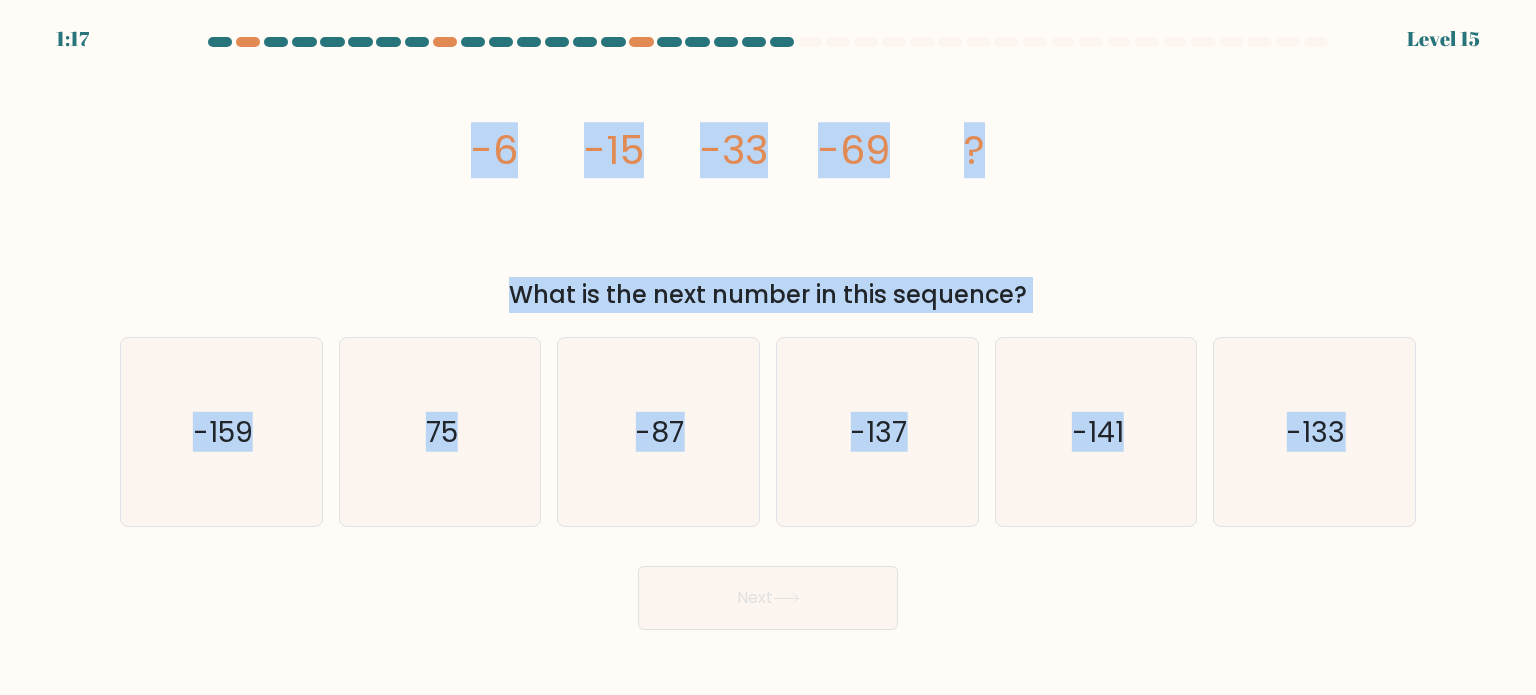 click on "image/svg+xml
-6
-15
-33
-69
?
What is the next number in this sequence?" at bounding box center [768, 186] 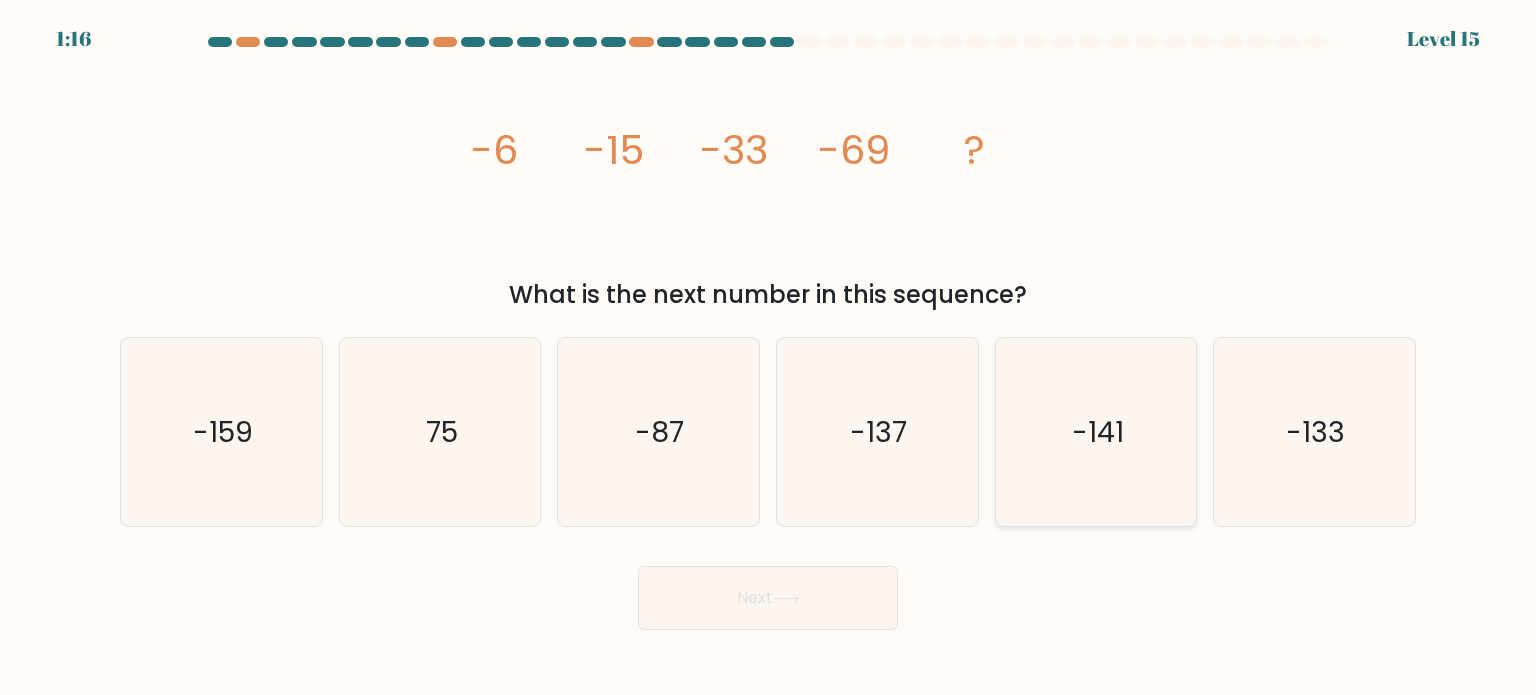 click on "-141" 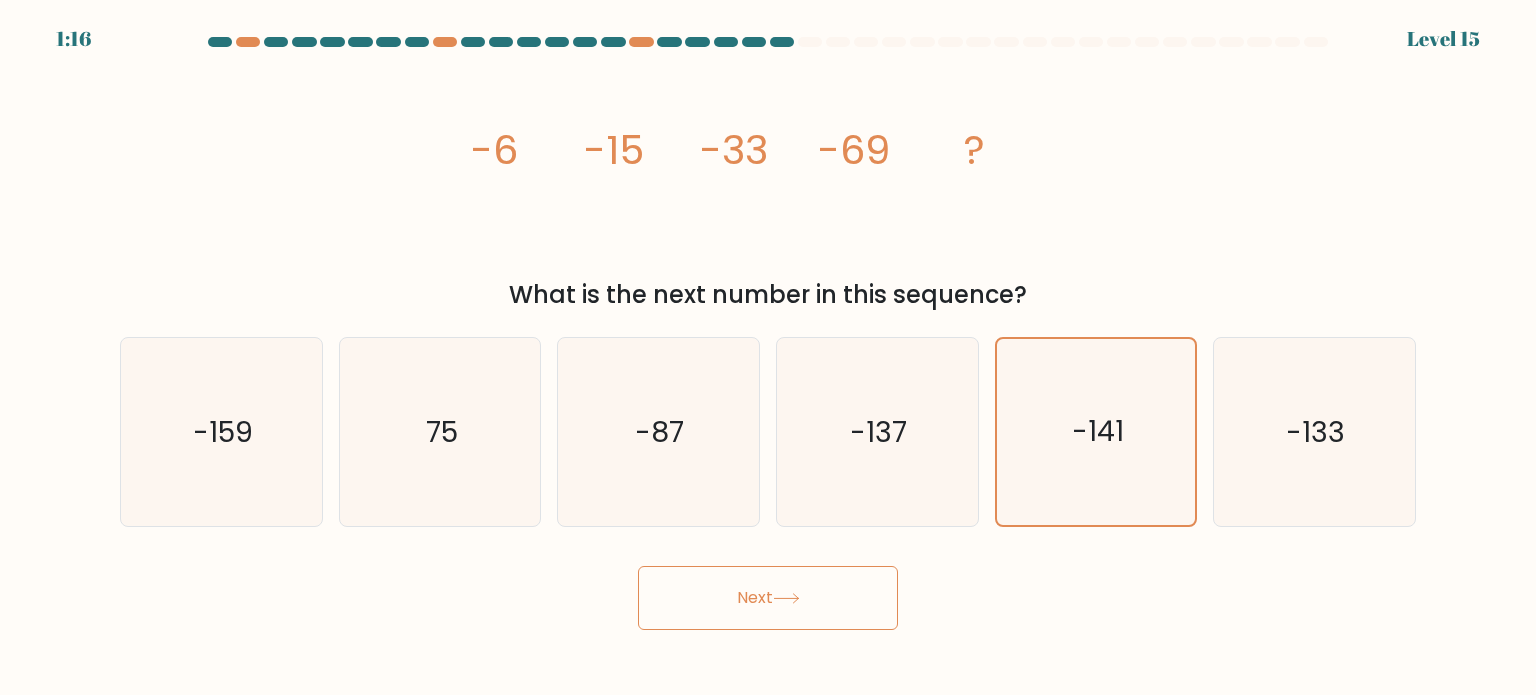 click on "1:16
Level 15" at bounding box center [768, 347] 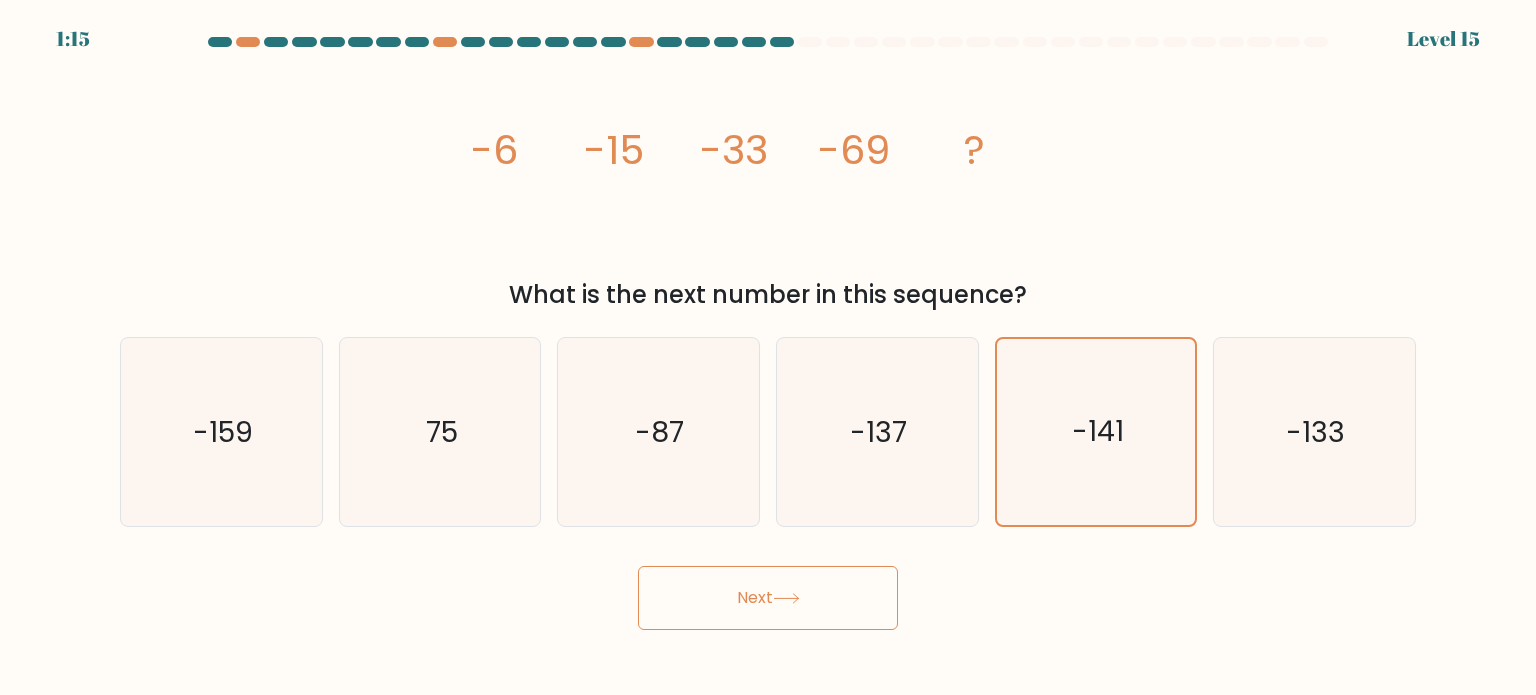 click on "Next" at bounding box center [768, 598] 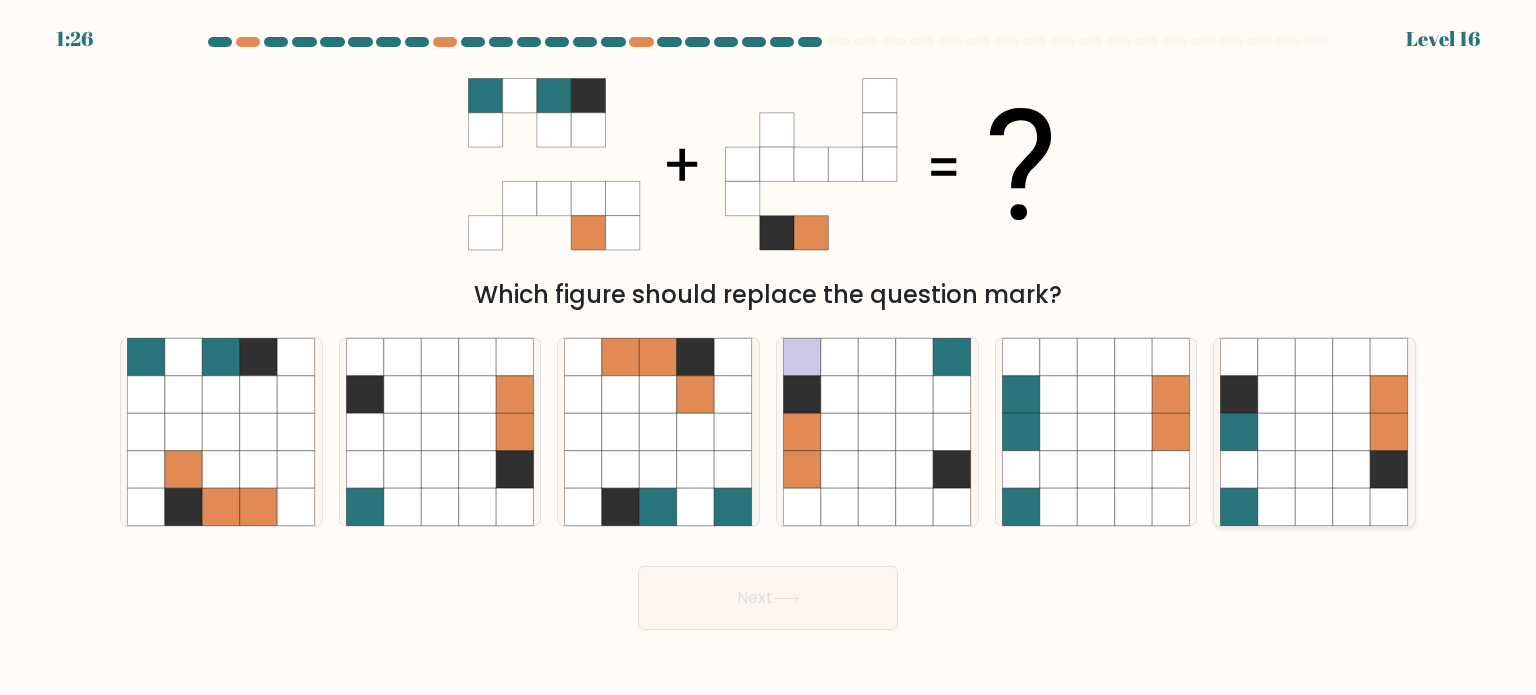 click 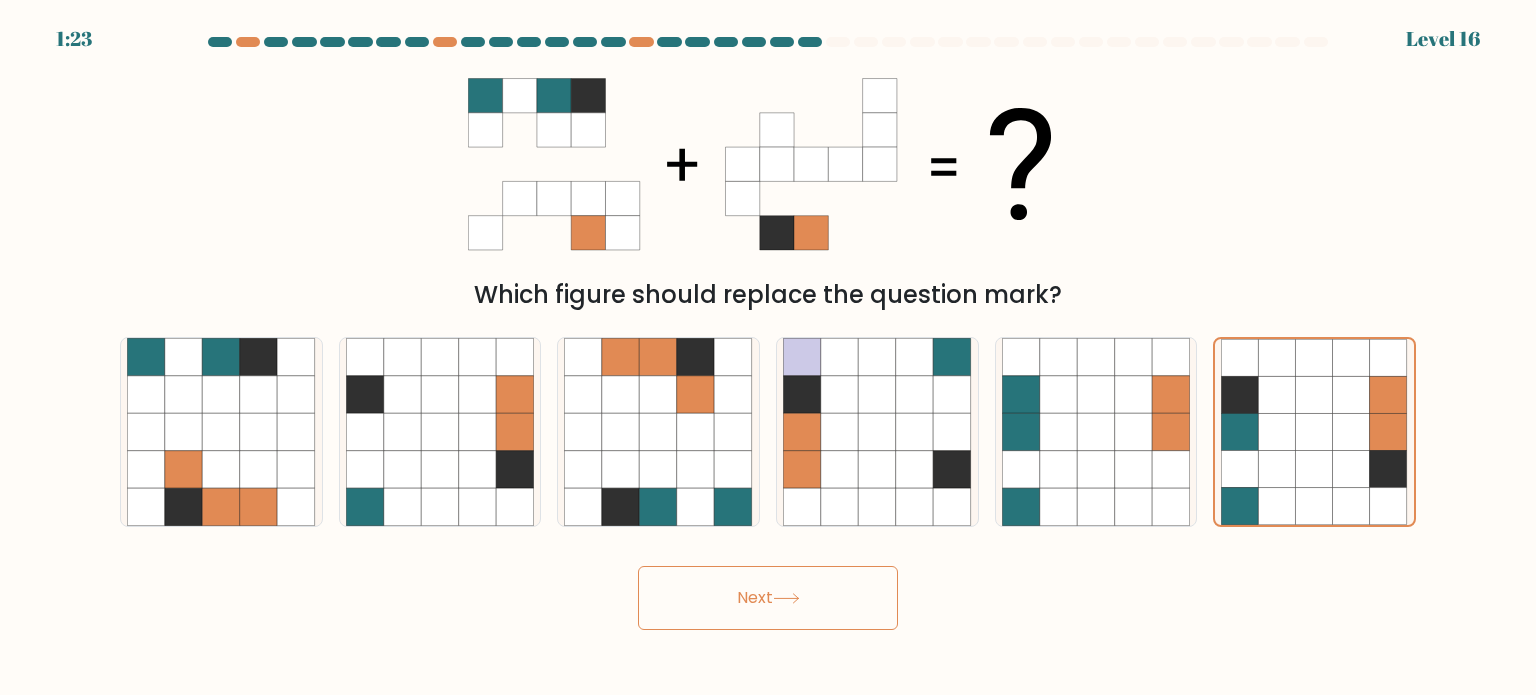 click on "Next" at bounding box center (768, 598) 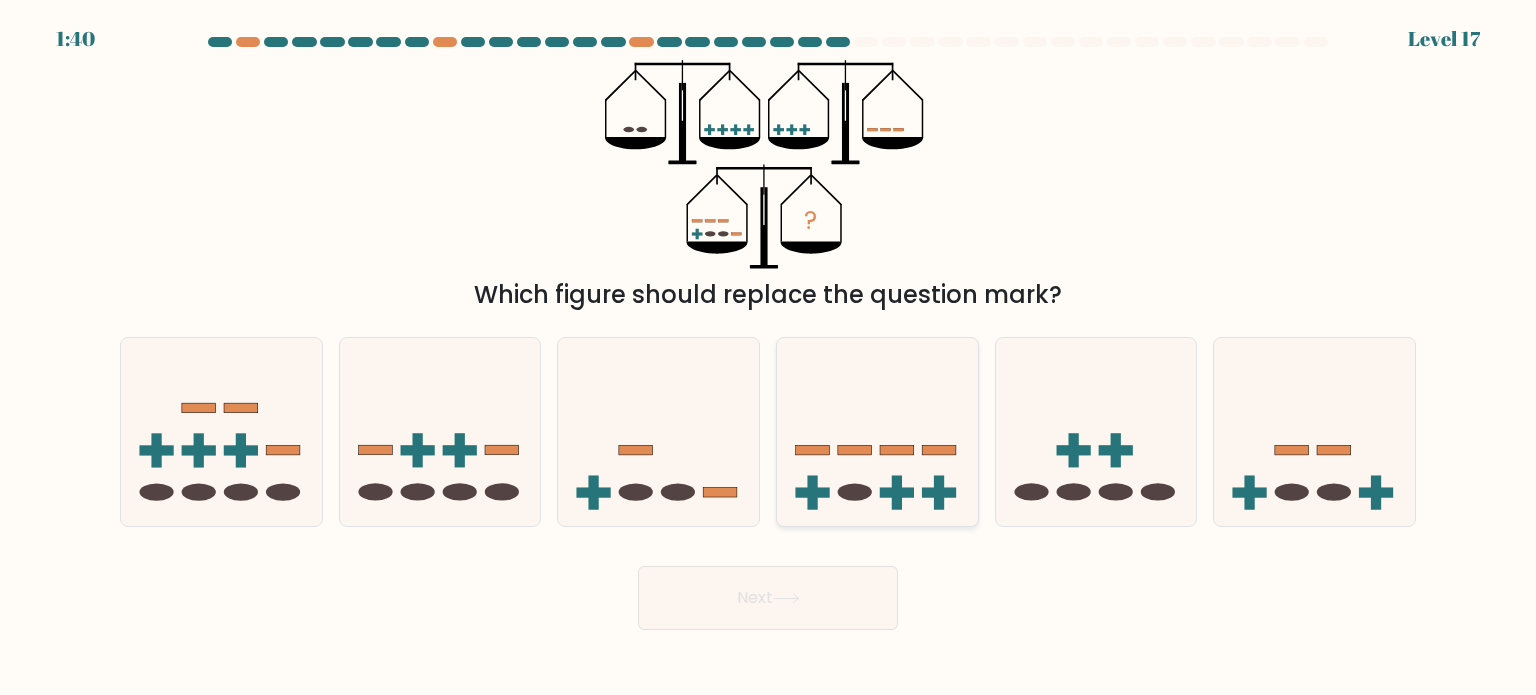 click 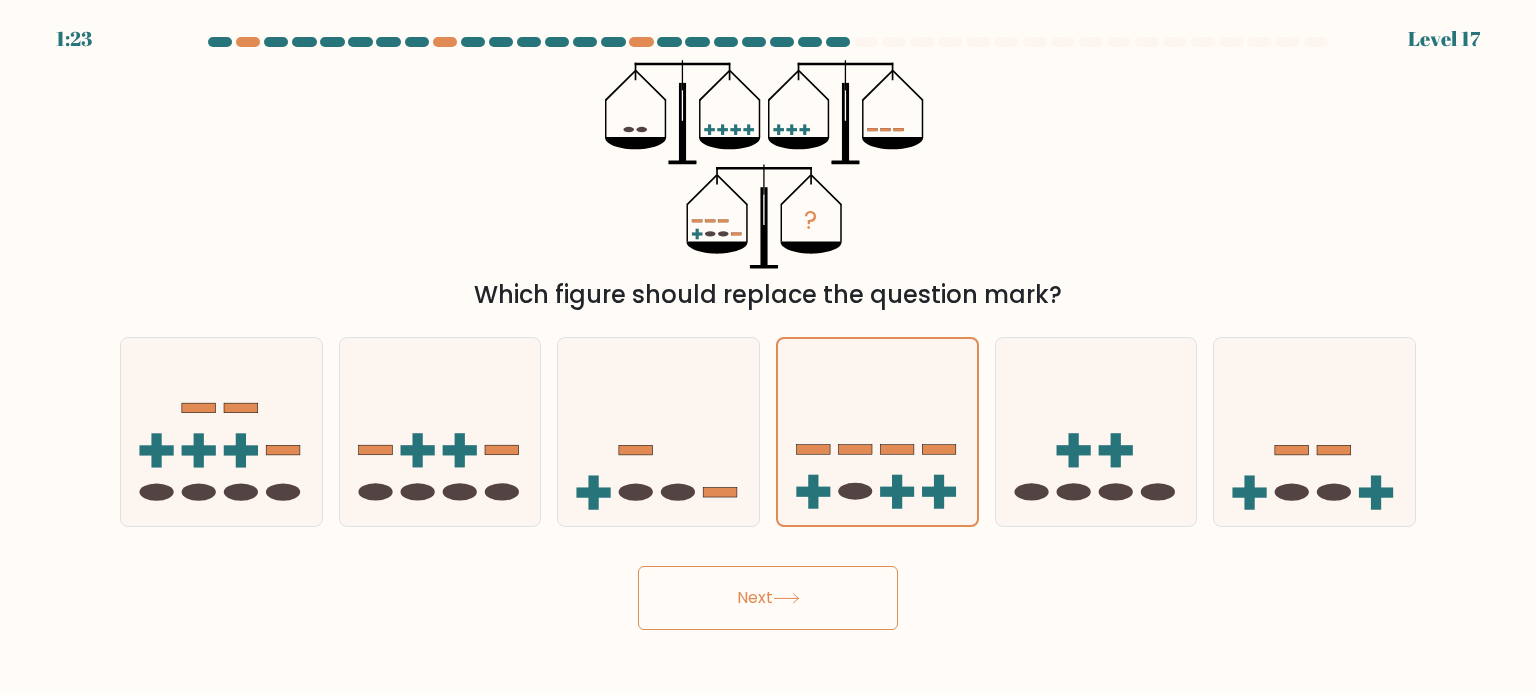 click on "Next" at bounding box center (768, 598) 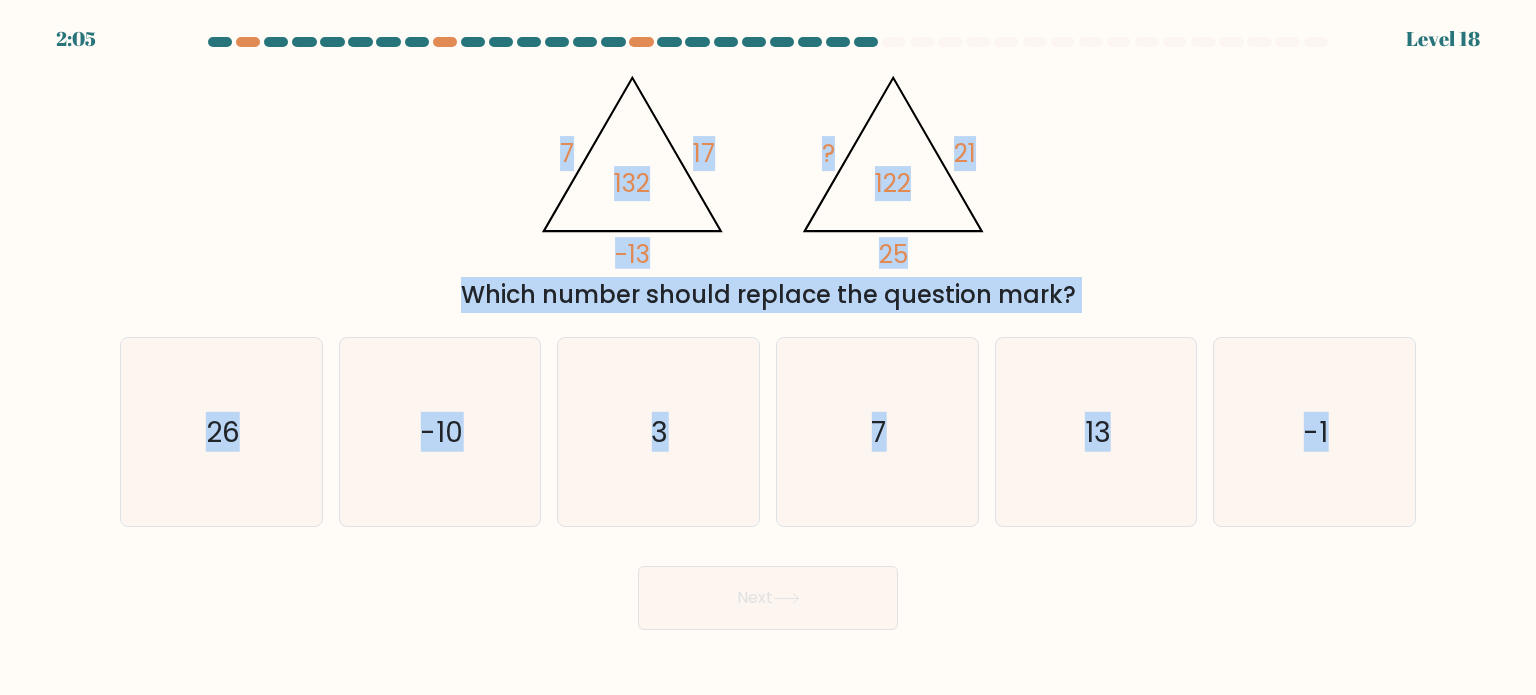 drag, startPoint x: 493, startPoint y: 179, endPoint x: 1466, endPoint y: 457, distance: 1011.9353 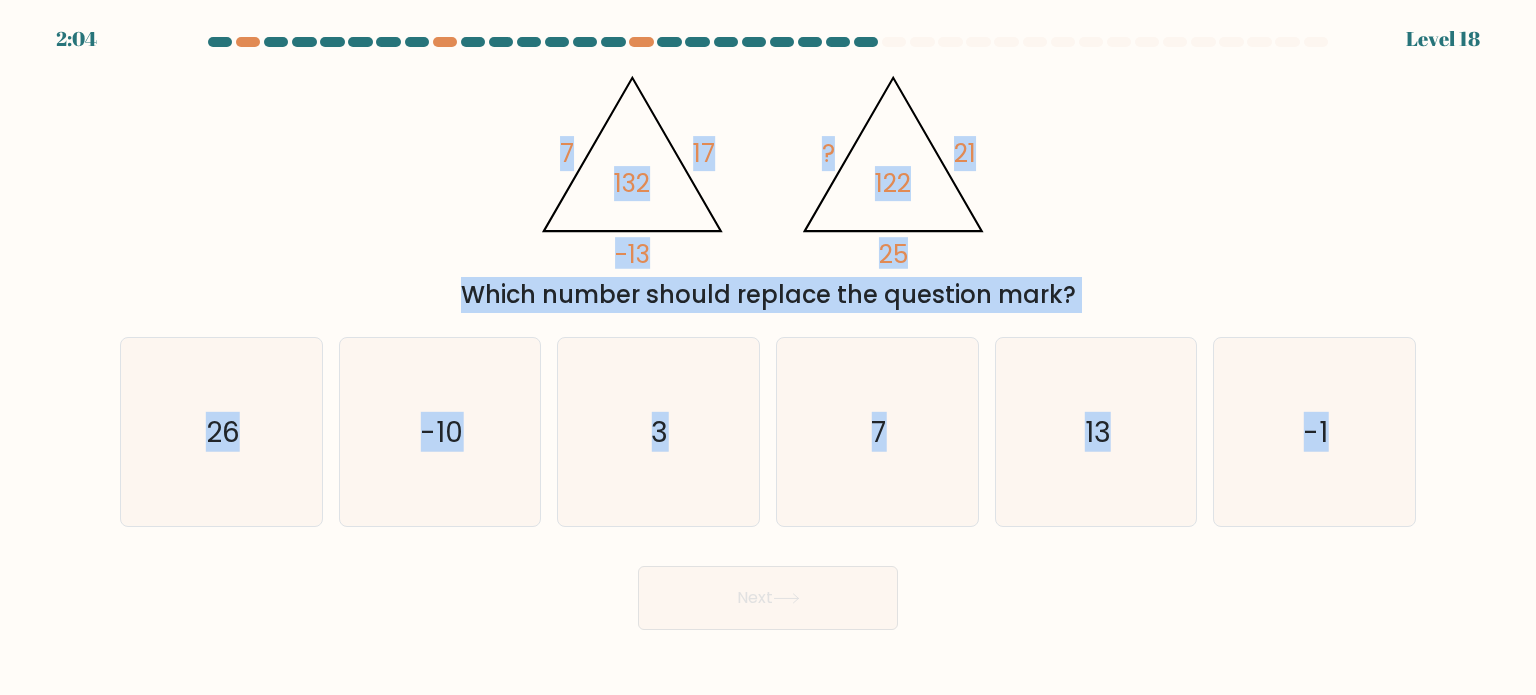 click on "Which number should replace the question mark?" at bounding box center (768, 295) 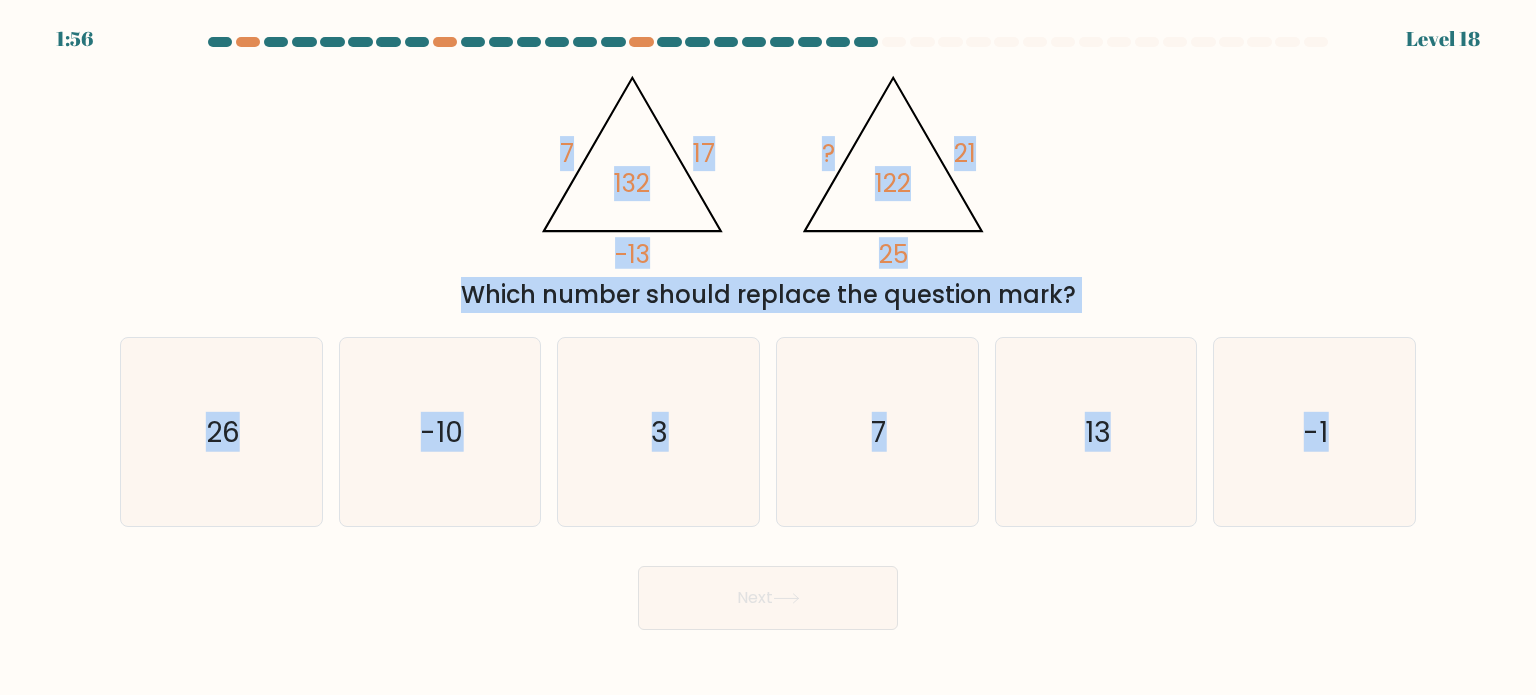 drag, startPoint x: 470, startPoint y: 107, endPoint x: 1438, endPoint y: 485, distance: 1039.1863 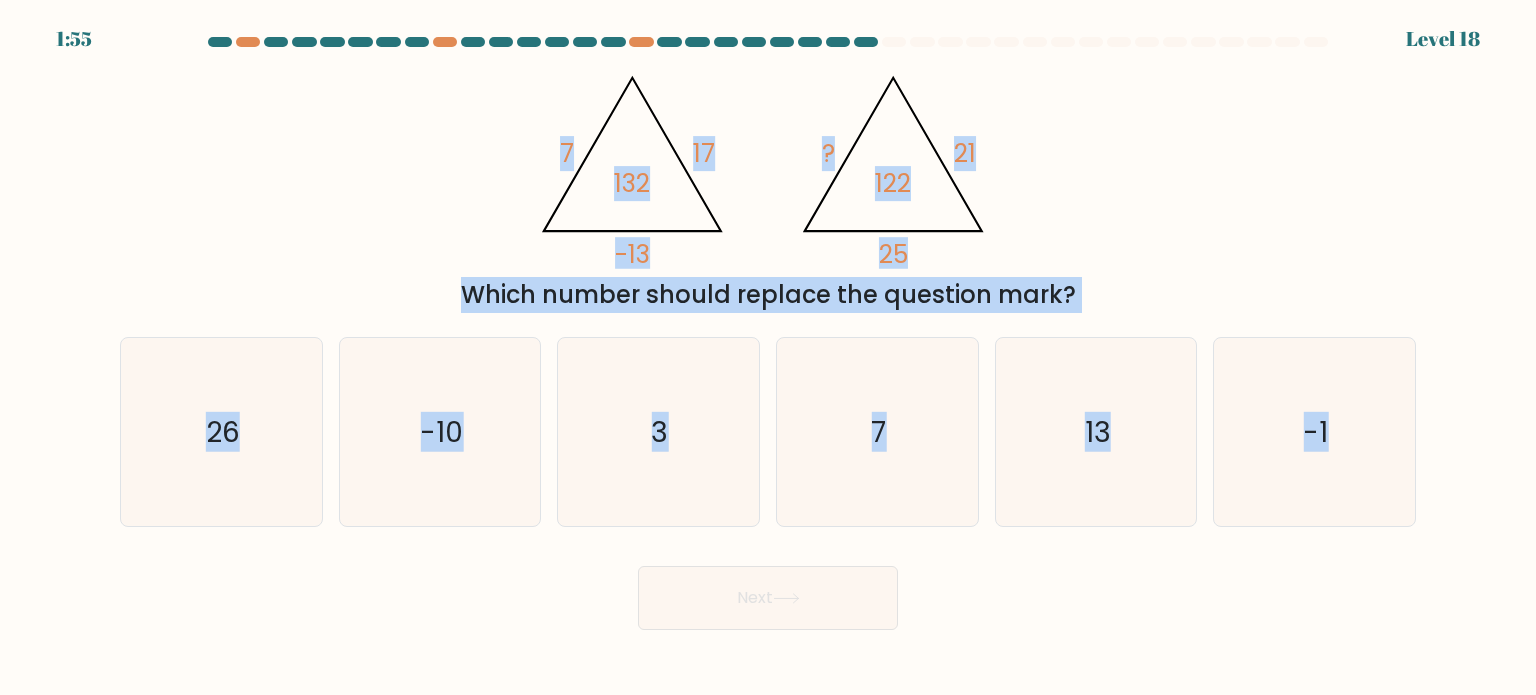 click on "@import url('https://fonts.googleapis.com/css?family=Abril+Fatface:400,100,100italic,300,300italic,400italic,500,500italic,700,700italic,900,900italic');                        7       17       -13       132                                       @import url('https://fonts.googleapis.com/css?family=Abril+Fatface:400,100,100italic,300,300italic,400italic,500,500italic,700,700italic,900,900italic');                        ?       21       25       122
Which number should replace the question mark?" at bounding box center (768, 186) 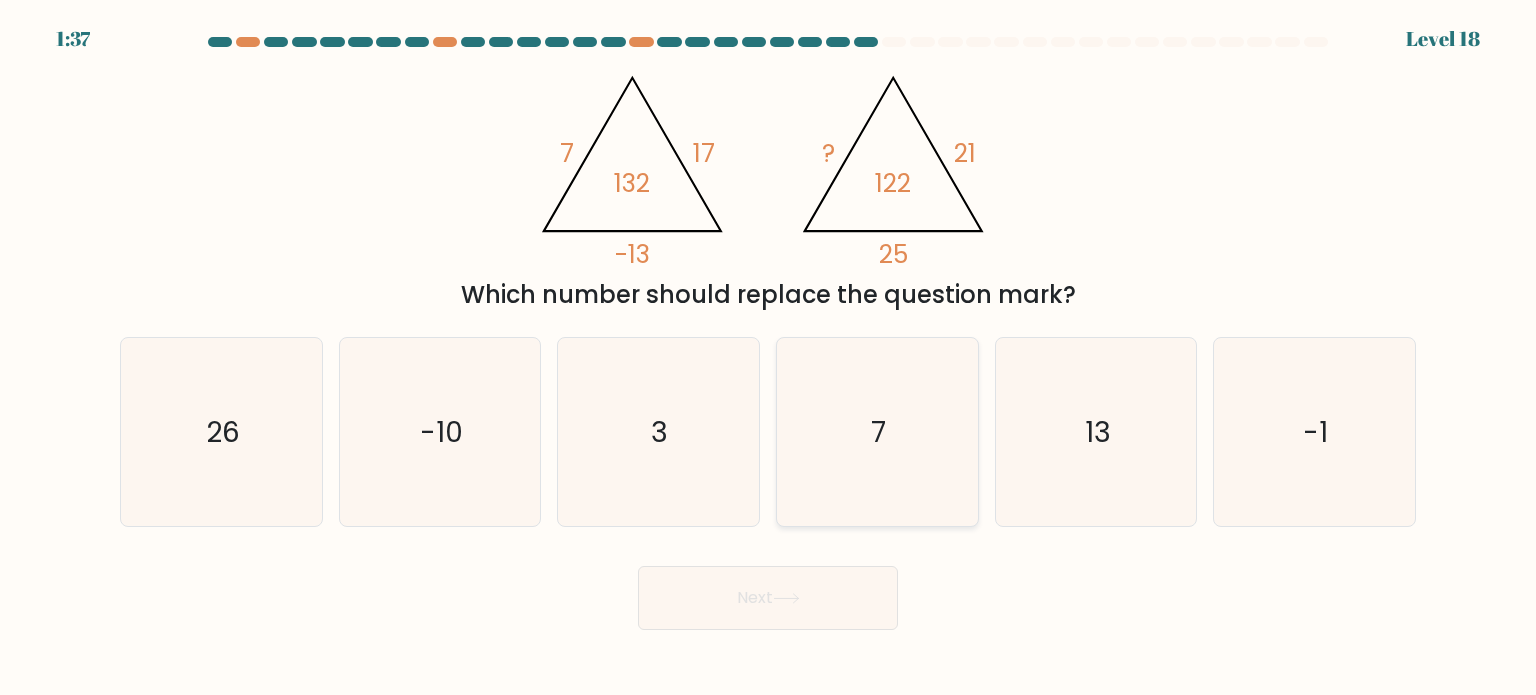 click on "7" 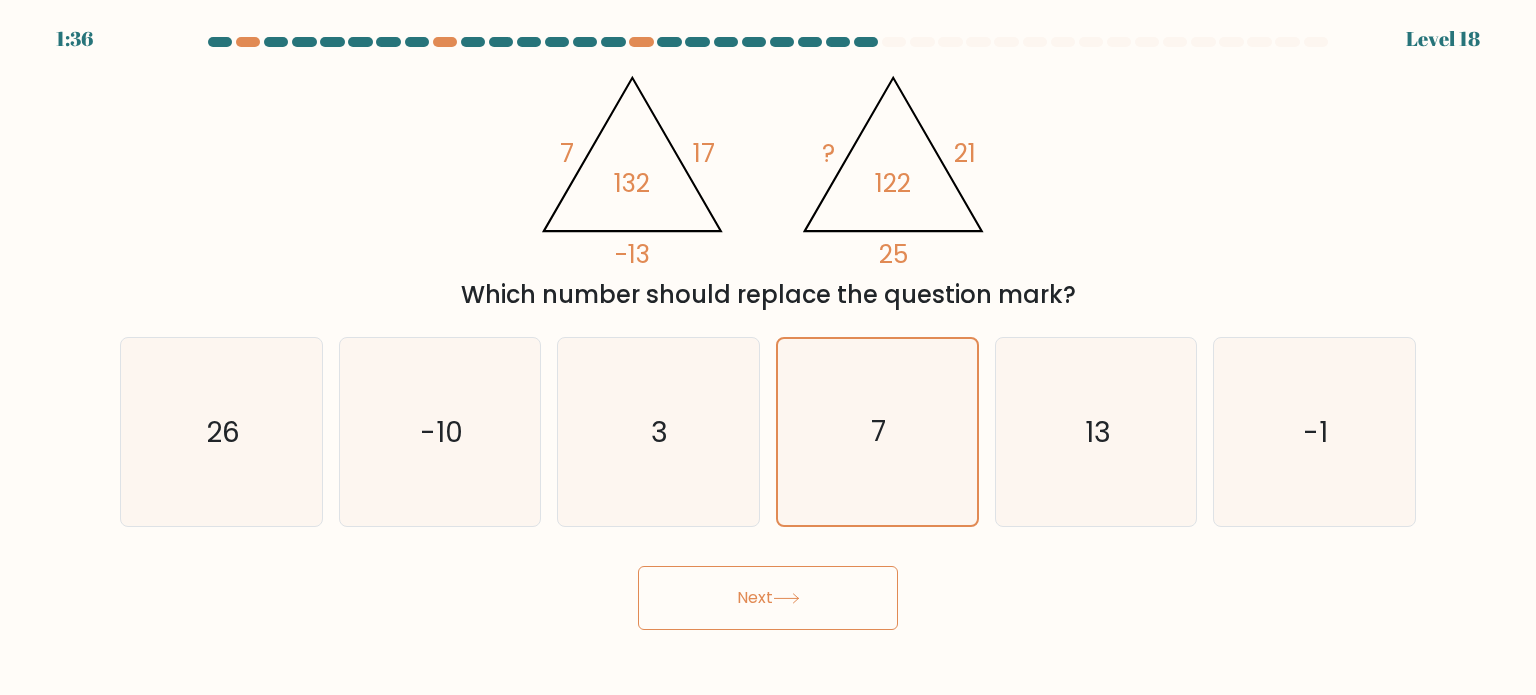 click on "Next" at bounding box center [768, 598] 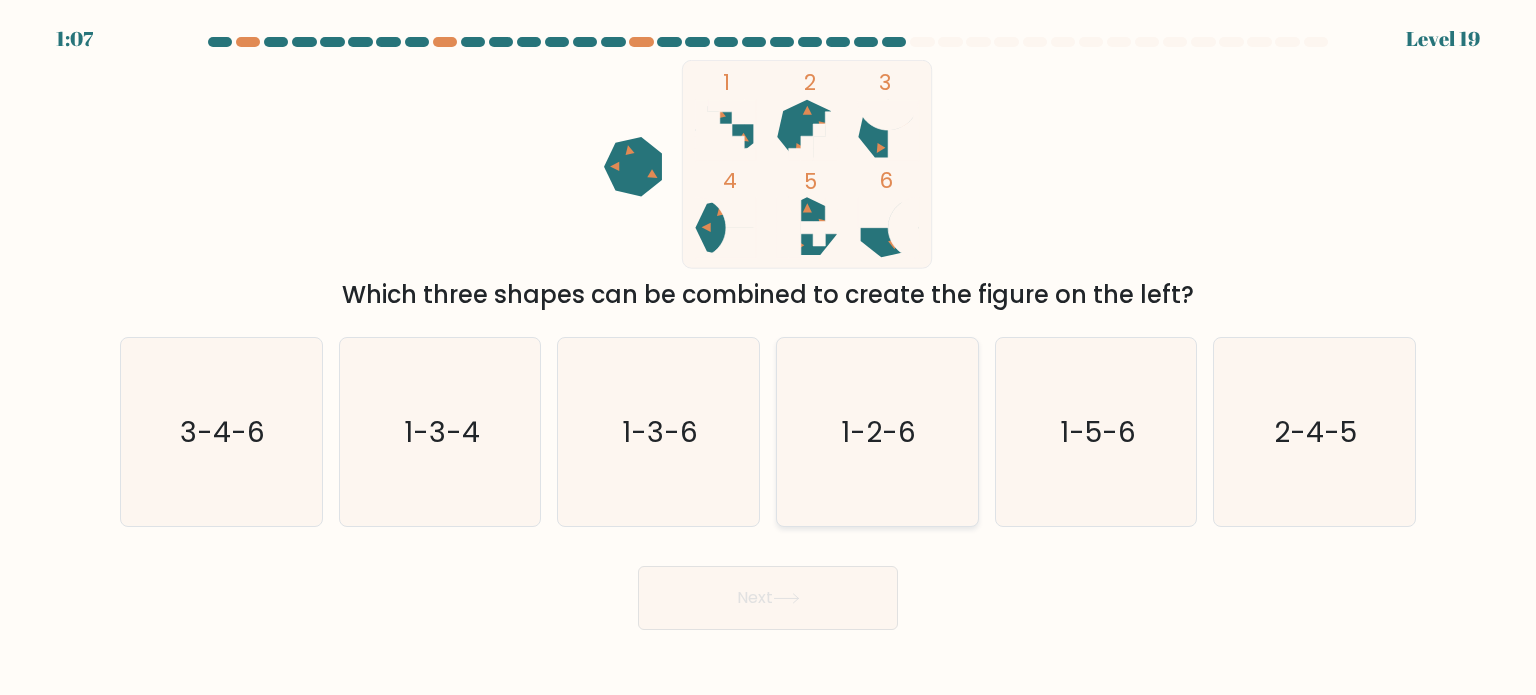 click on "1-2-6" 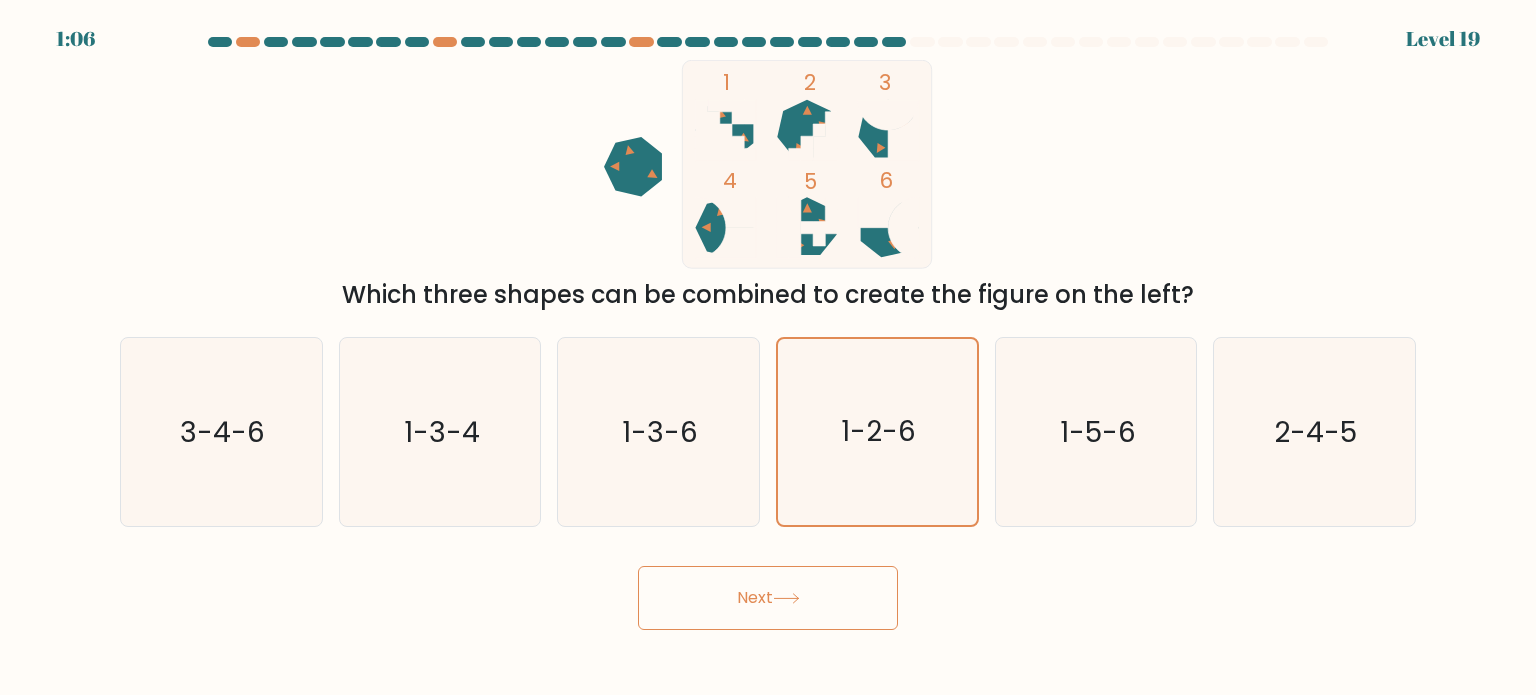 click 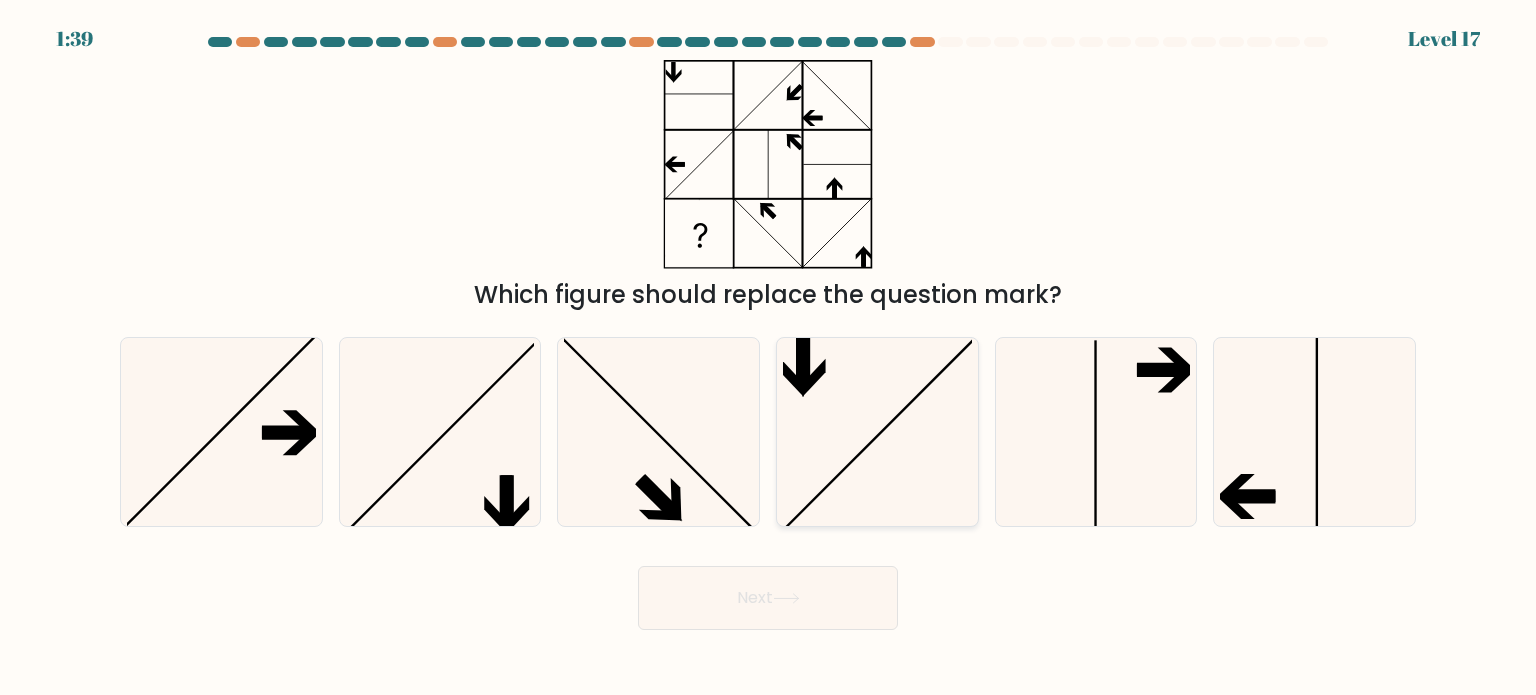 click 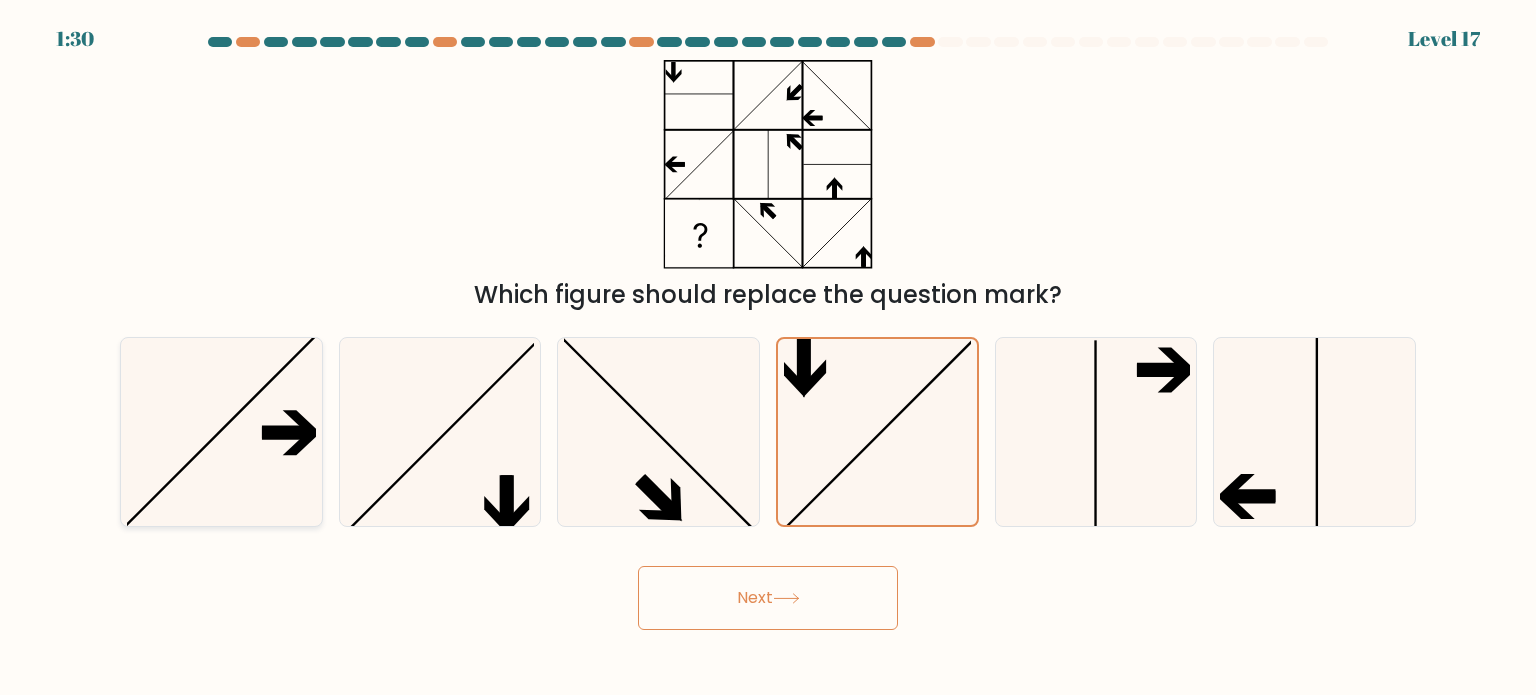 click 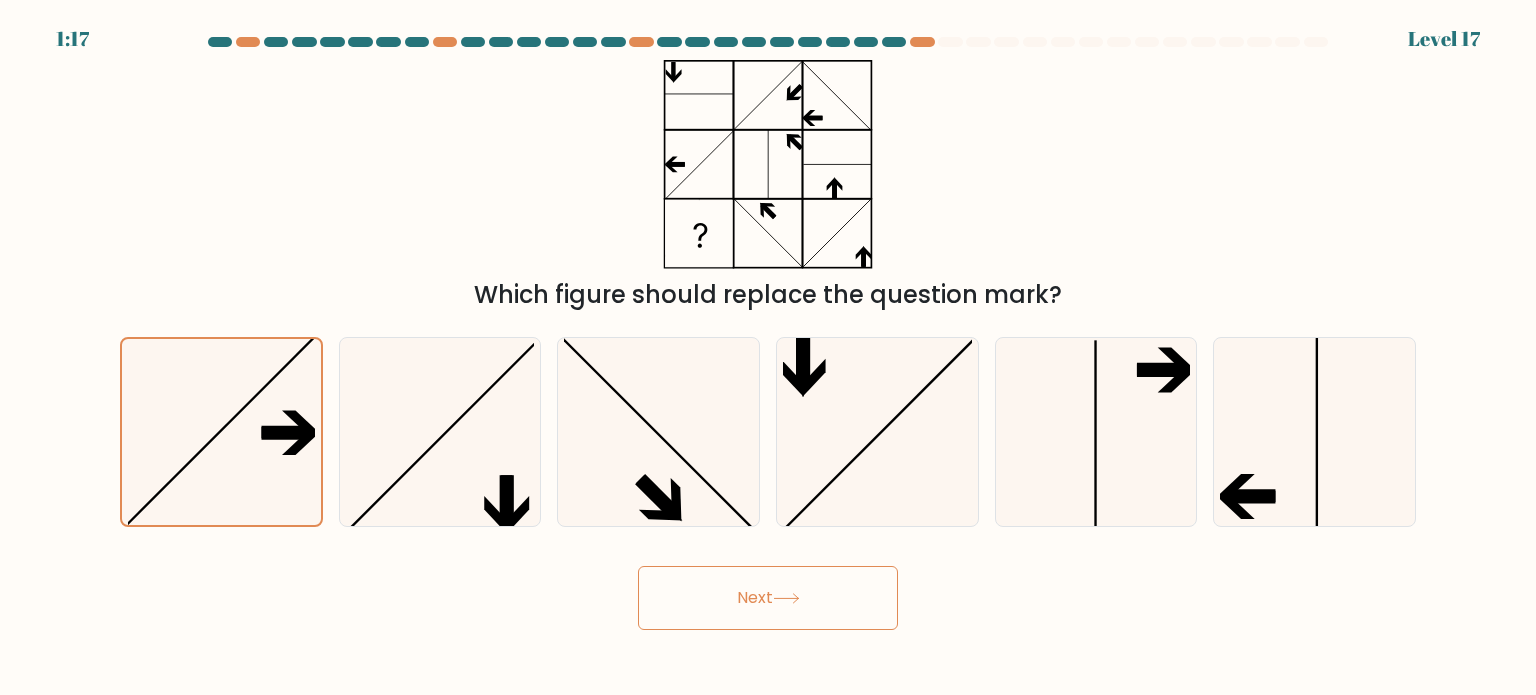 click on "Next" at bounding box center [768, 598] 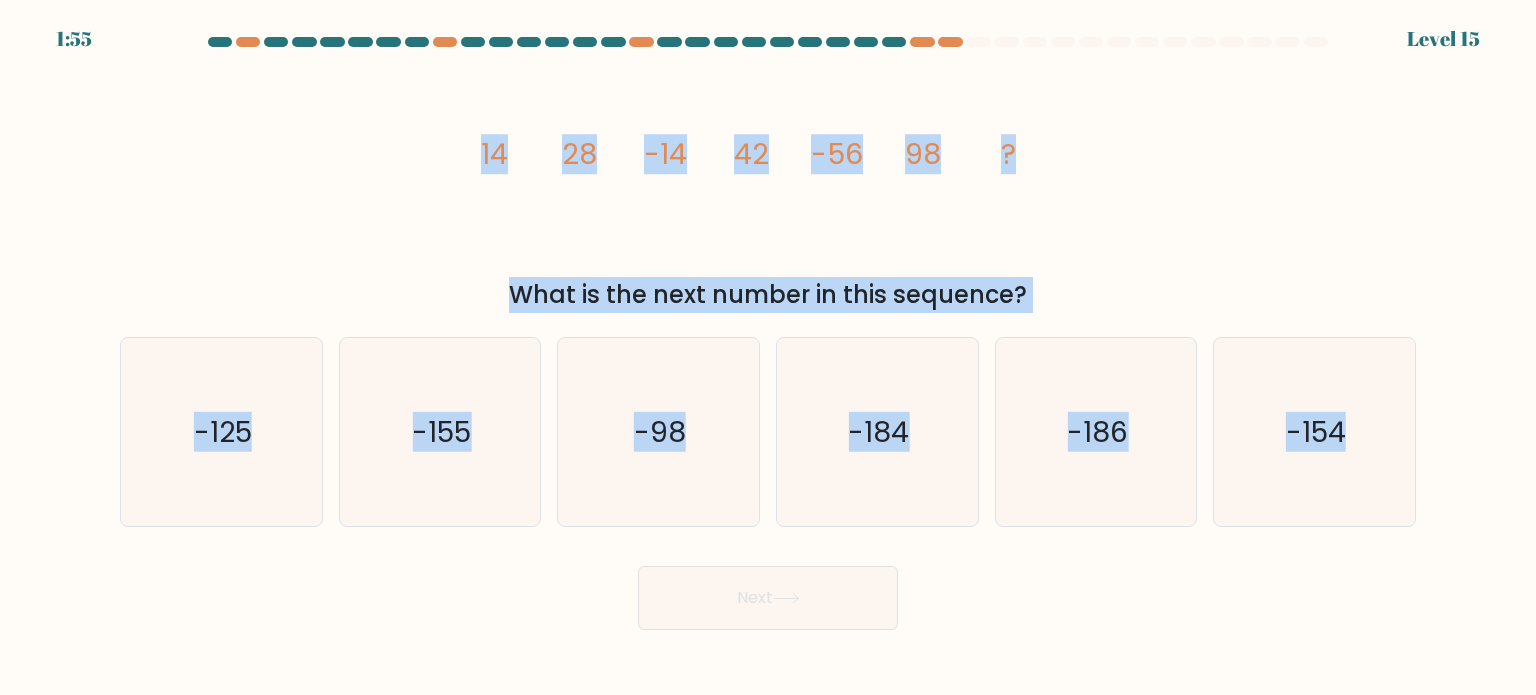 drag, startPoint x: 807, startPoint y: 303, endPoint x: 1533, endPoint y: 559, distance: 769.813 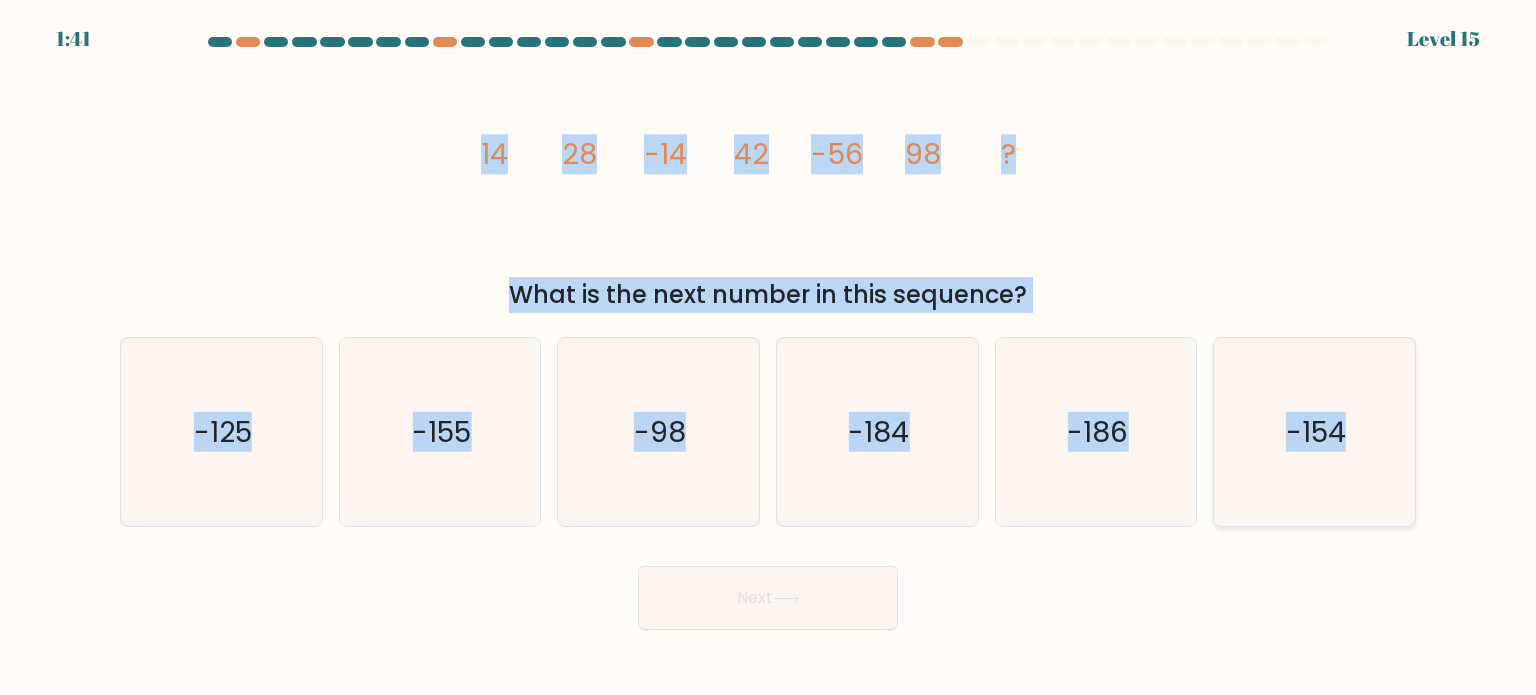 drag, startPoint x: 1232, startPoint y: 247, endPoint x: 1282, endPoint y: 409, distance: 169.54056 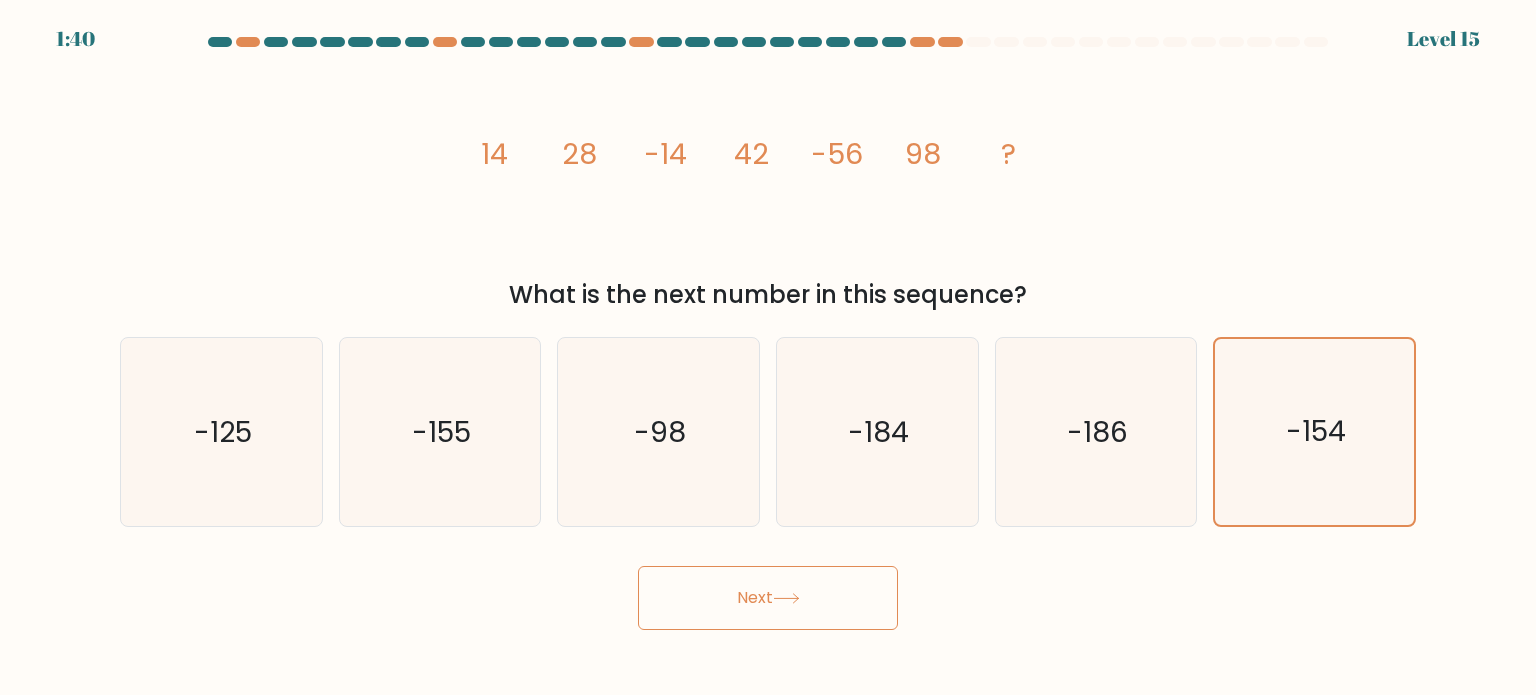 click on "Next" at bounding box center (768, 598) 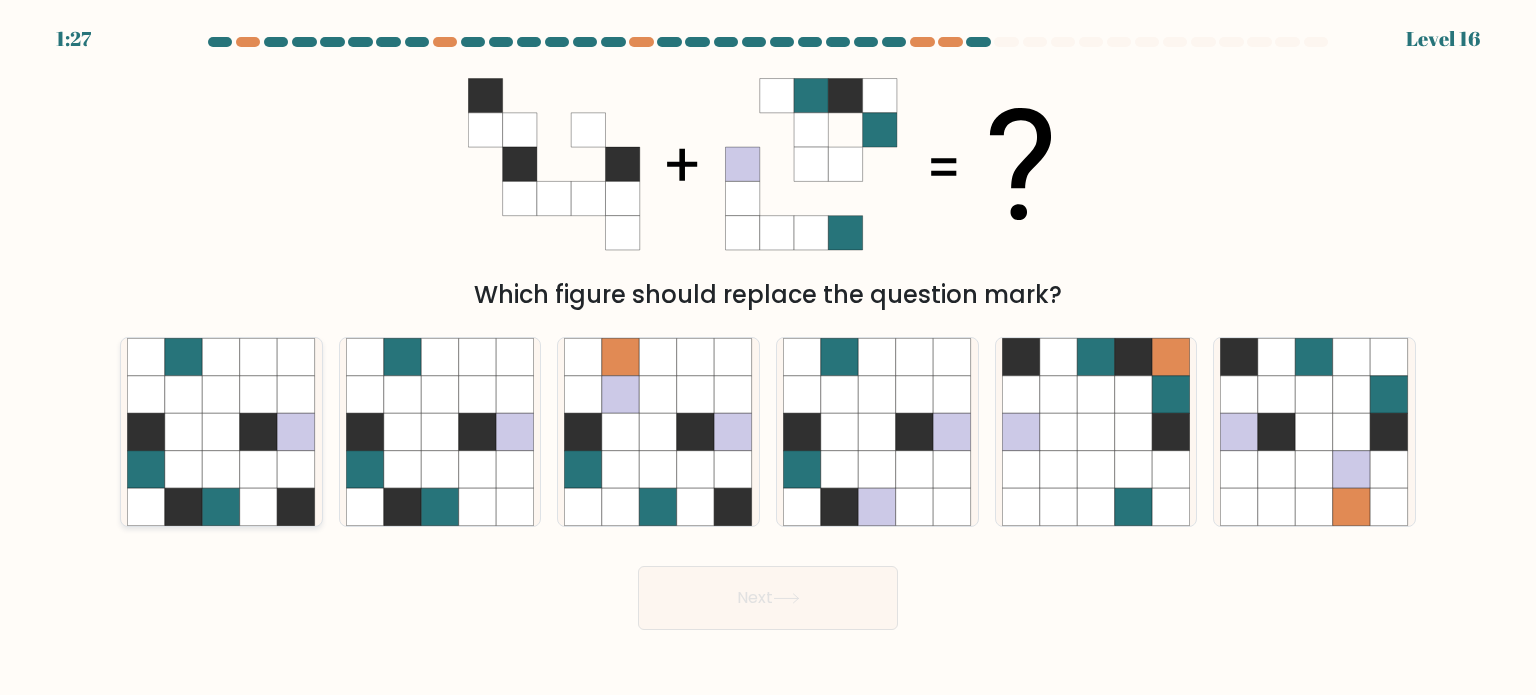 click 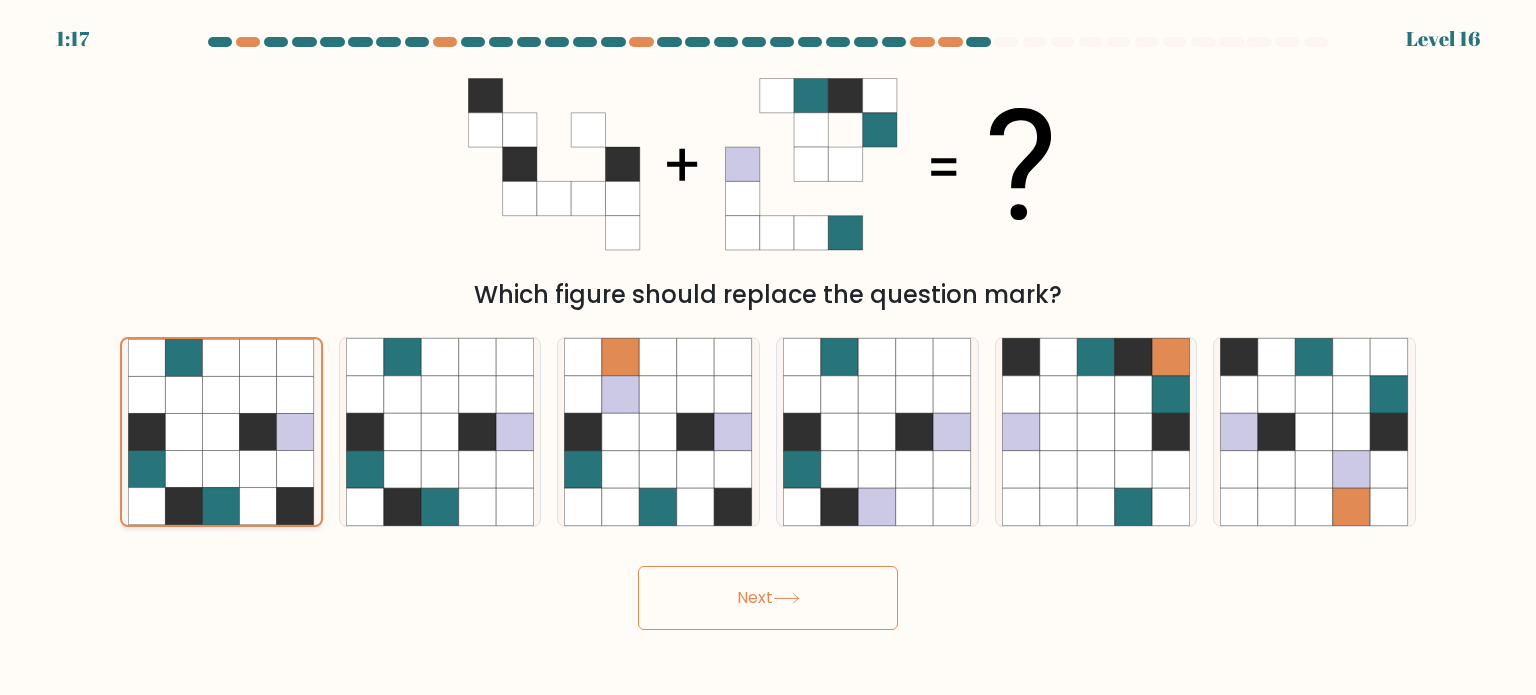 click 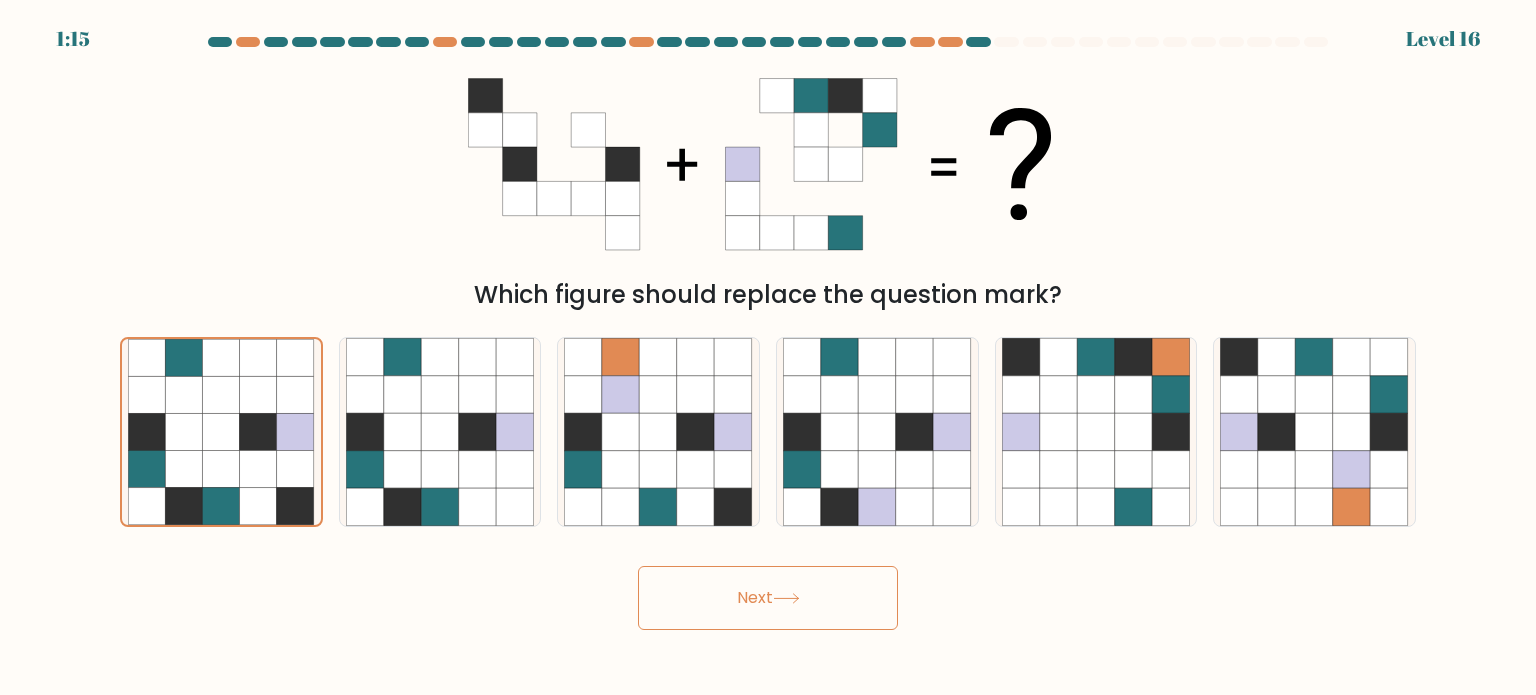 click on "Next" at bounding box center [768, 598] 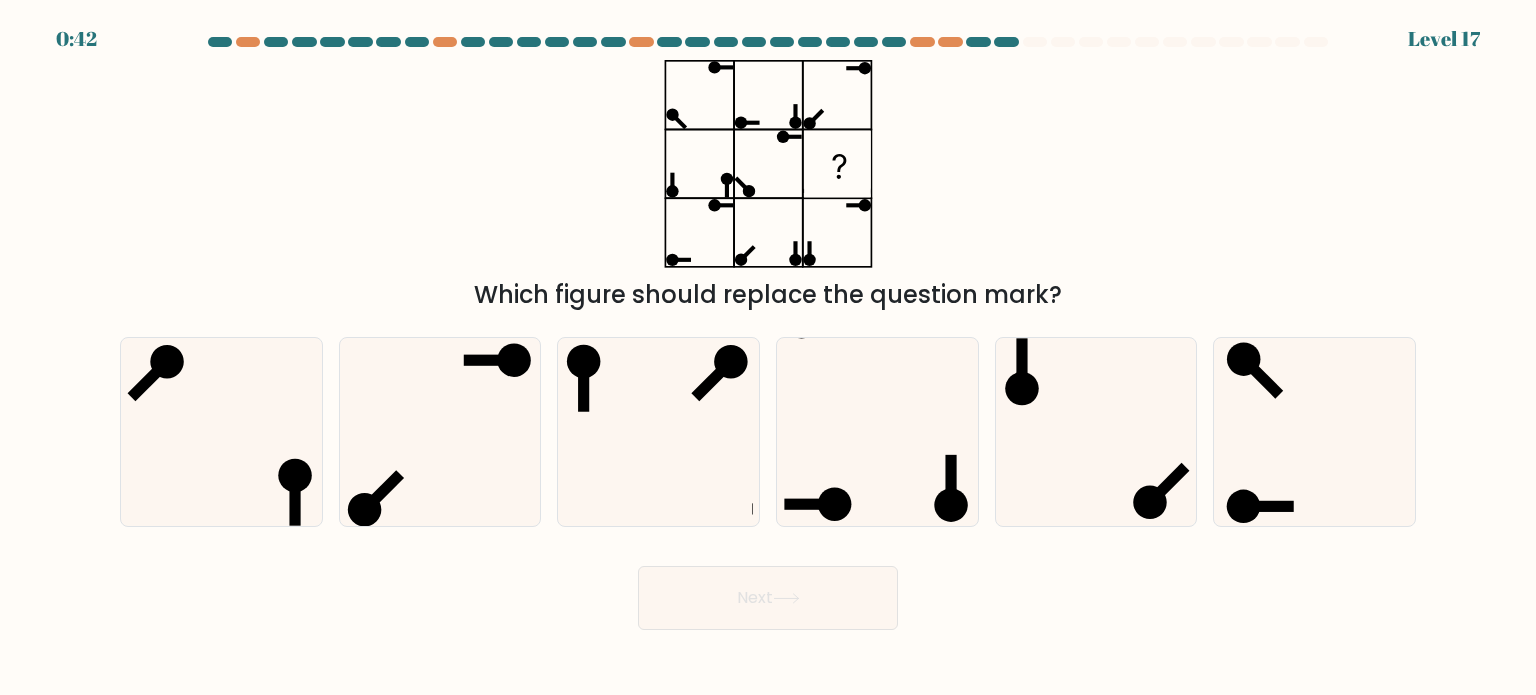 click 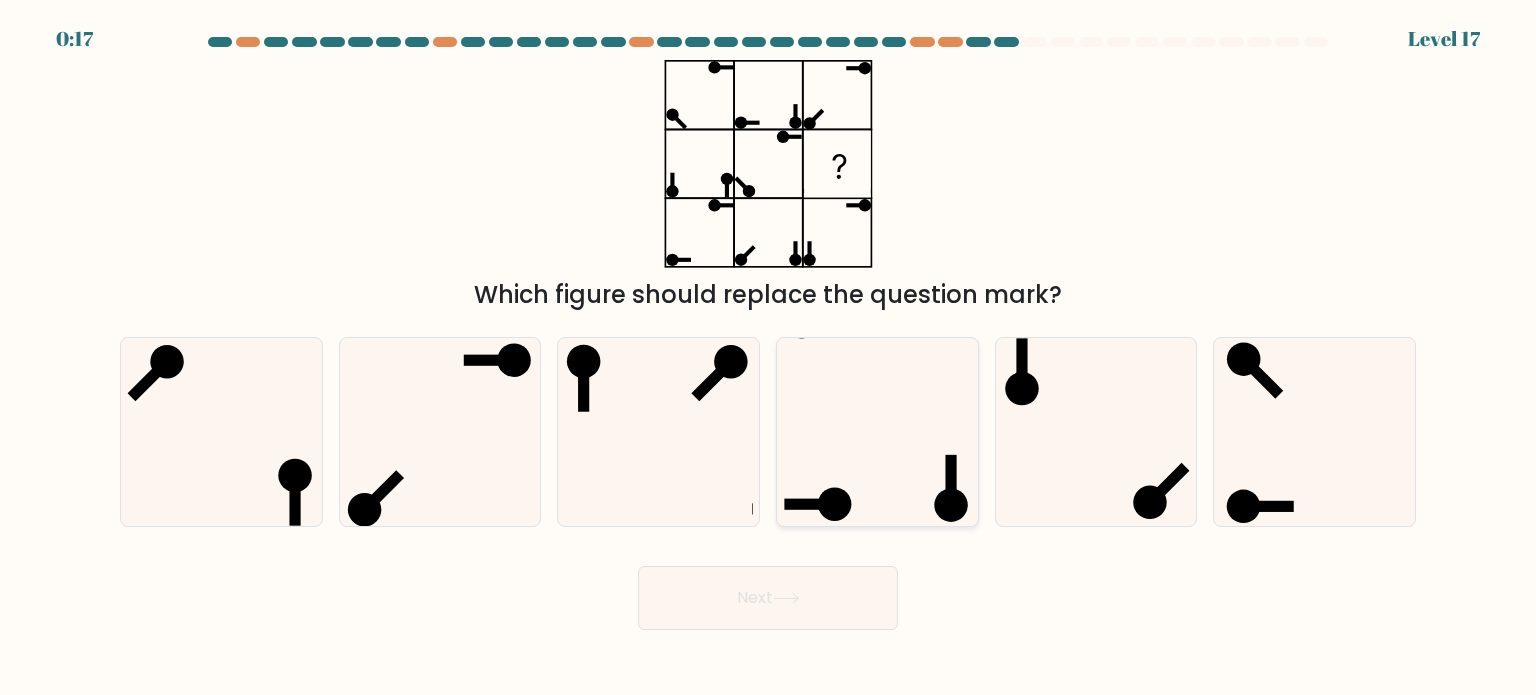 click 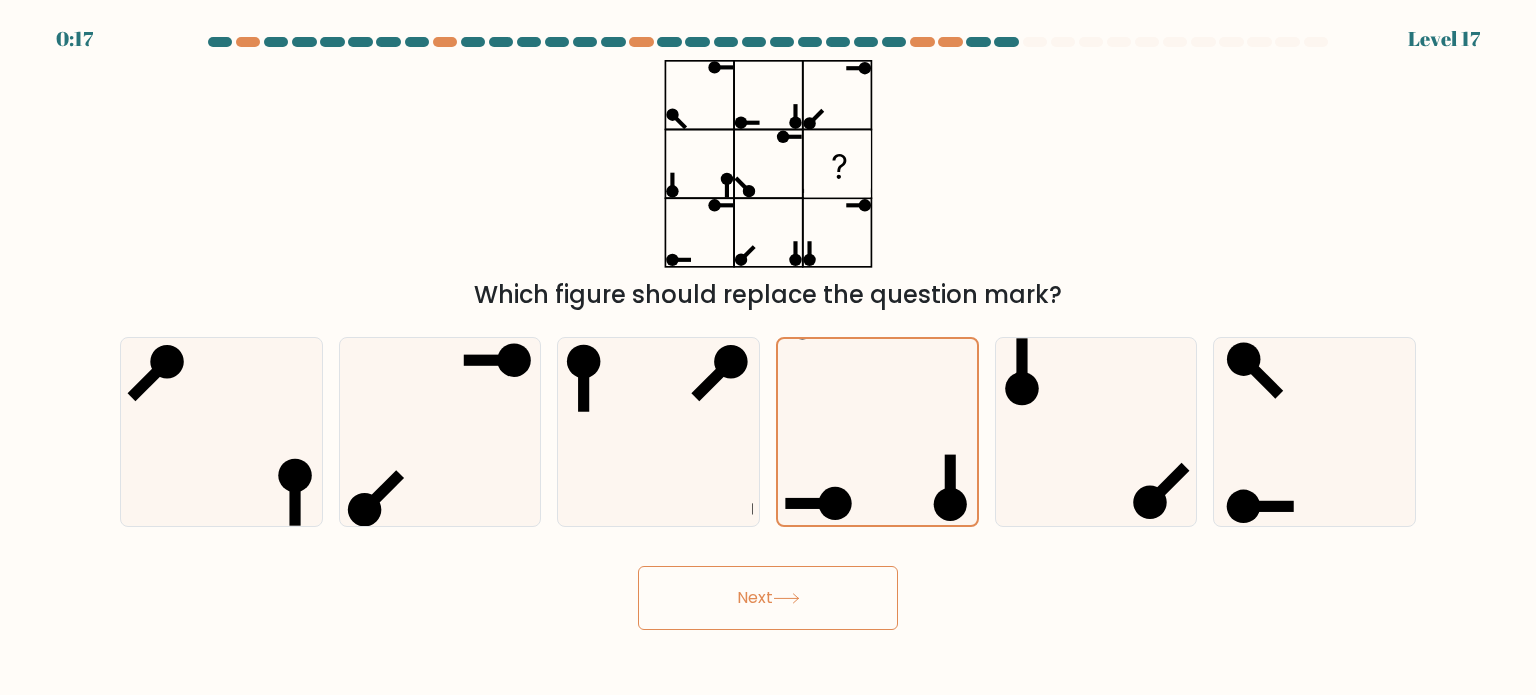 click on "Next" at bounding box center (768, 598) 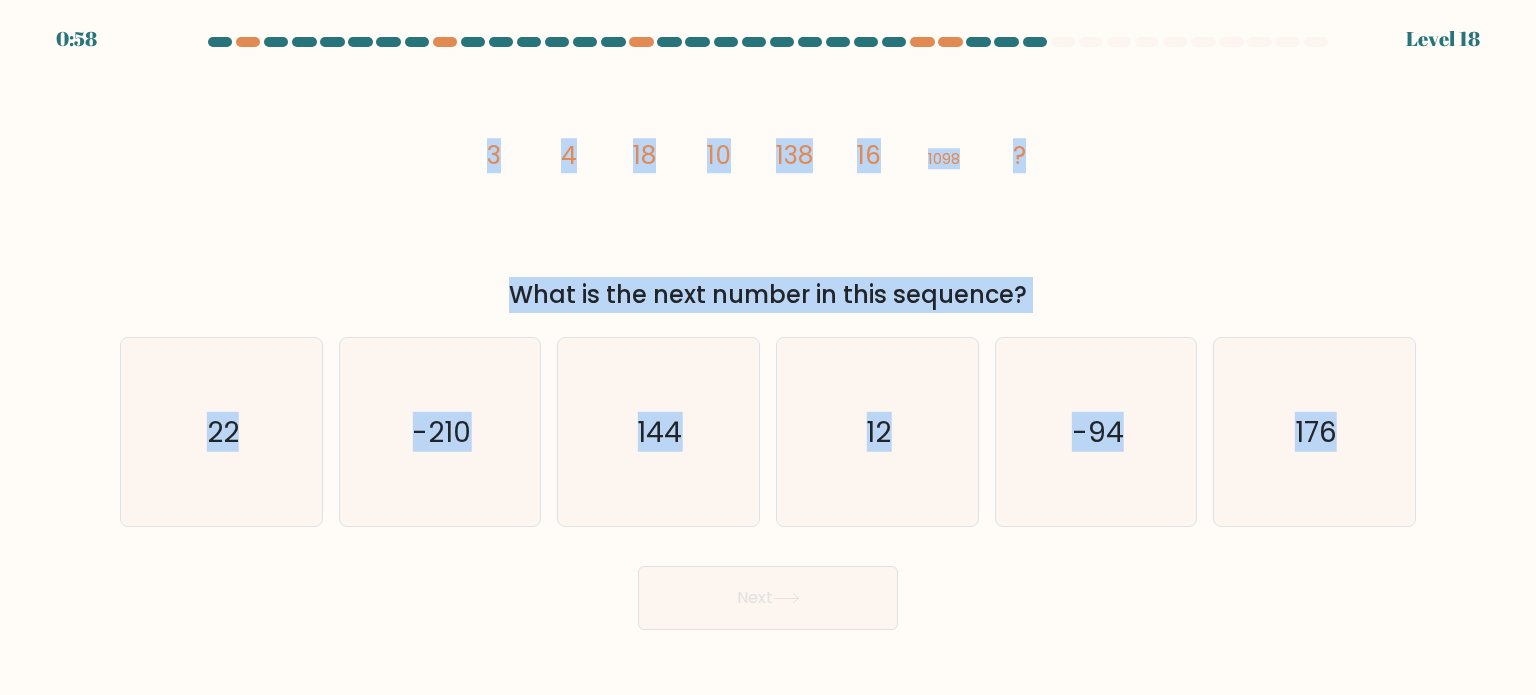drag, startPoint x: 449, startPoint y: 163, endPoint x: 1535, endPoint y: 602, distance: 1171.374 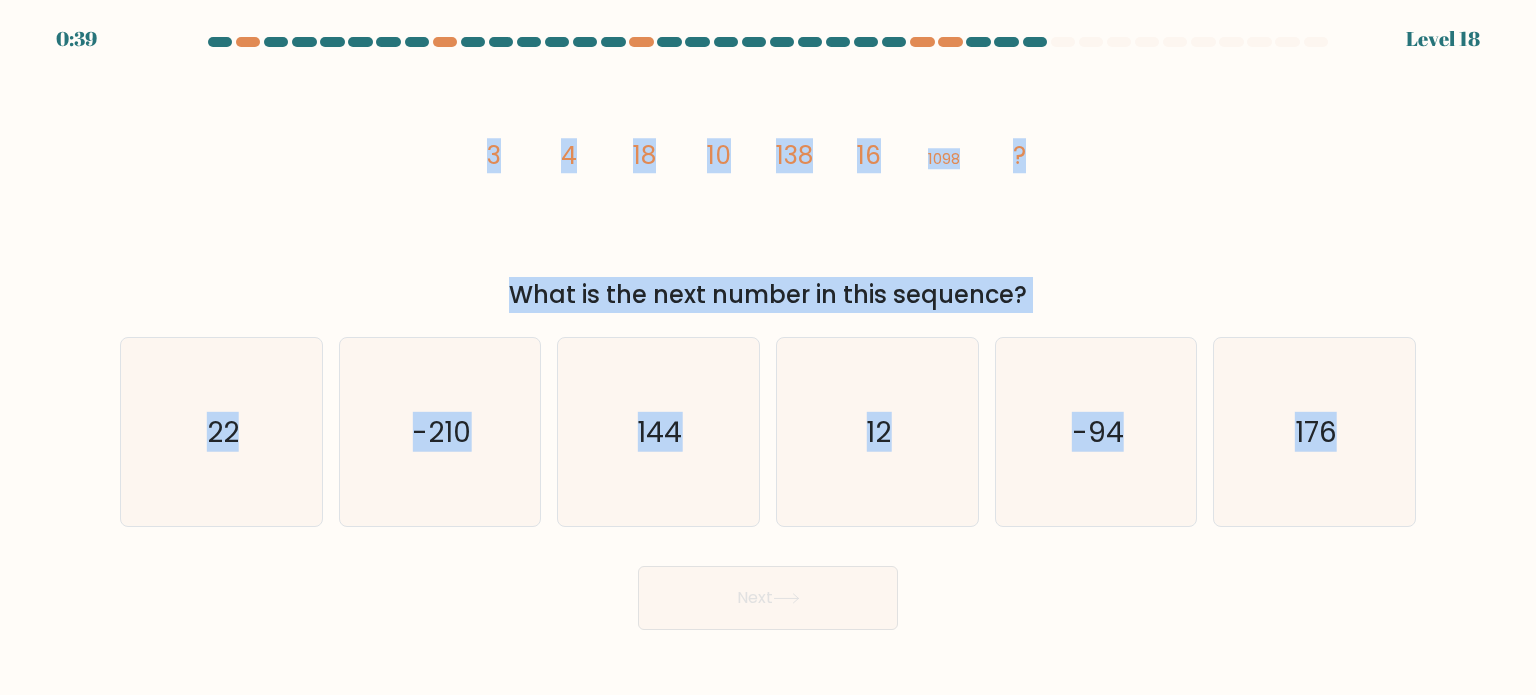 click on "image/svg+xml
3
4
18
10
138
16
1098
?
What is the next number in this sequence?" at bounding box center (768, 186) 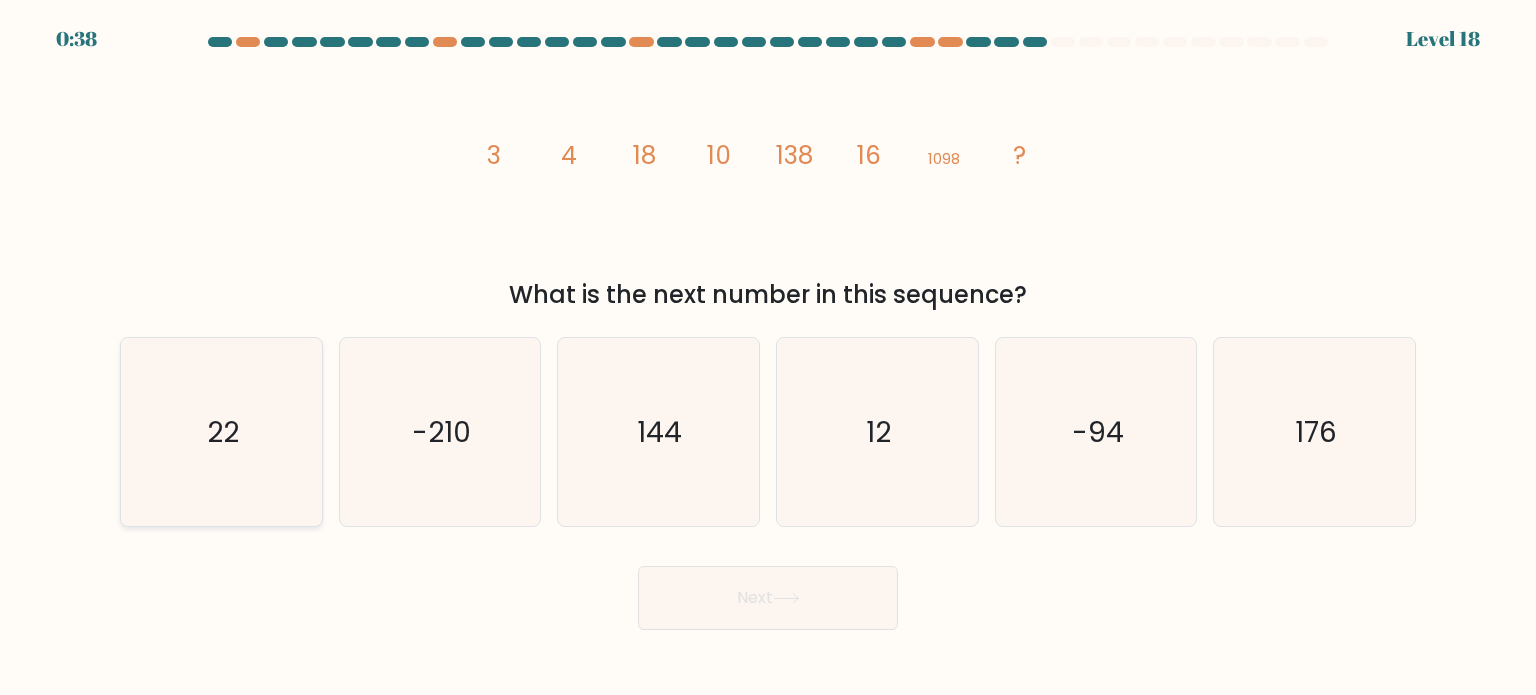 click on "22" 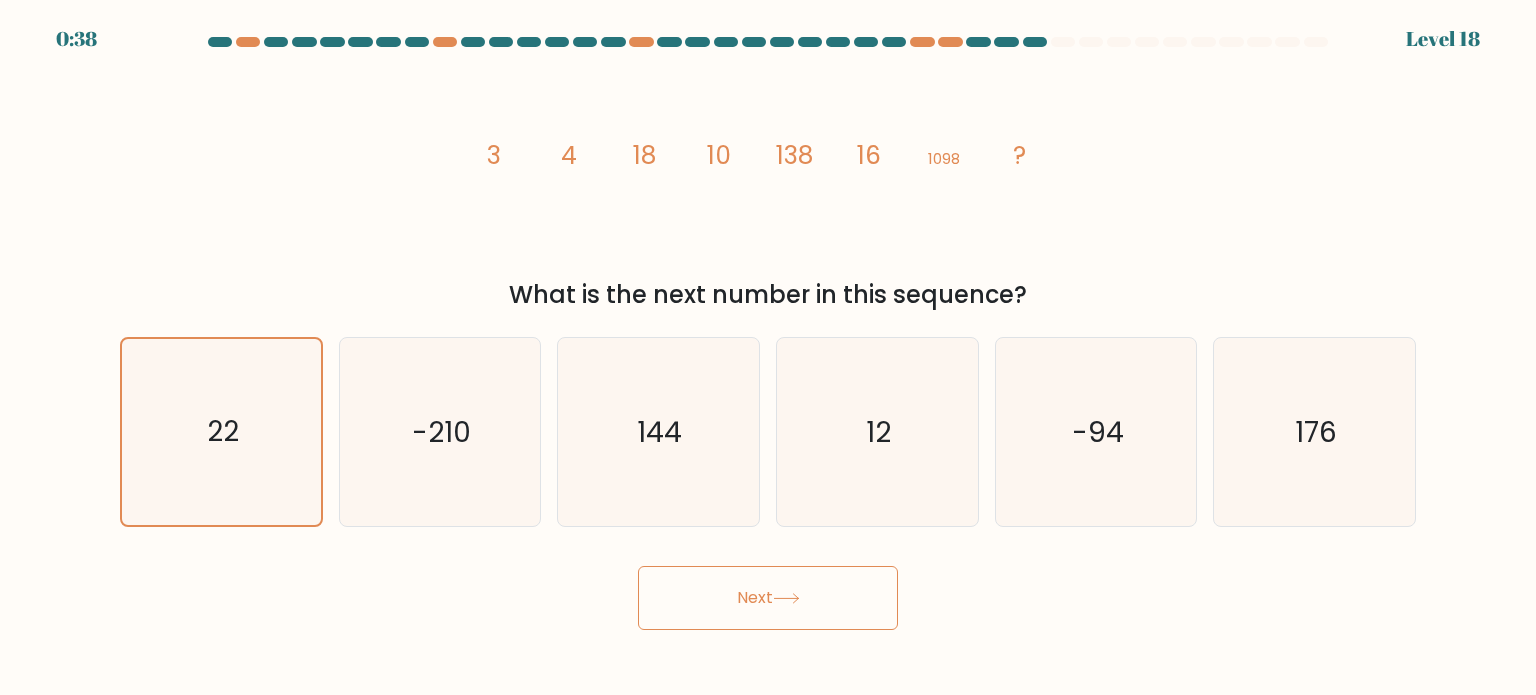 click on "Next" at bounding box center (768, 598) 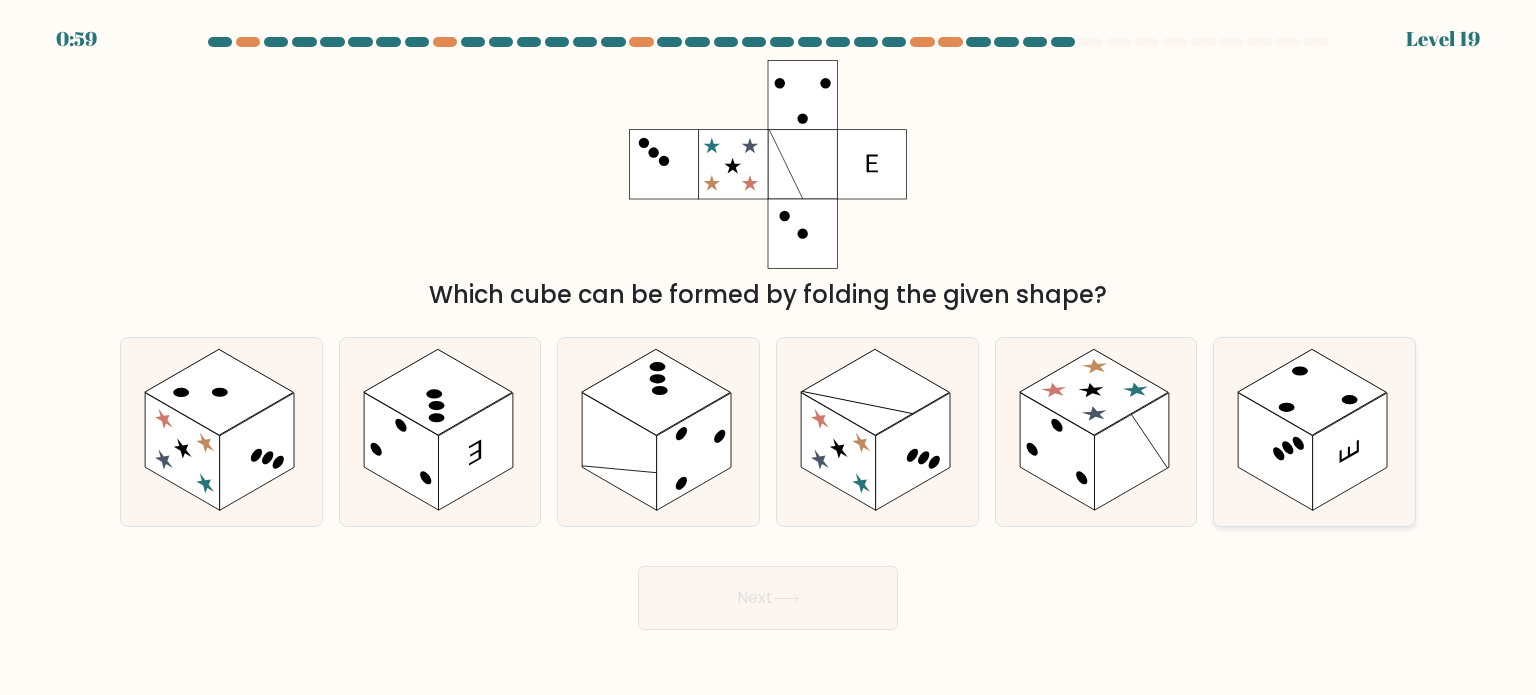 click 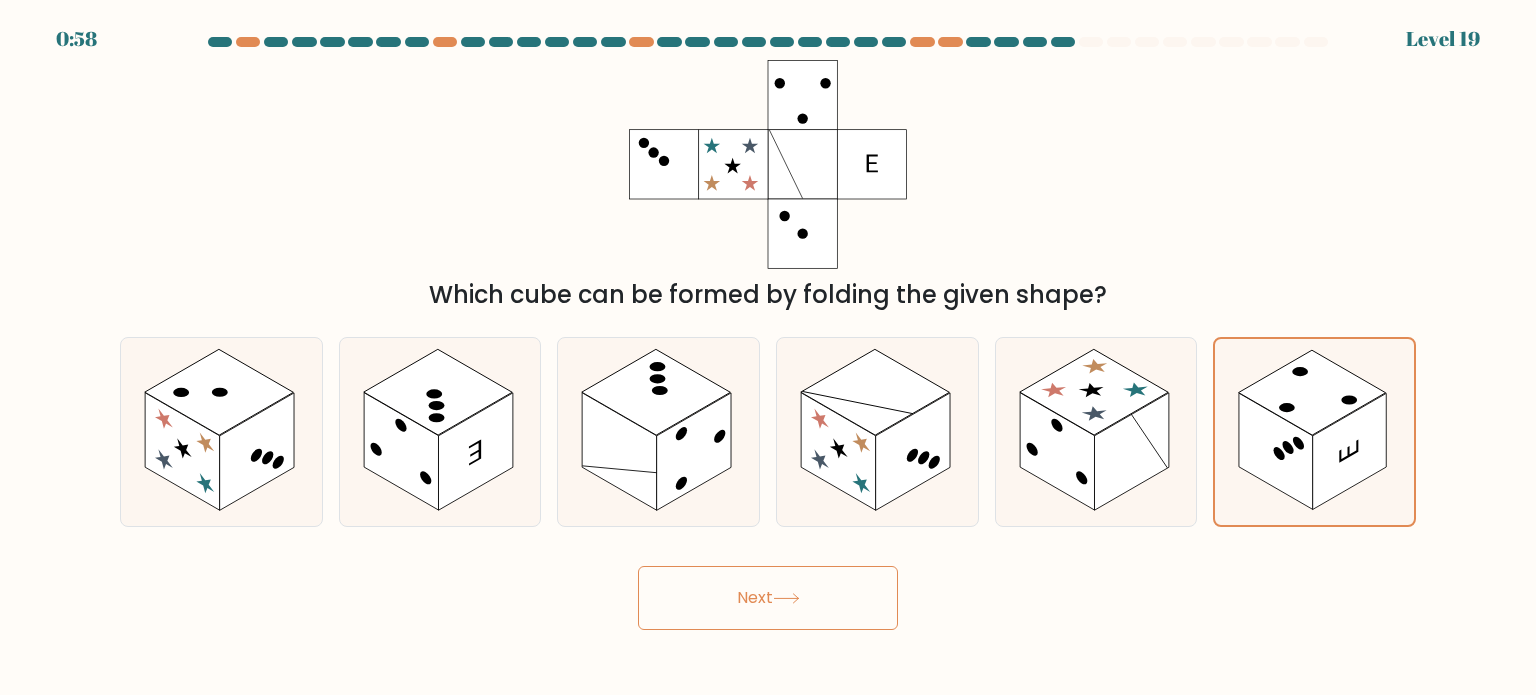 click on "Next" at bounding box center [768, 590] 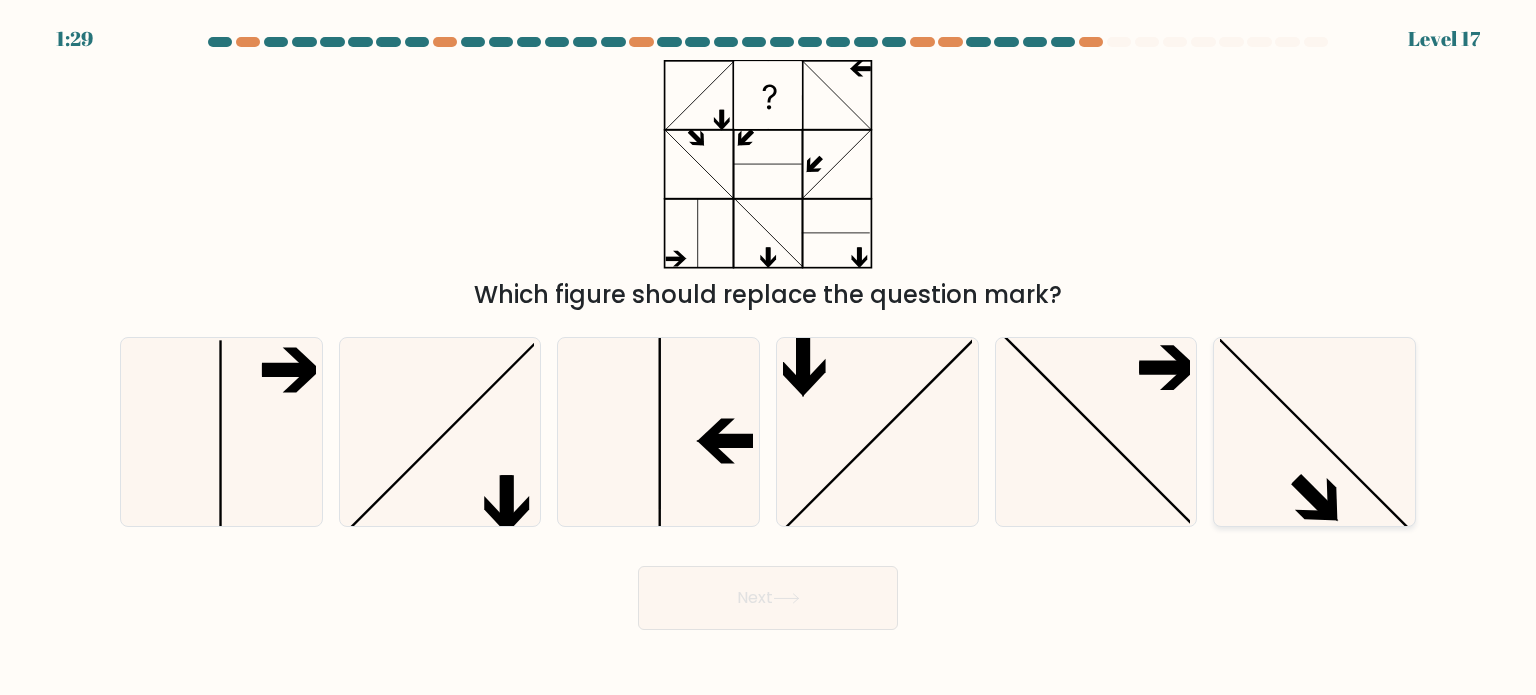 click 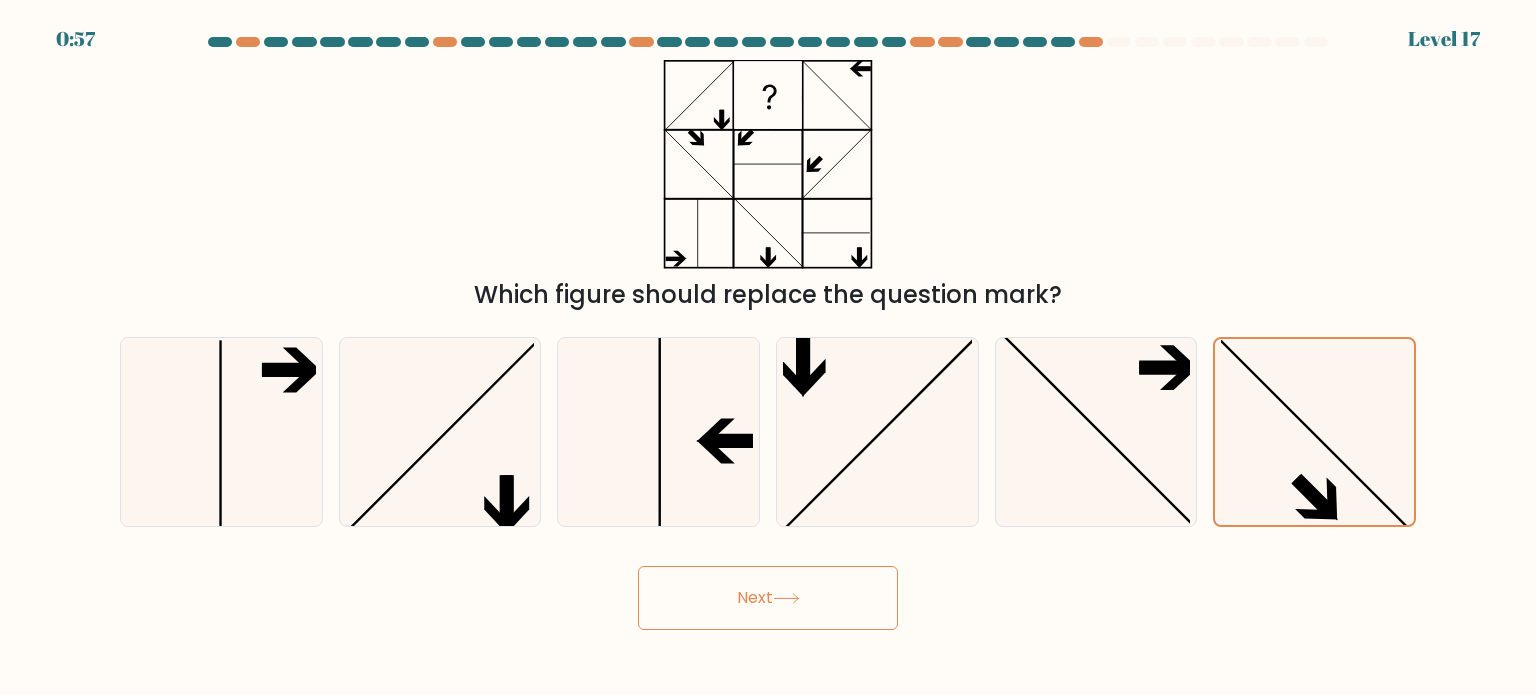 click on "Next" at bounding box center (768, 598) 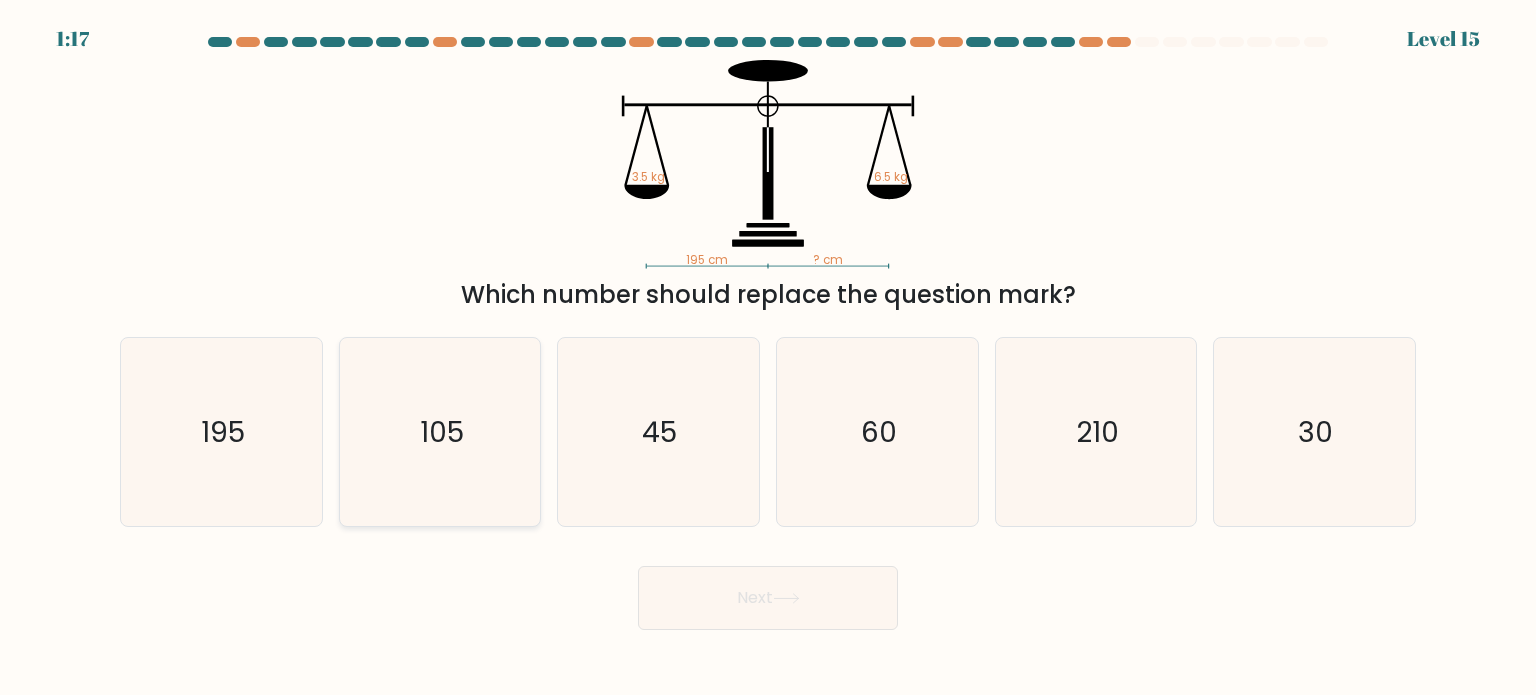 click on "105" 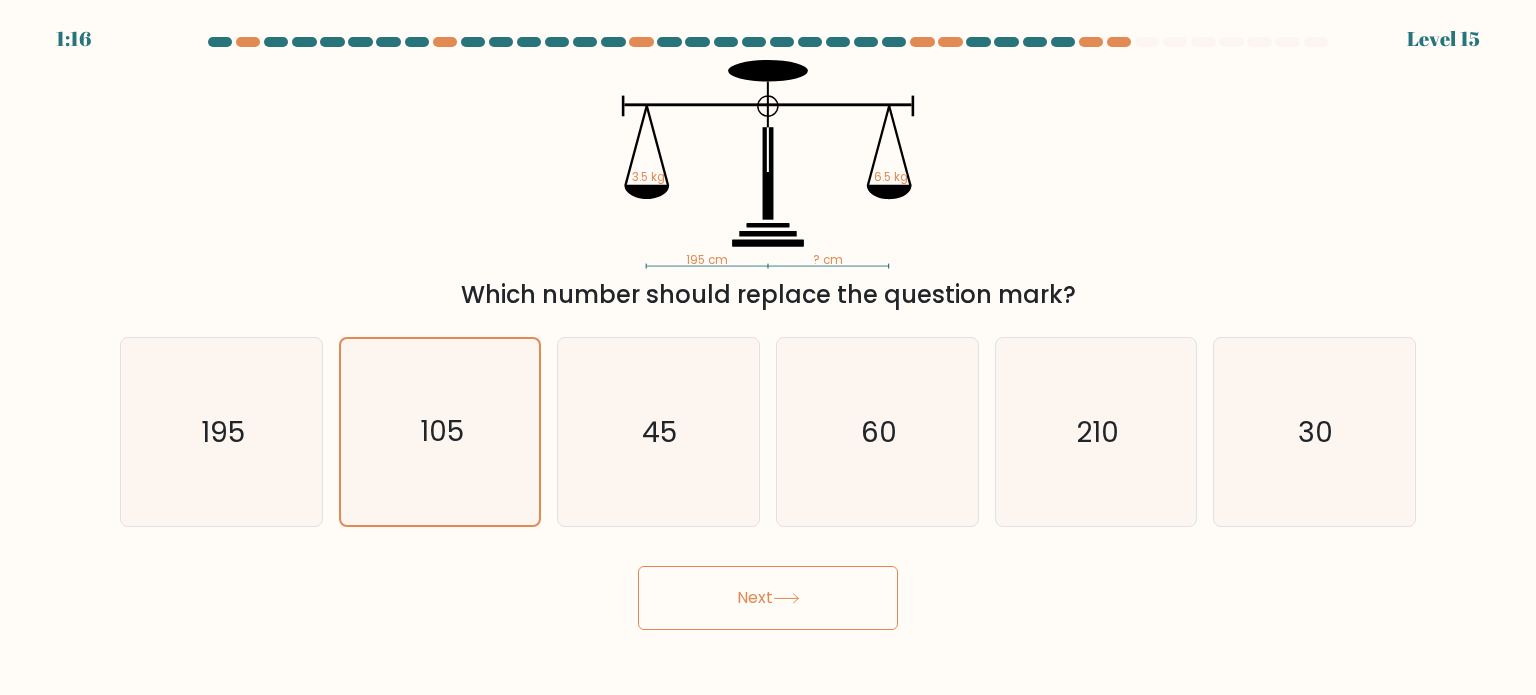 click on "Next" at bounding box center (768, 598) 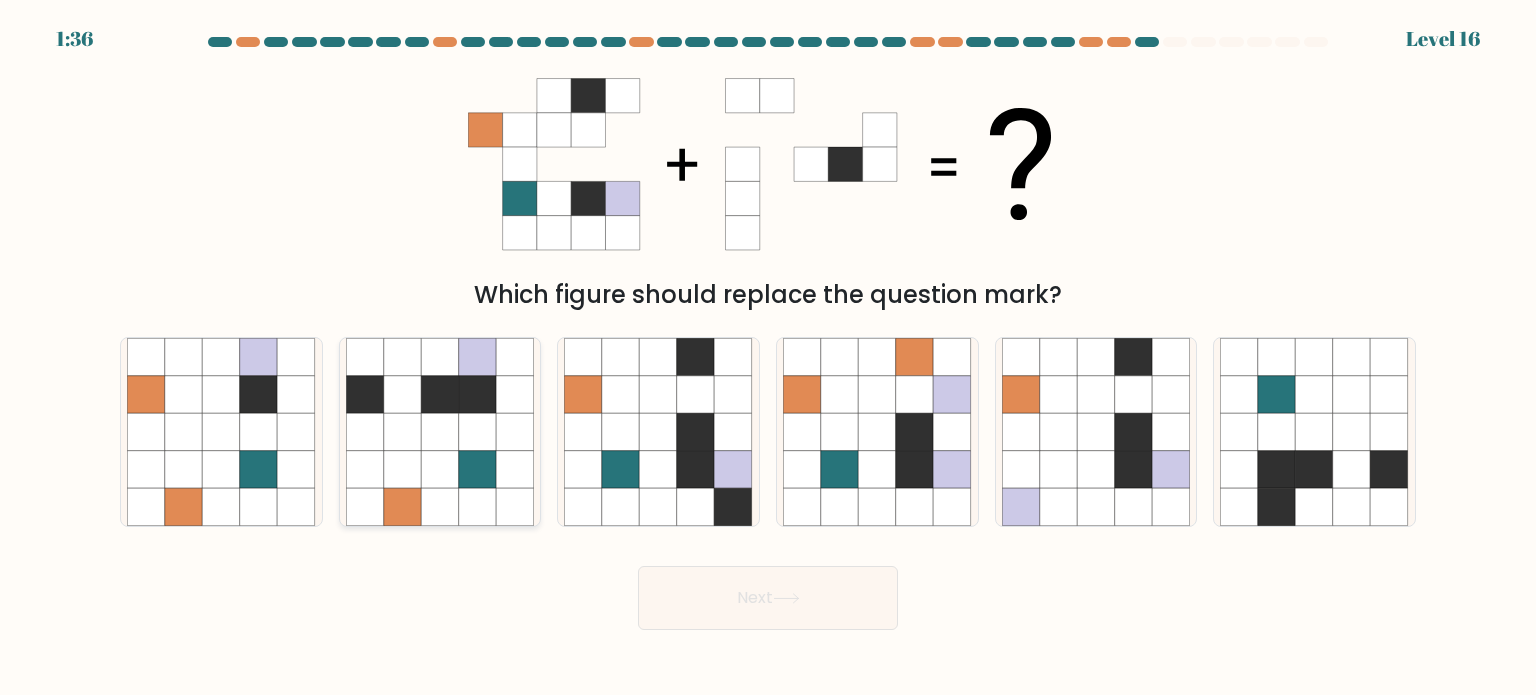 drag, startPoint x: 429, startPoint y: 428, endPoint x: 415, endPoint y: 411, distance: 22.022715 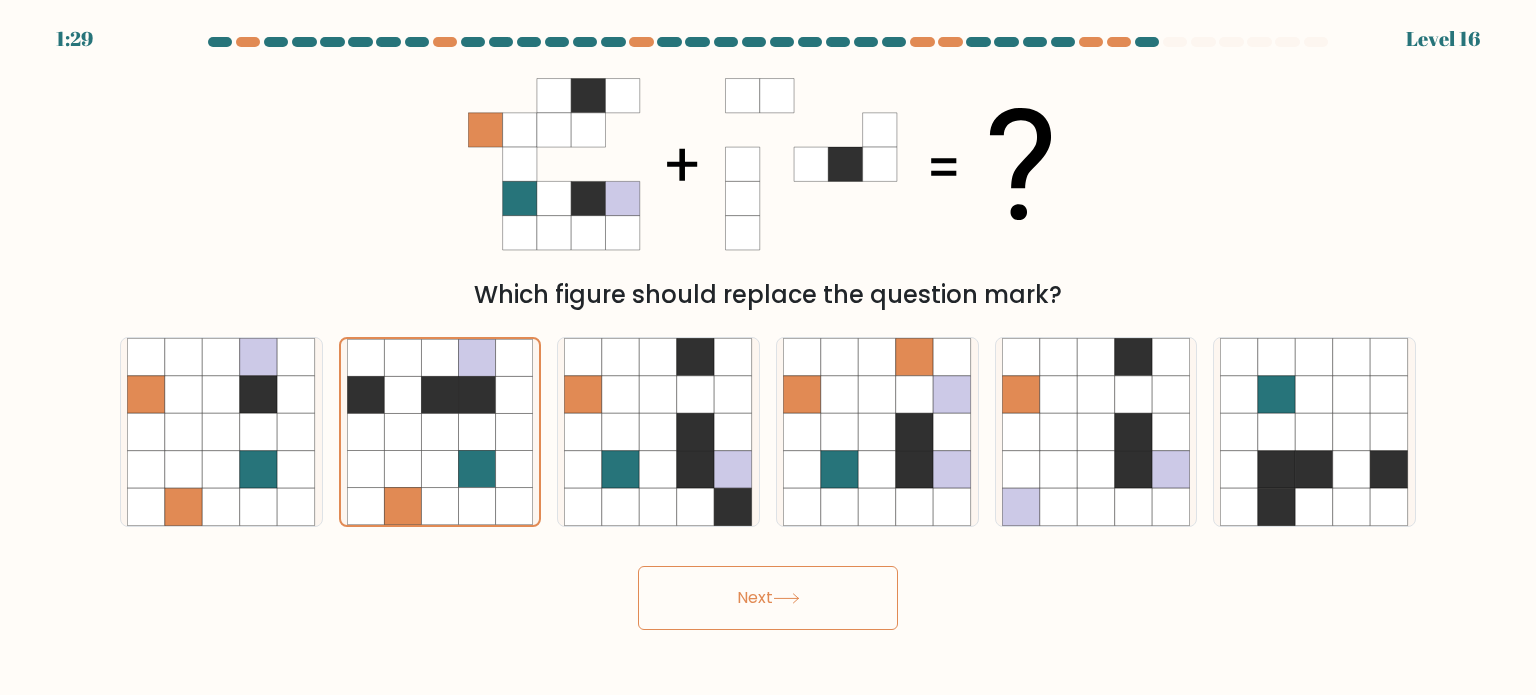 click on "Next" at bounding box center [768, 598] 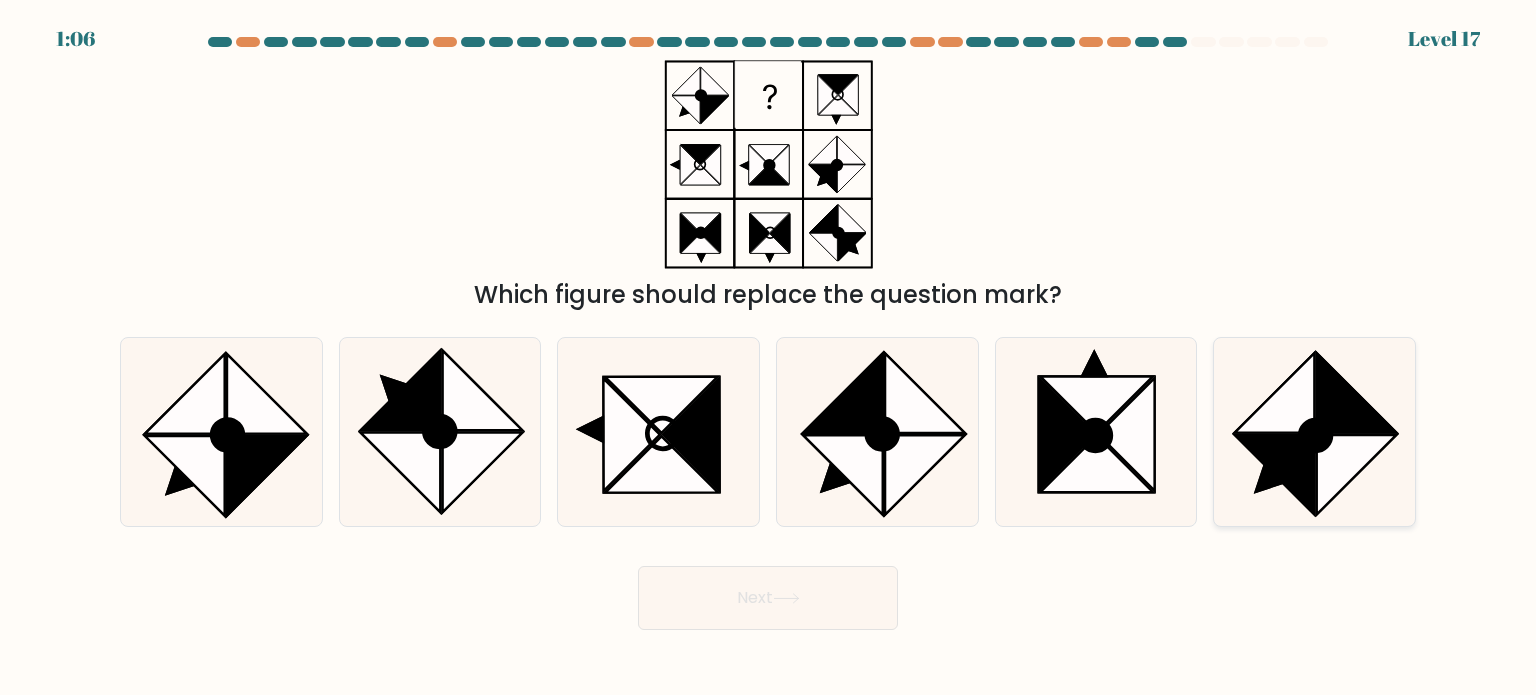 click 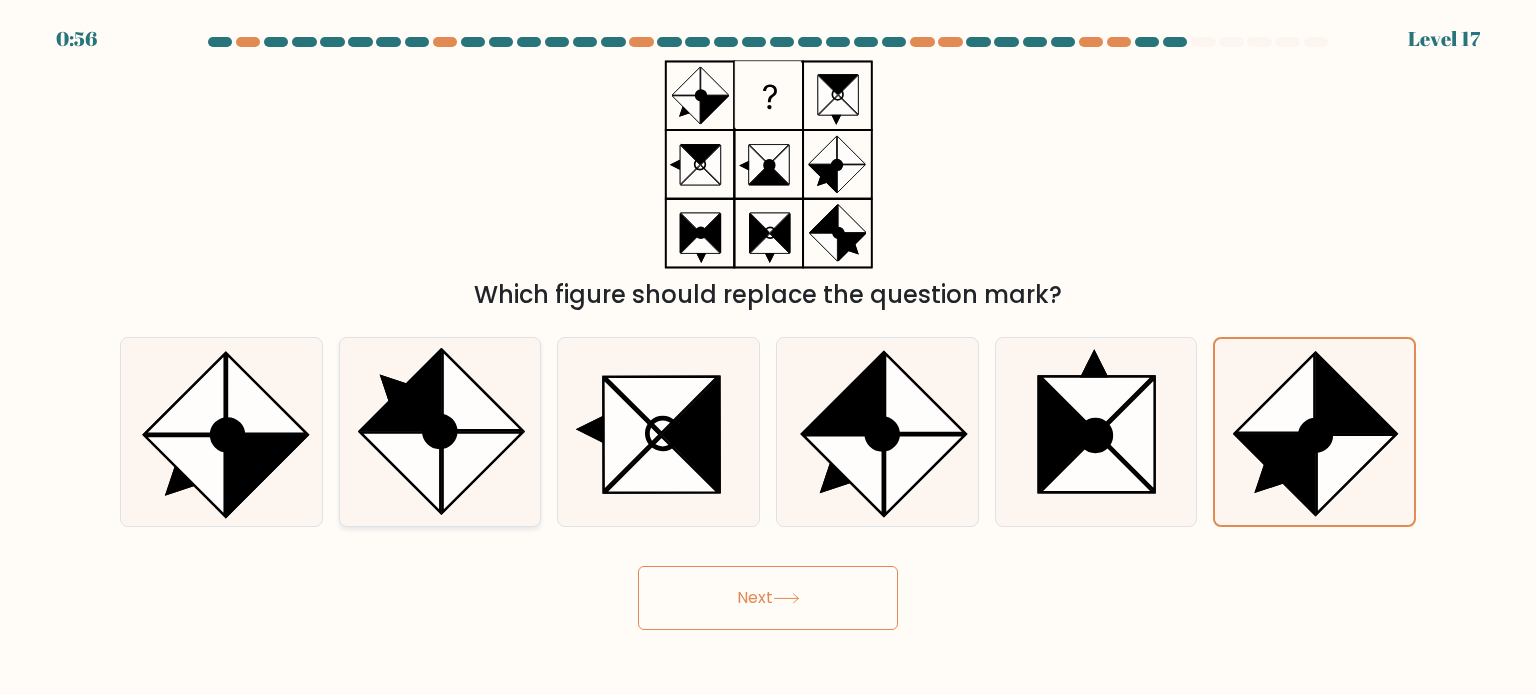click 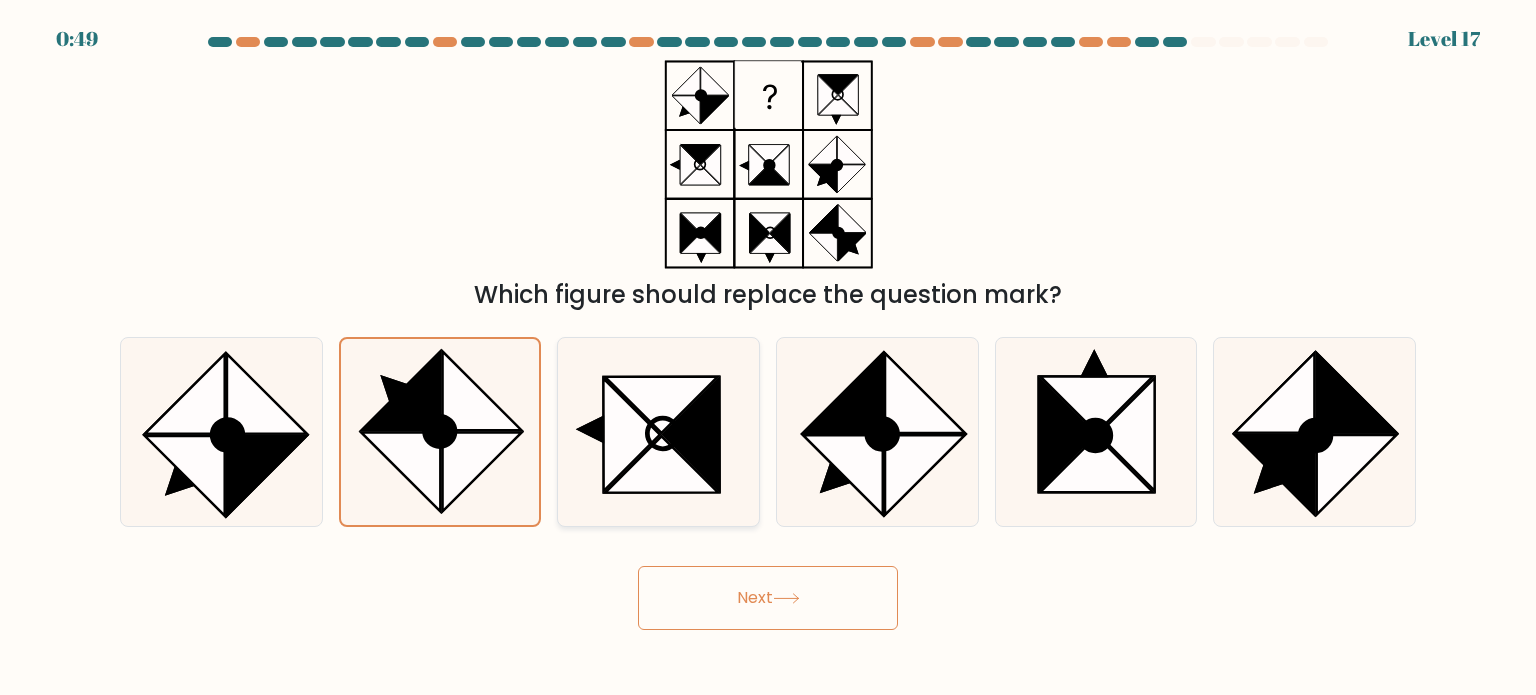 click 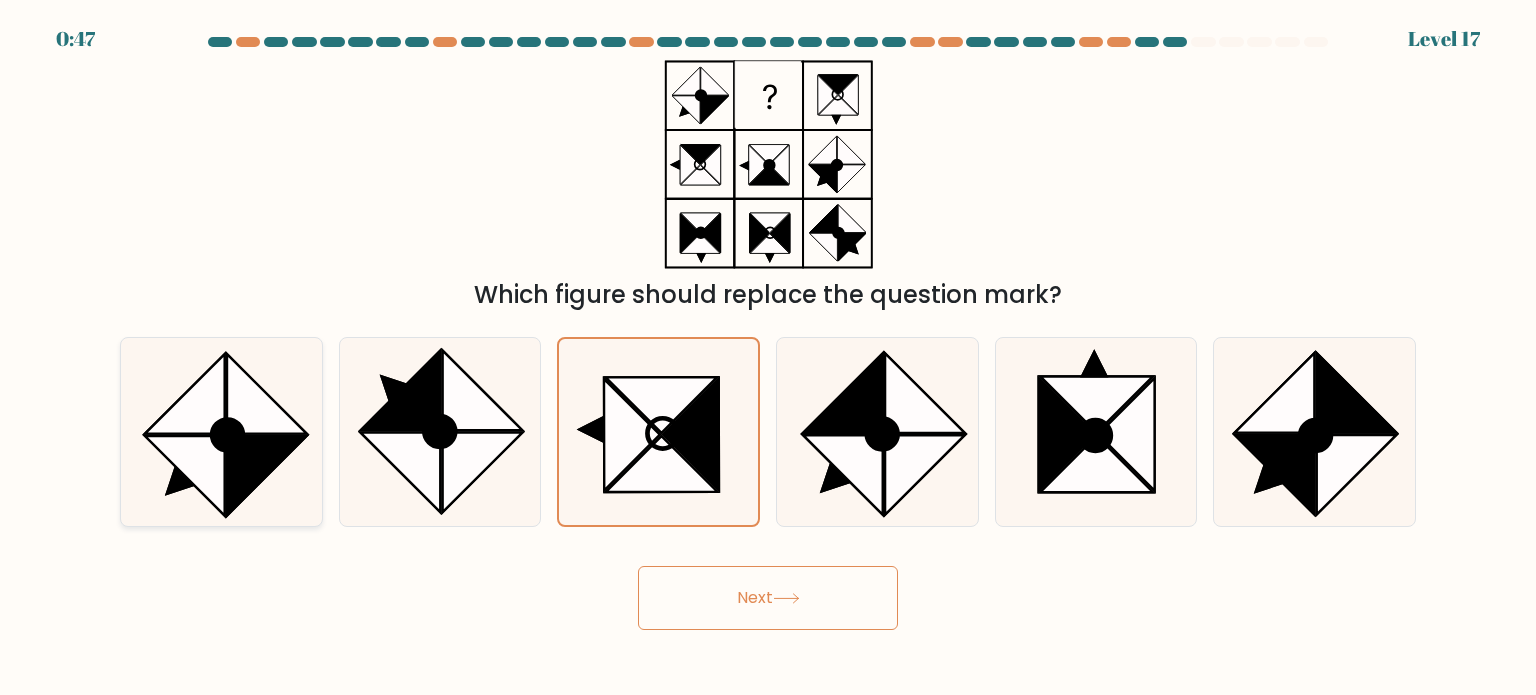 drag, startPoint x: 74, startPoint y: 468, endPoint x: 156, endPoint y: 467, distance: 82.006096 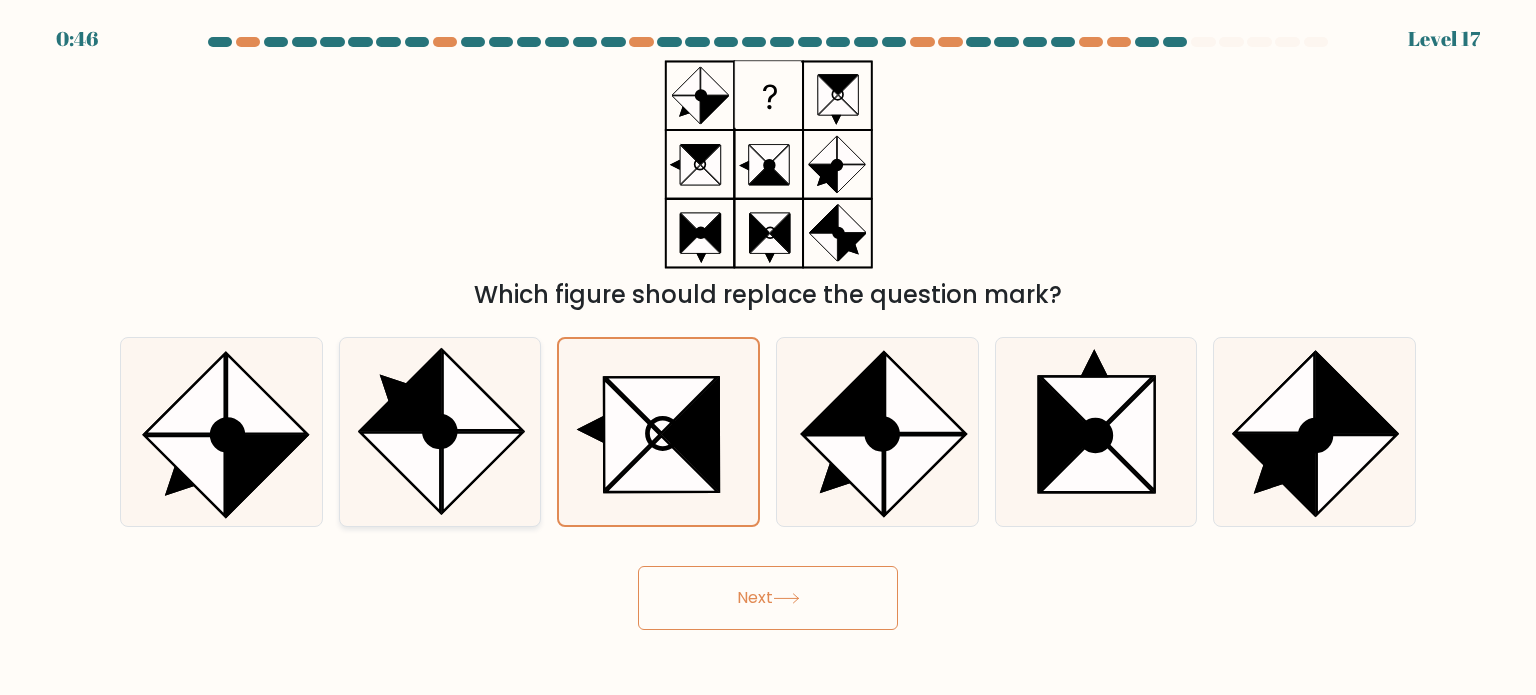 drag, startPoint x: 348, startPoint y: 431, endPoint x: 462, endPoint y: 447, distance: 115.11733 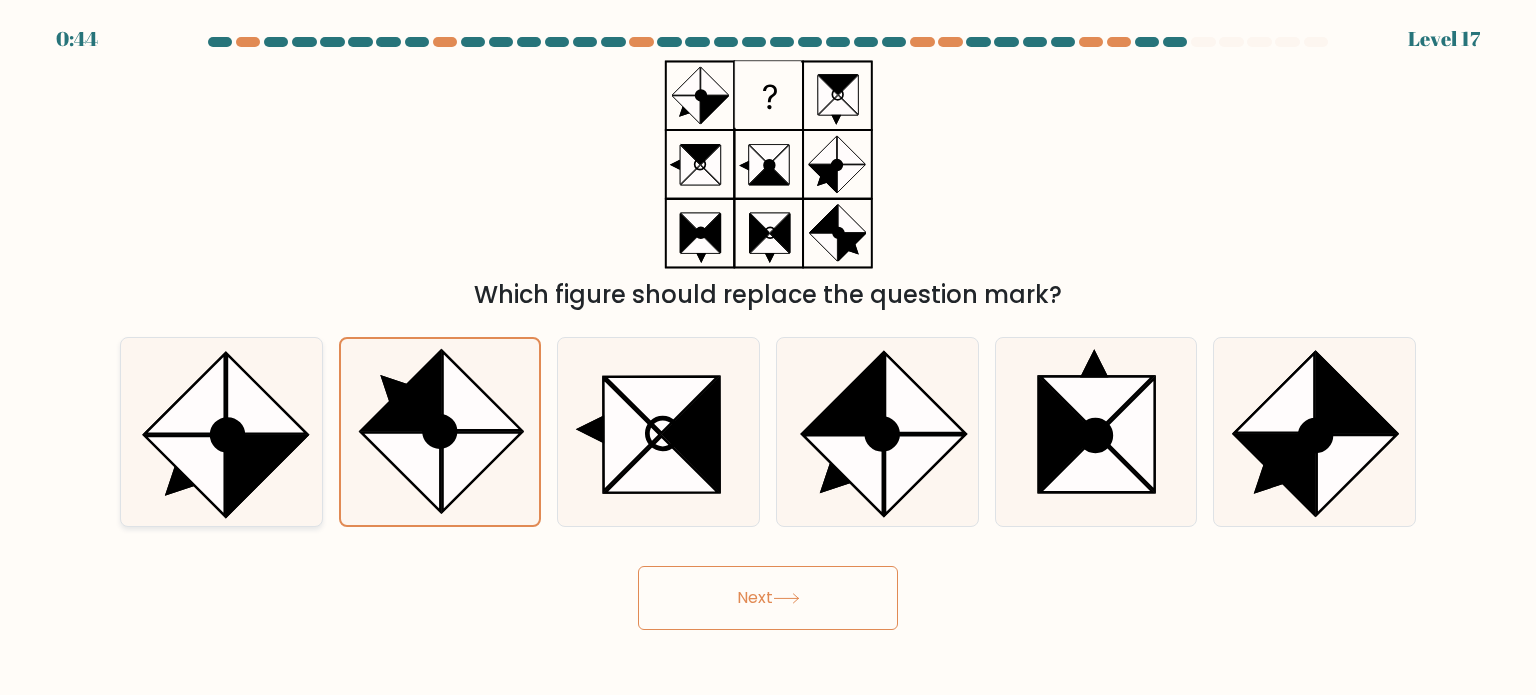 click 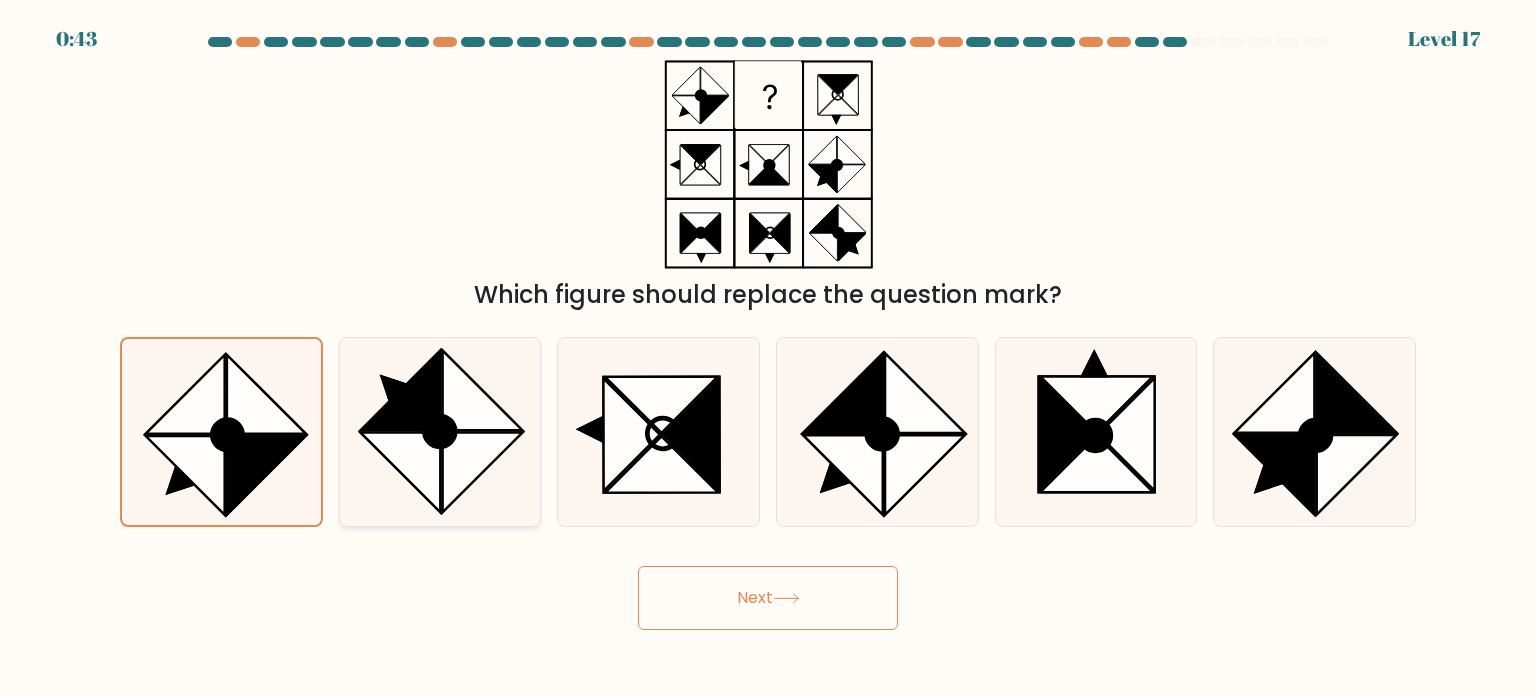 click 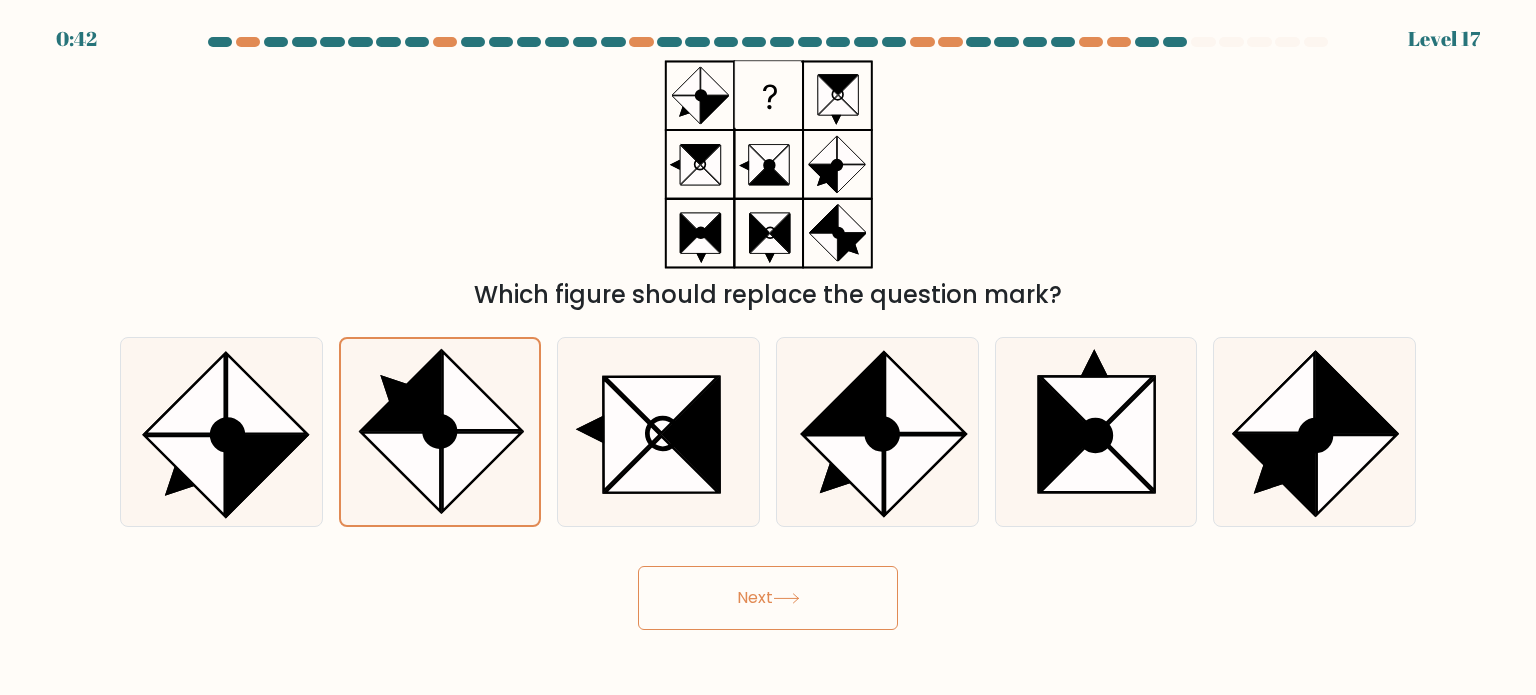 click on "Next" at bounding box center (768, 598) 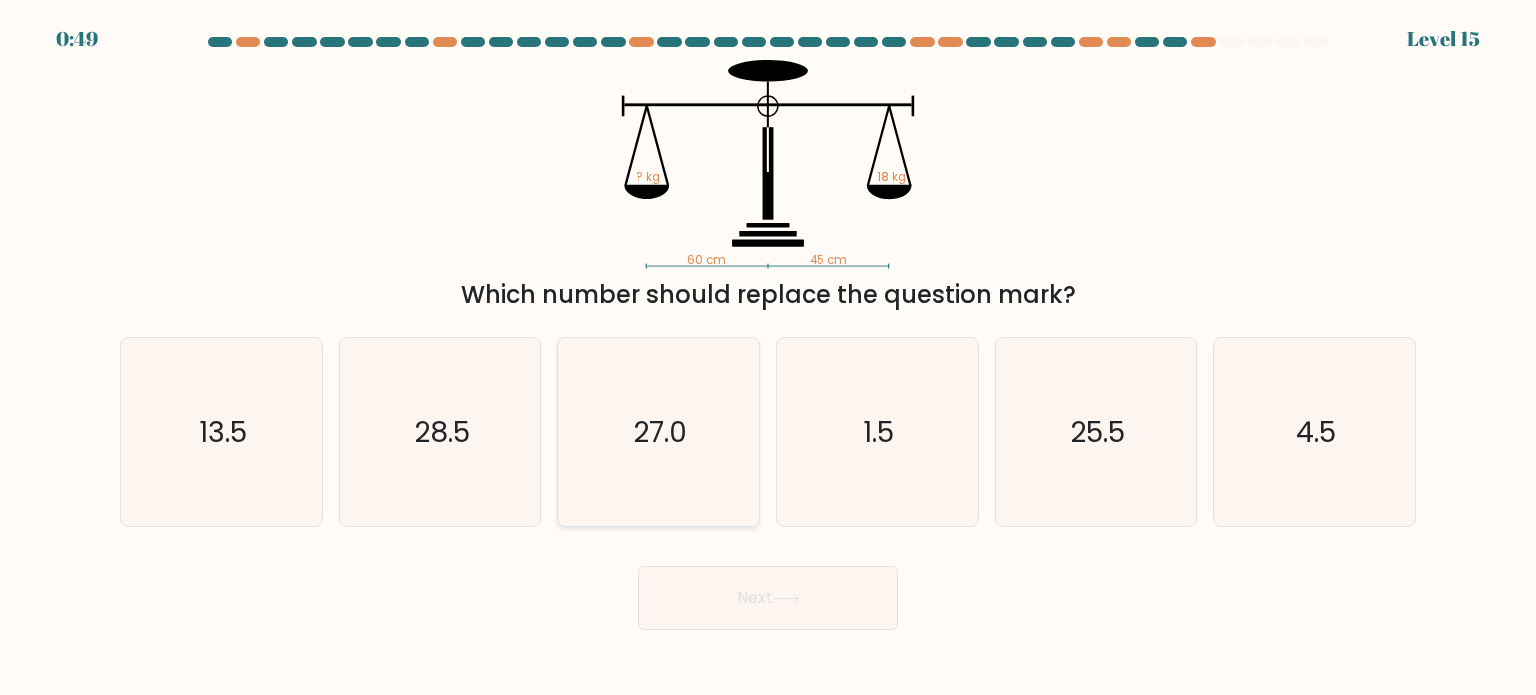 click on "27.0" 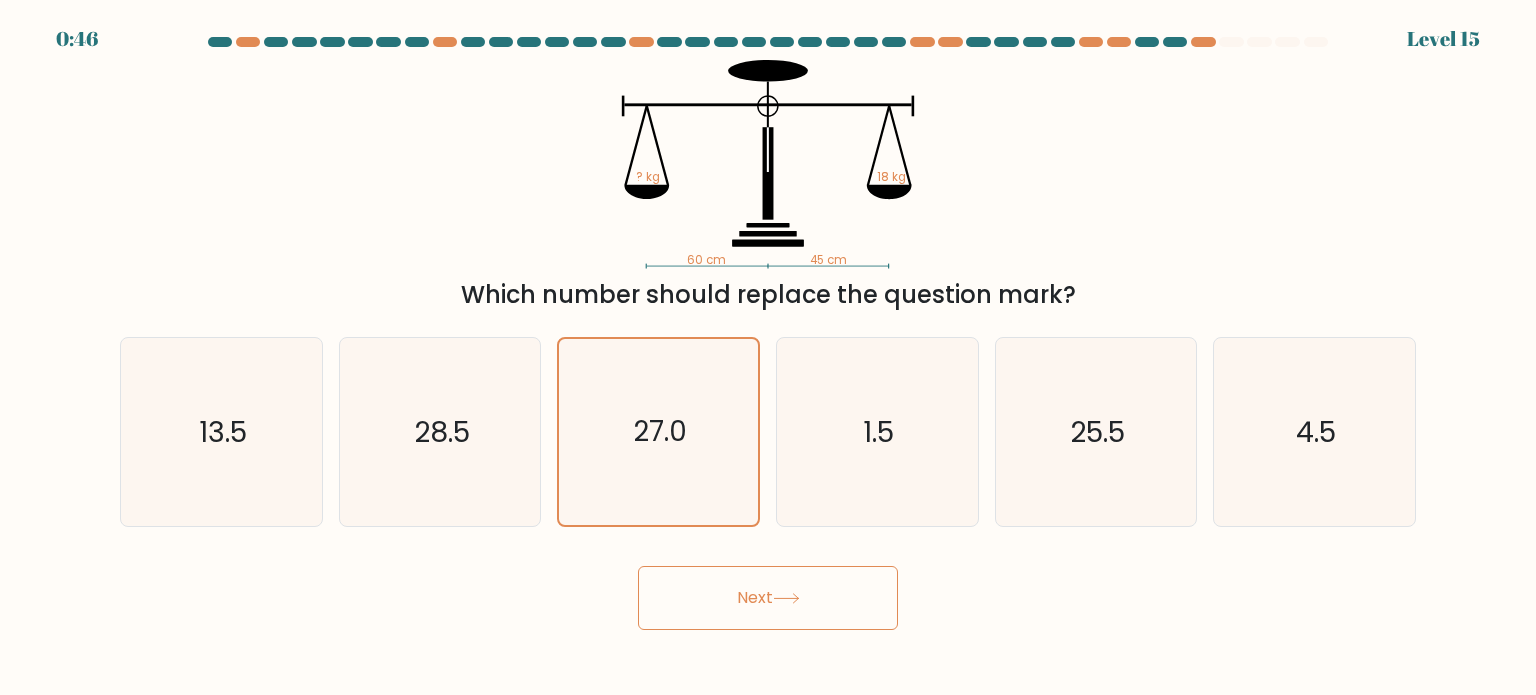 click on "Next" at bounding box center [768, 598] 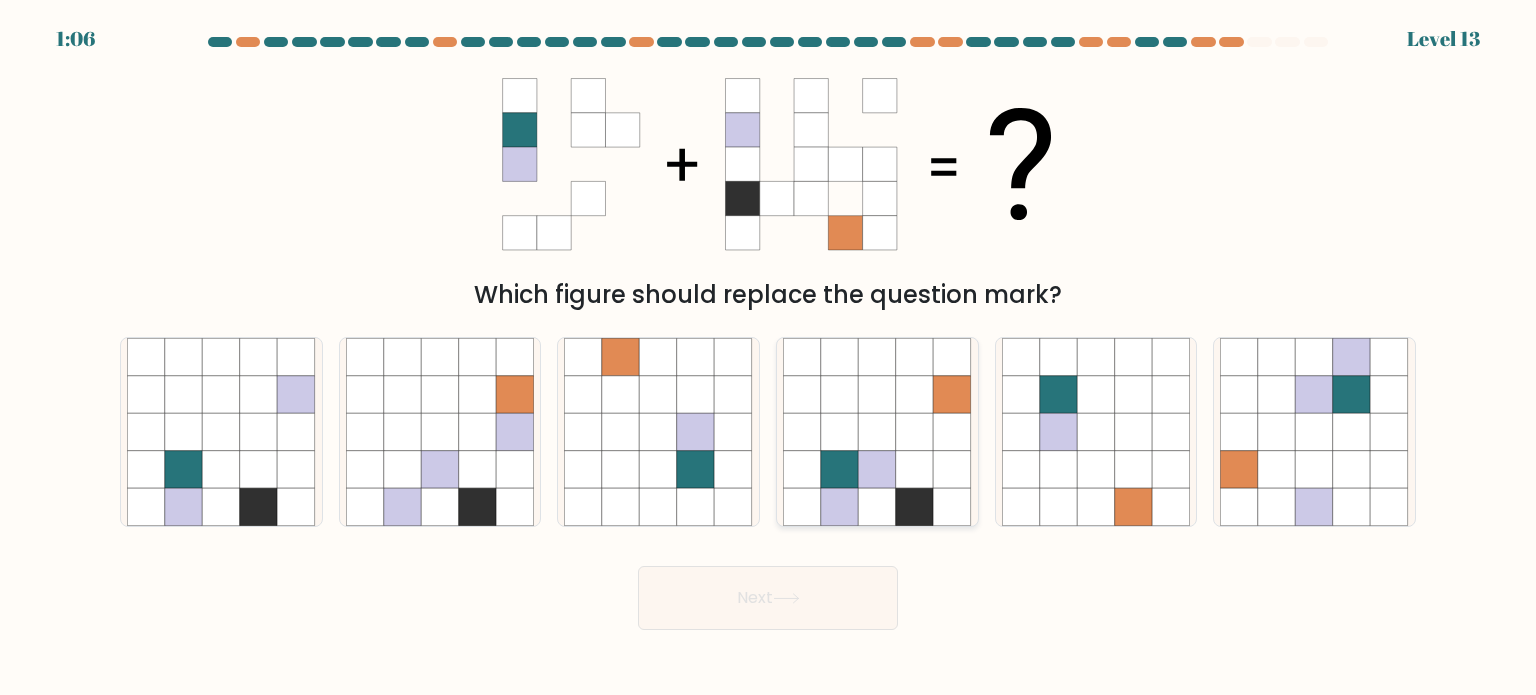 click 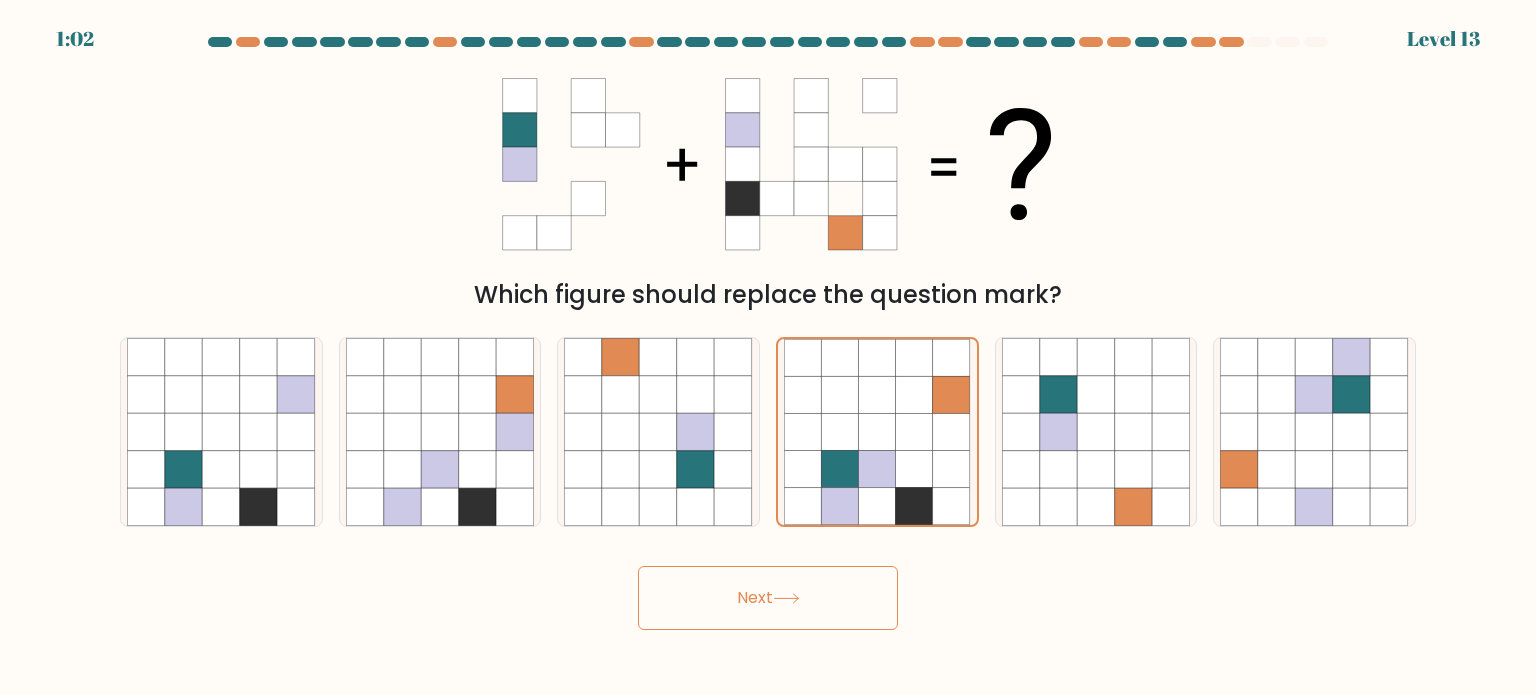 click on "Next" at bounding box center [768, 598] 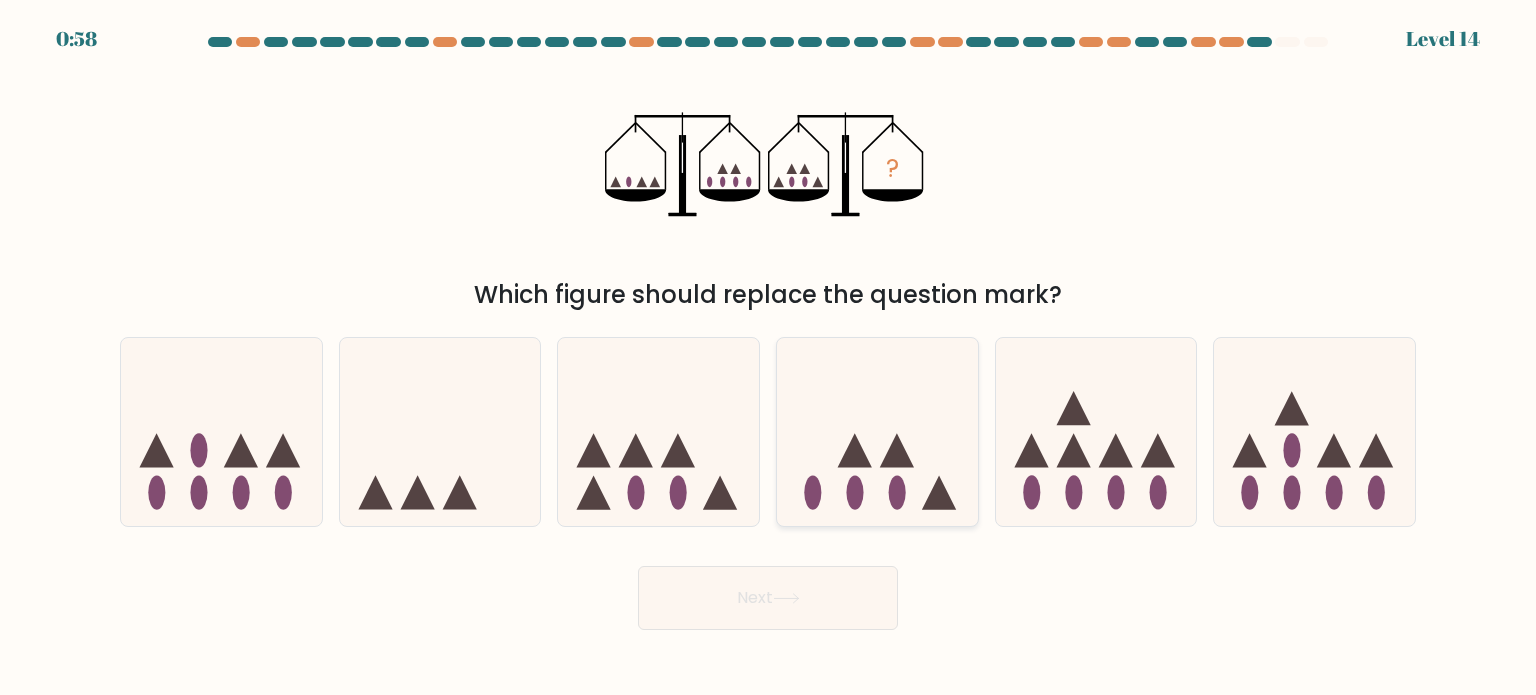 click 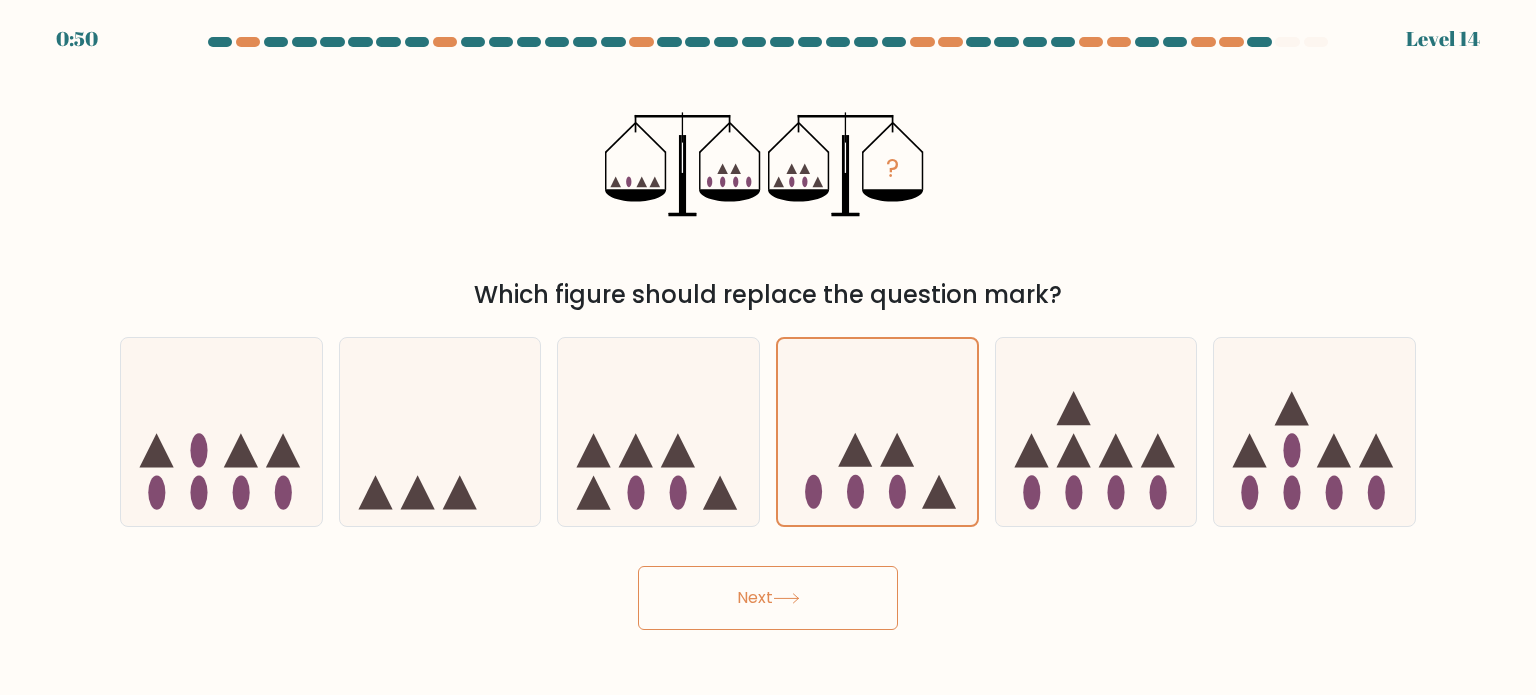 click on "Next" at bounding box center (768, 598) 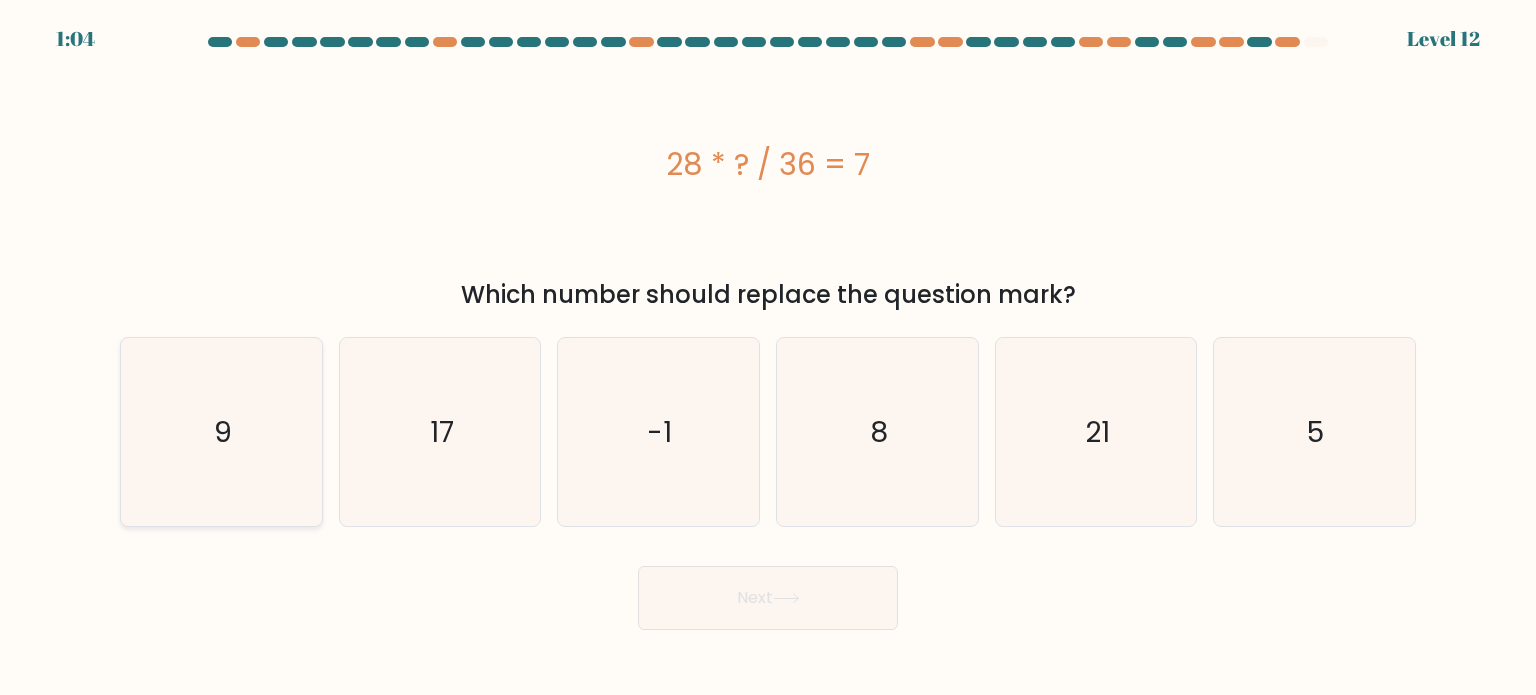 click on "9" 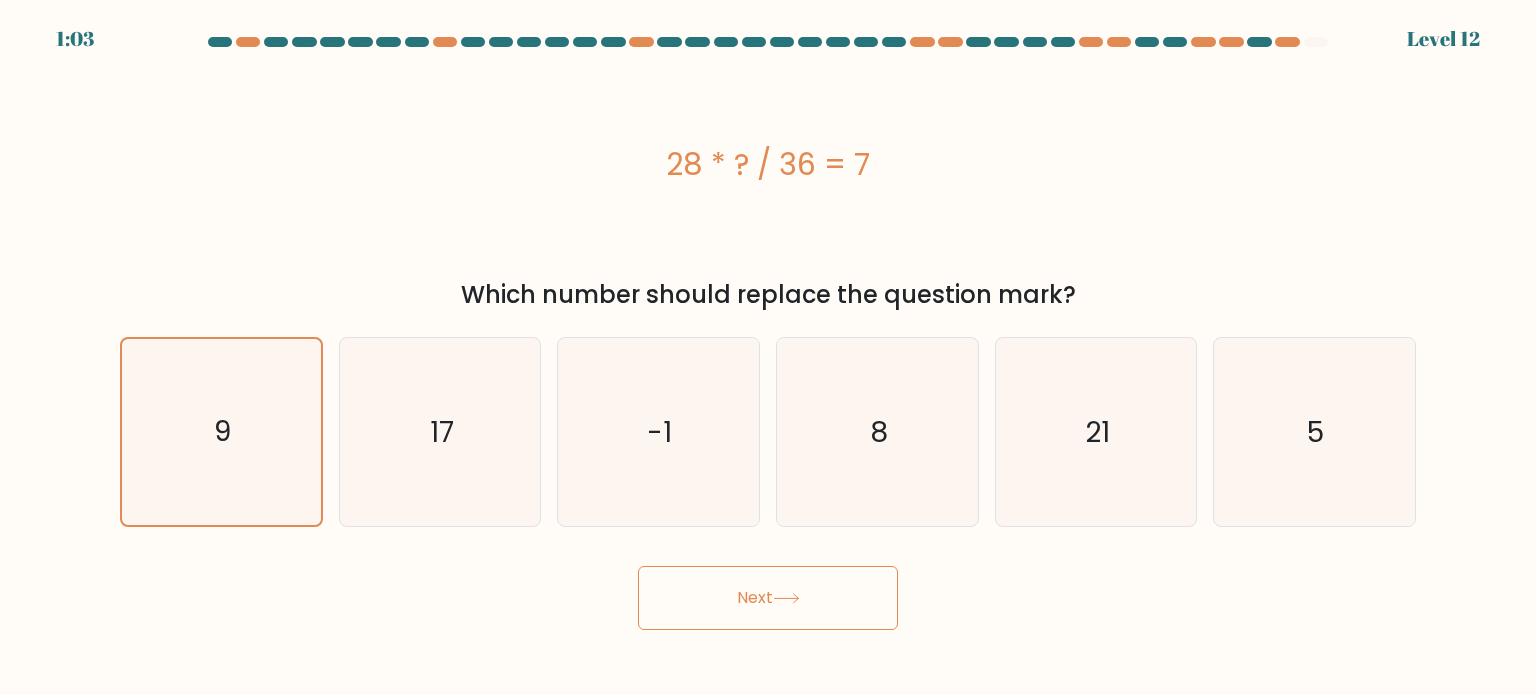 click on "Next" at bounding box center [768, 598] 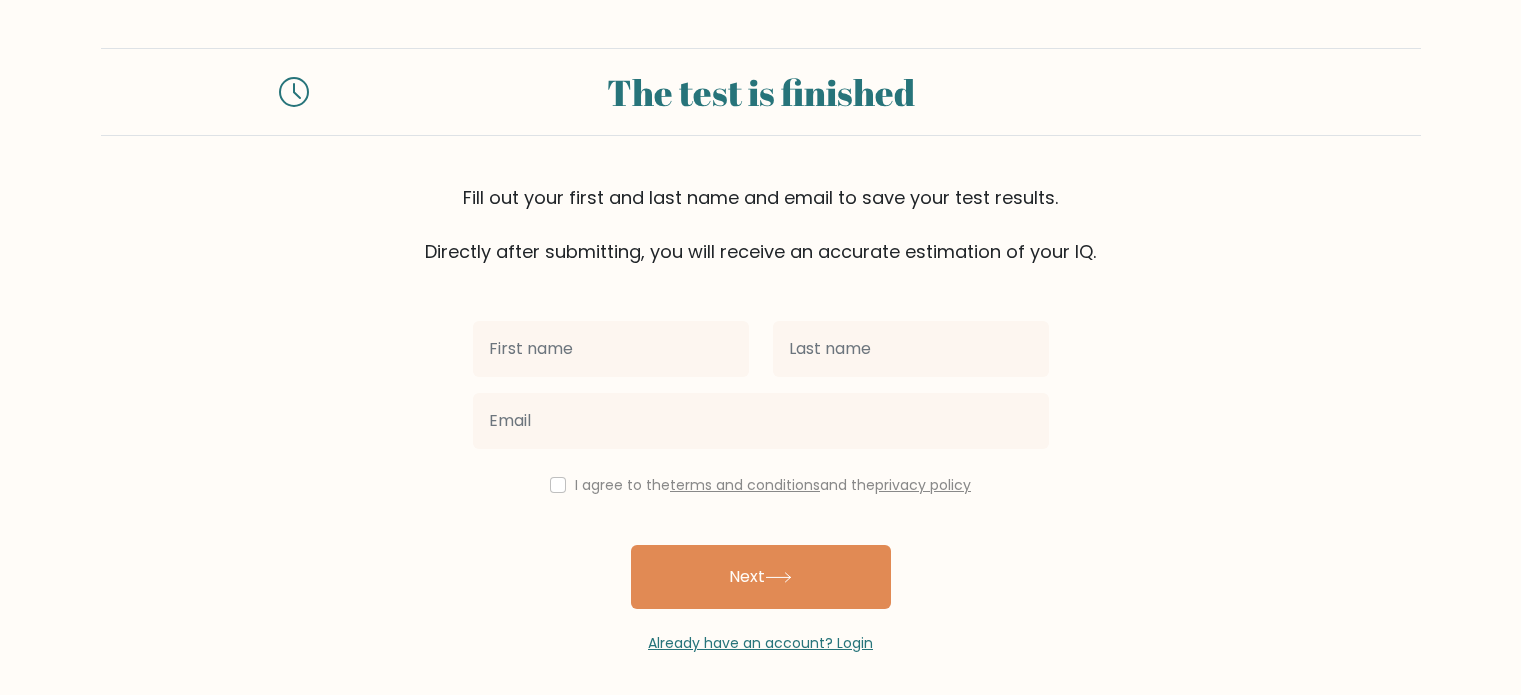 scroll, scrollTop: 0, scrollLeft: 0, axis: both 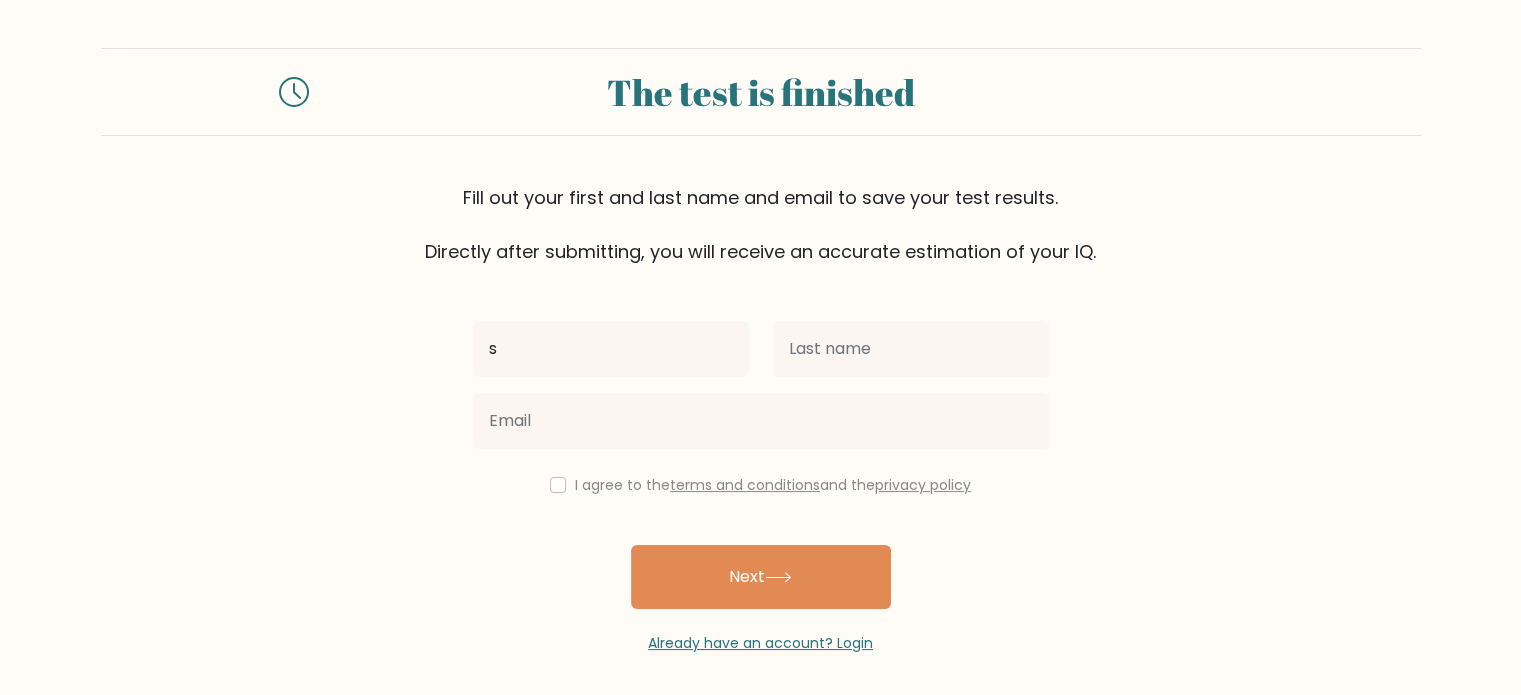 type on "SHIELA MARIE" 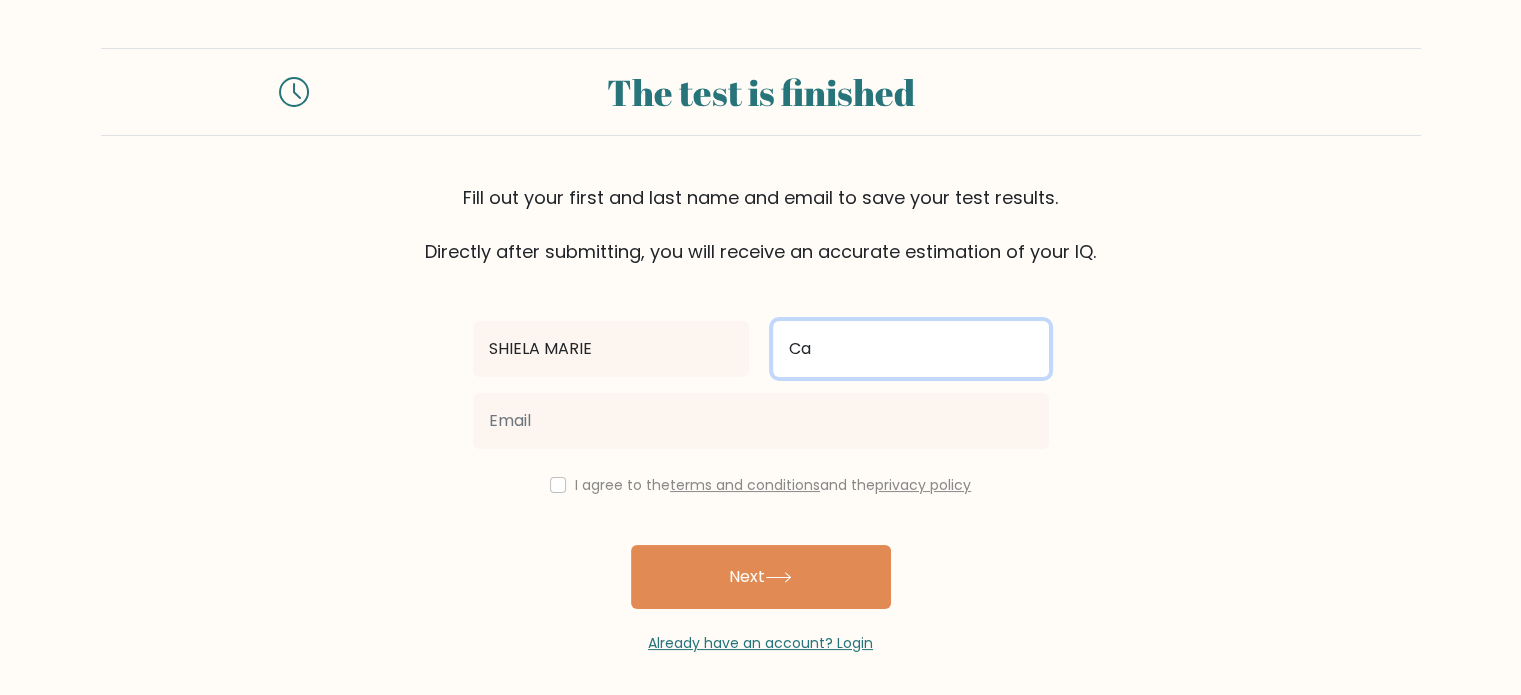 type on "CARO" 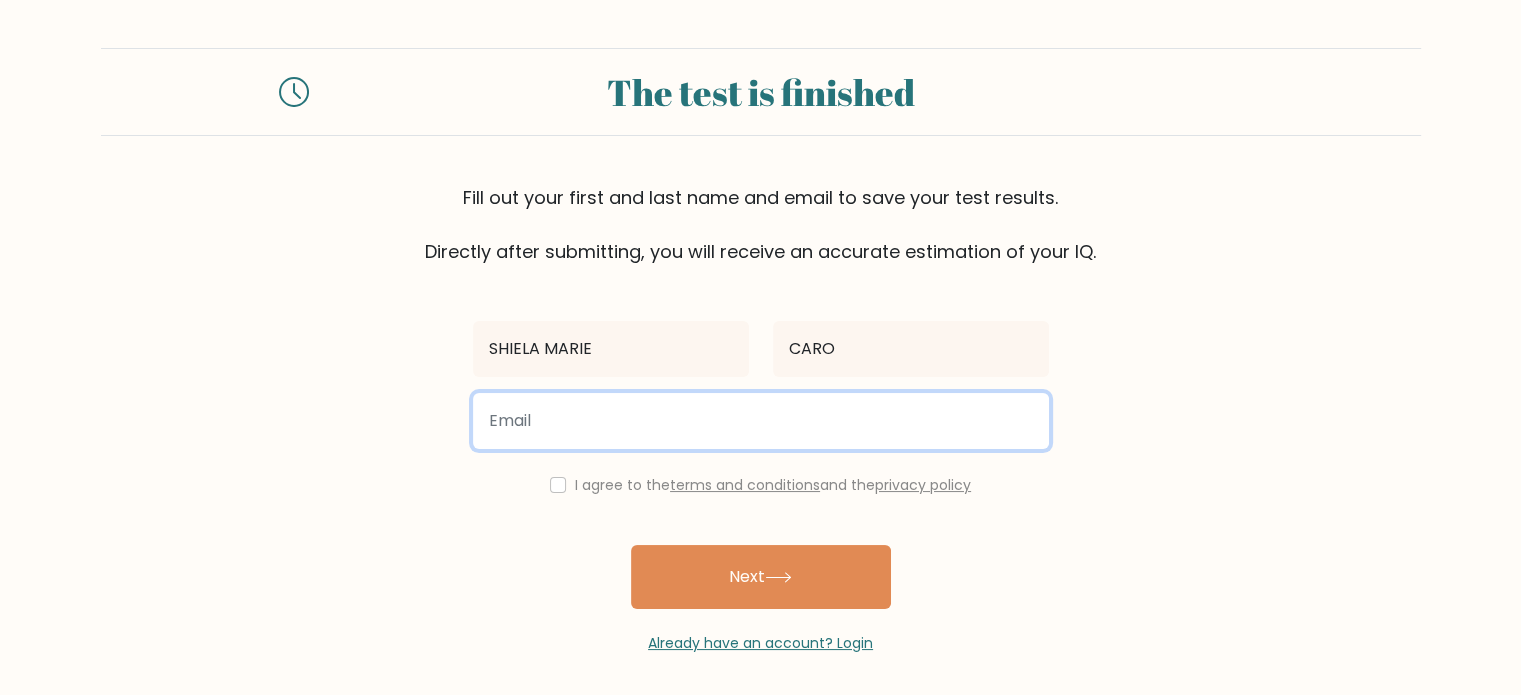 click at bounding box center (761, 421) 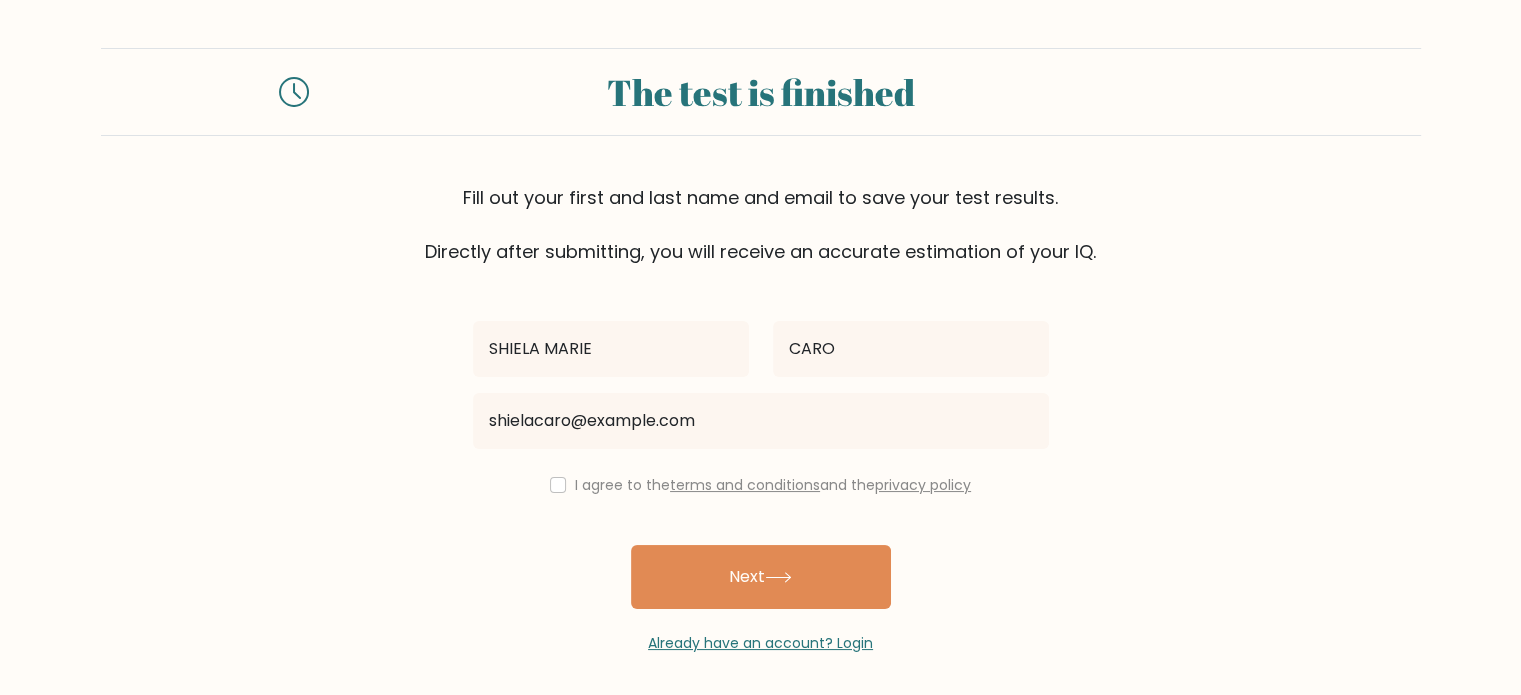 click on "I agree to the  terms and conditions  and the  privacy policy" at bounding box center (761, 485) 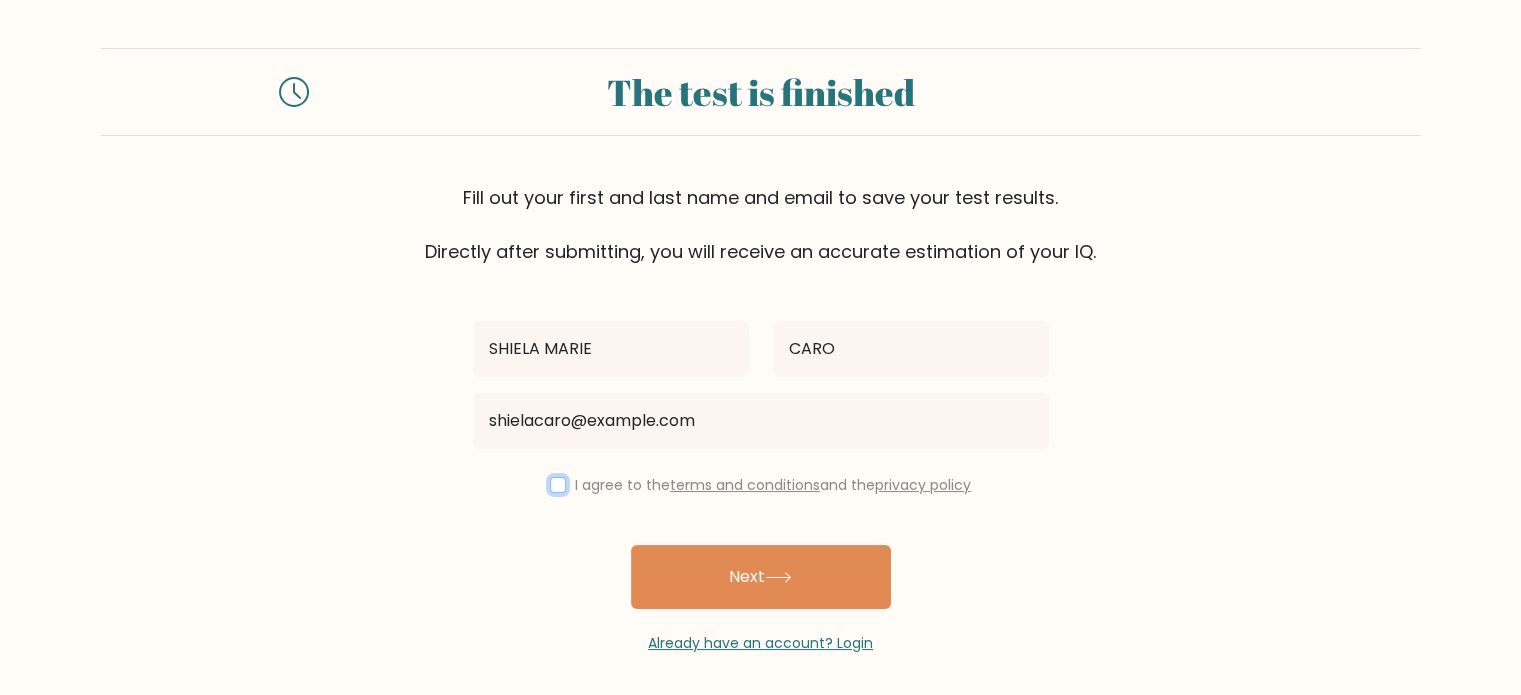 click at bounding box center [558, 485] 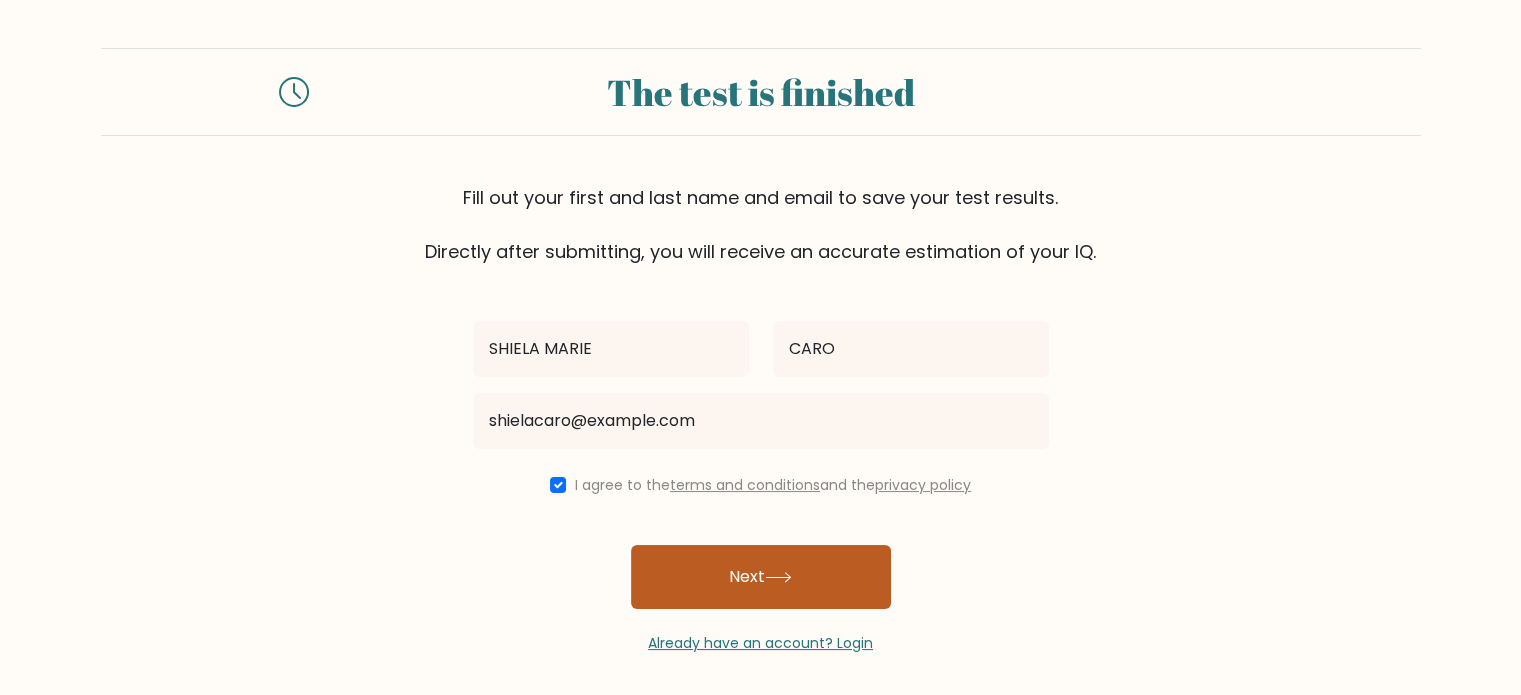 click on "Next" at bounding box center [761, 577] 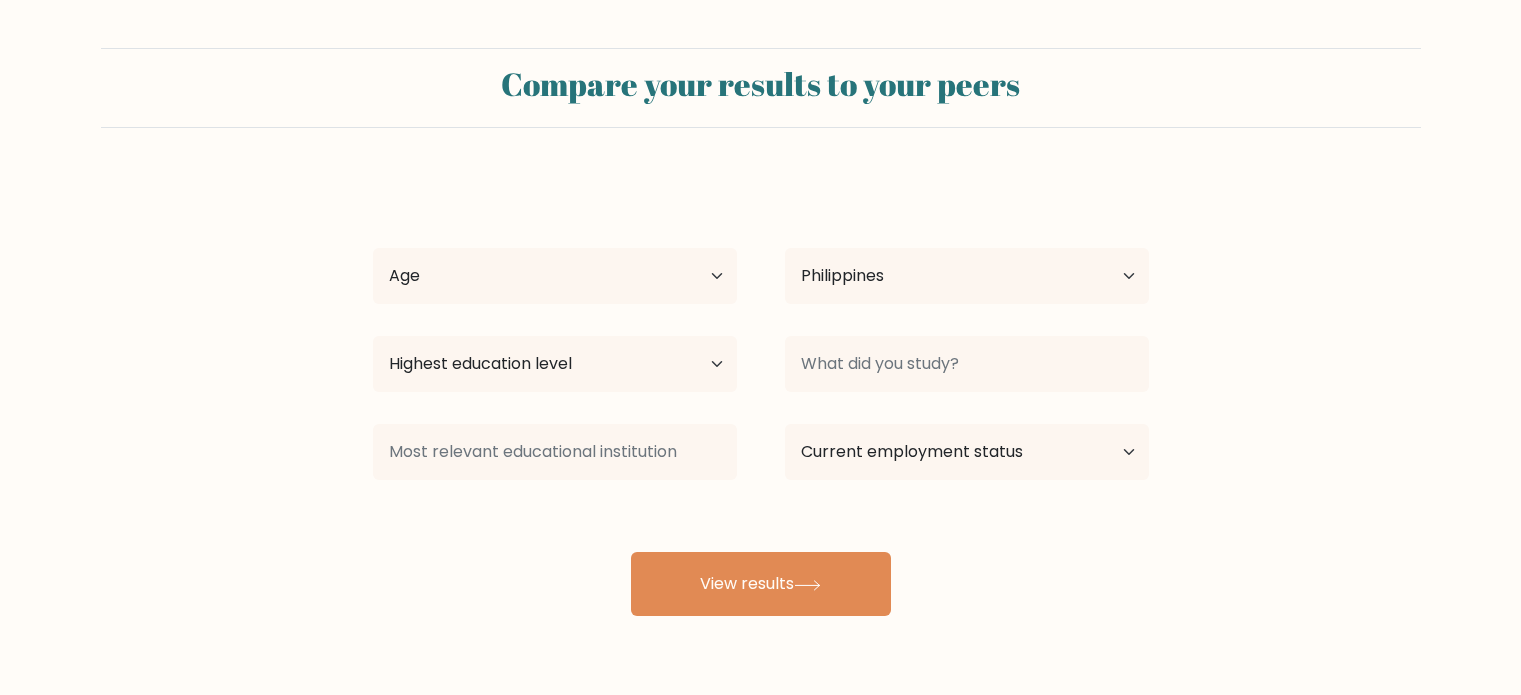select on "PH" 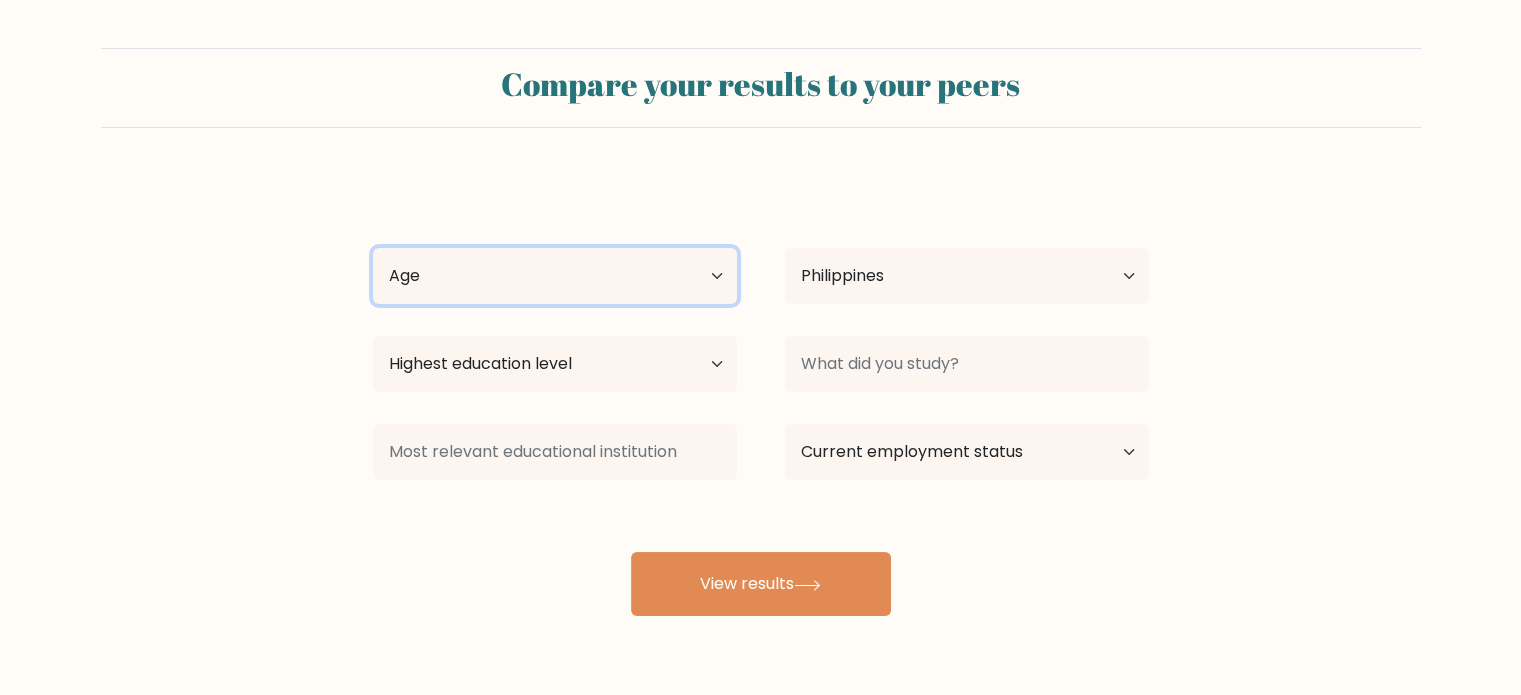 click on "Age
Under 18 years old
18-24 years old
25-34 years old
35-44 years old
45-54 years old
55-64 years old
65 years old and above" at bounding box center [555, 276] 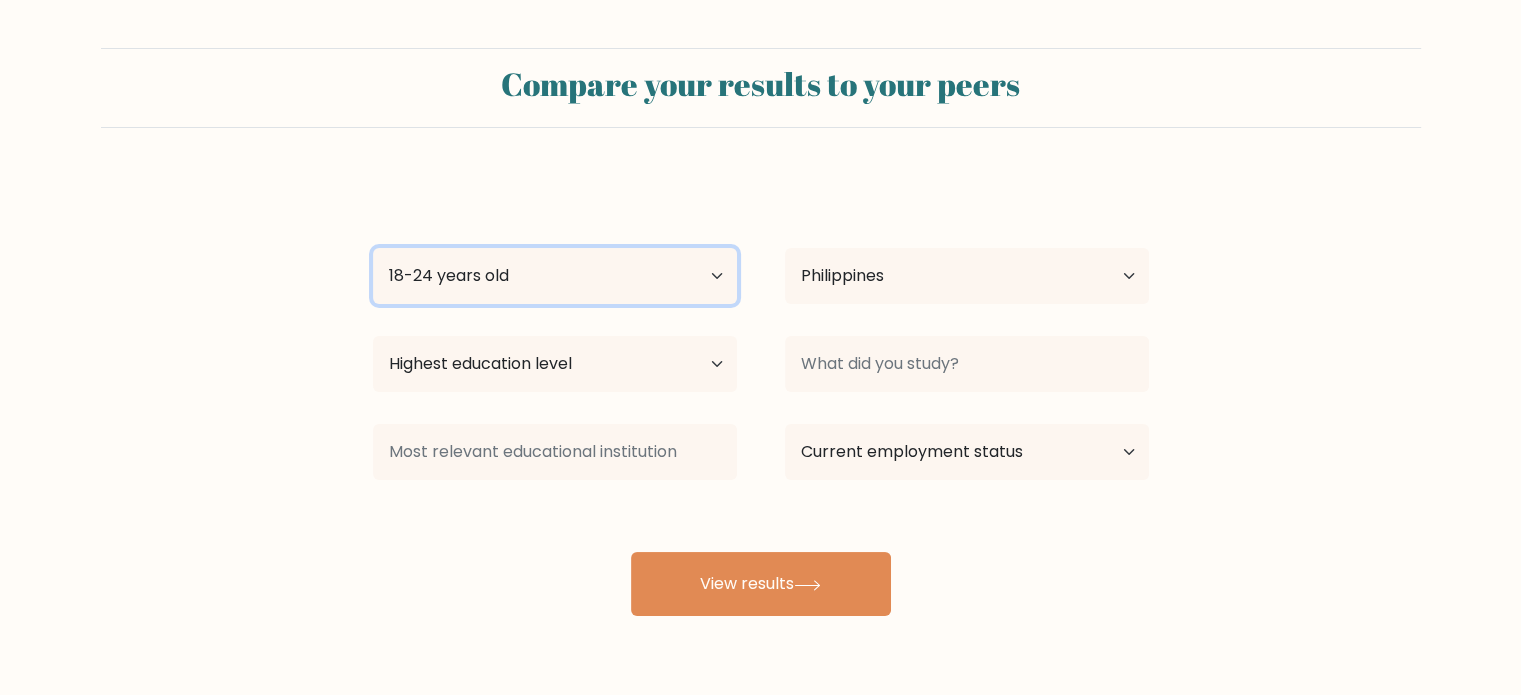 click on "Age
Under 18 years old
18-24 years old
25-34 years old
35-44 years old
45-54 years old
55-64 years old
65 years old and above" at bounding box center (555, 276) 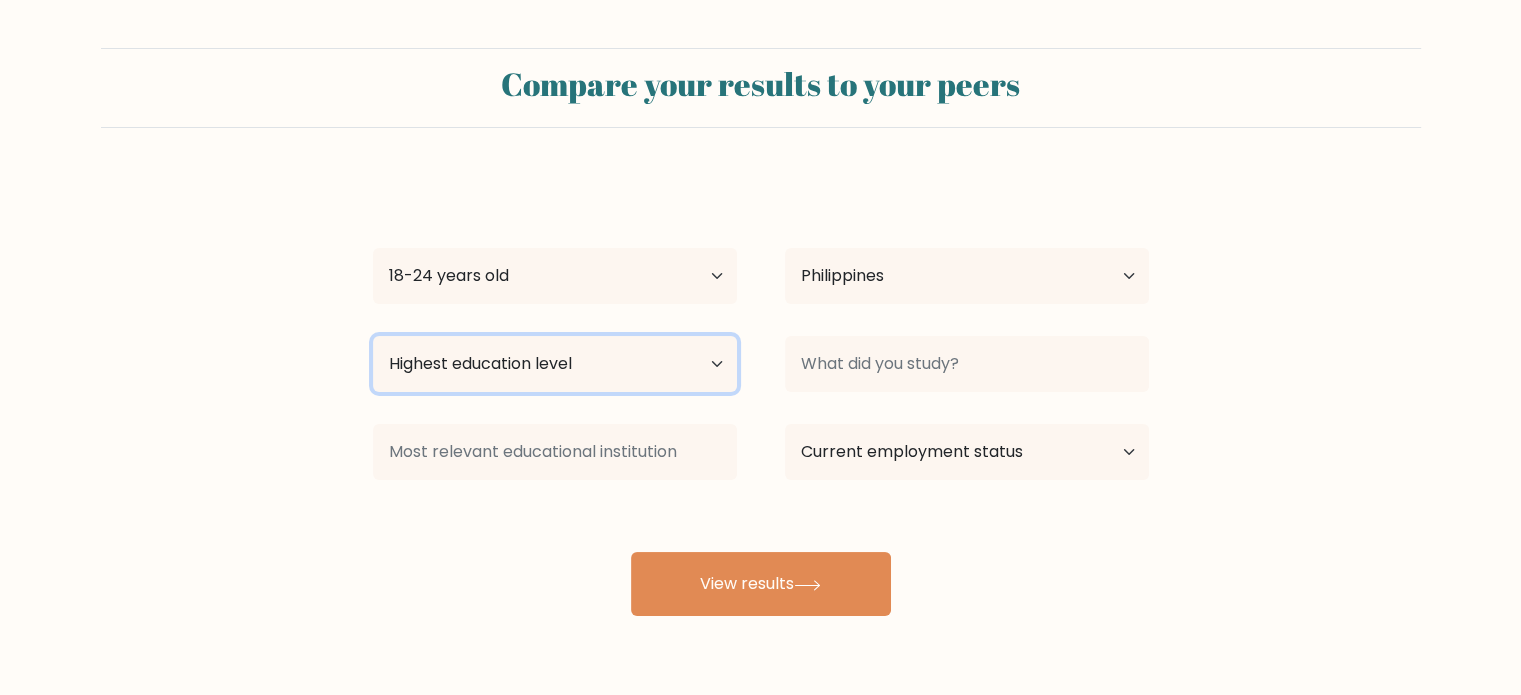 click on "Highest education level
No schooling
Primary
Lower Secondary
Upper Secondary
Occupation Specific
Bachelor's degree
Master's degree
Doctoral degree" at bounding box center (555, 364) 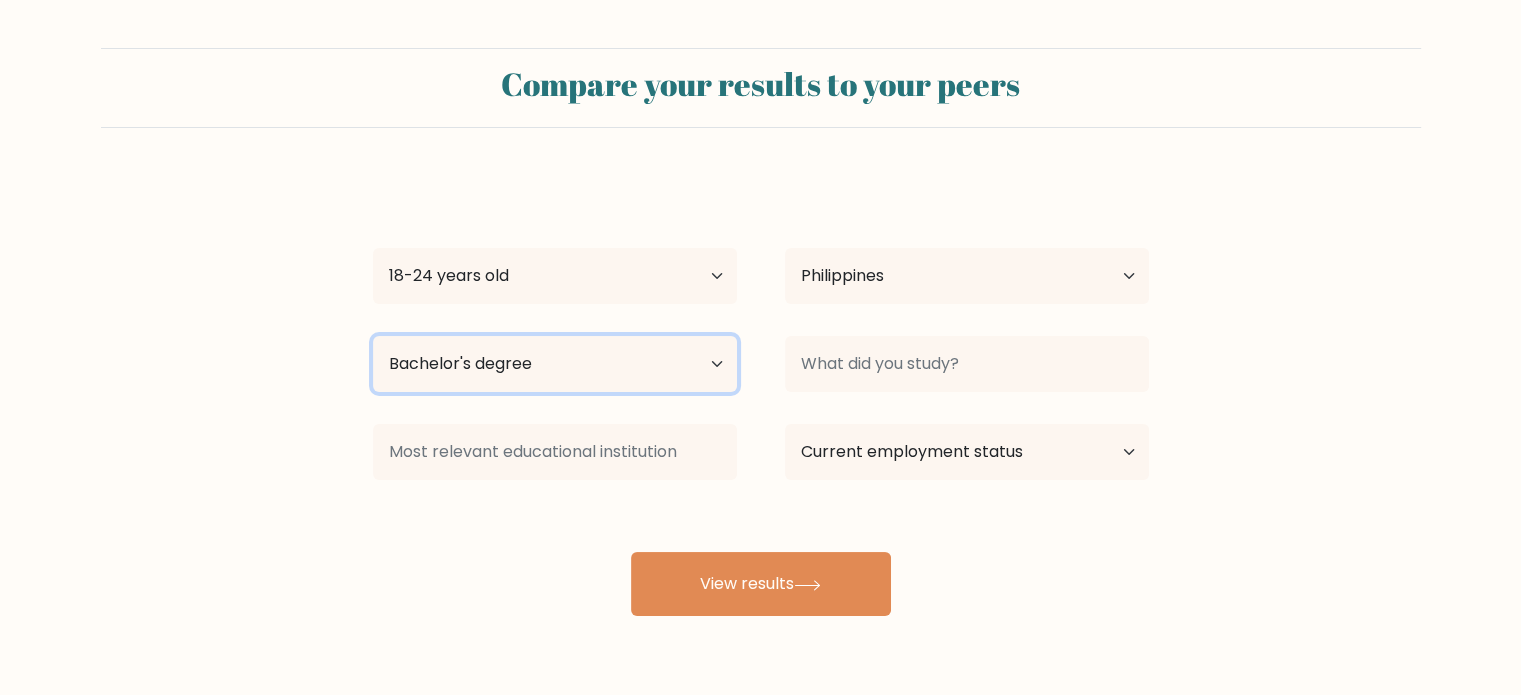 click on "Highest education level
No schooling
Primary
Lower Secondary
Upper Secondary
Occupation Specific
Bachelor's degree
Master's degree
Doctoral degree" at bounding box center (555, 364) 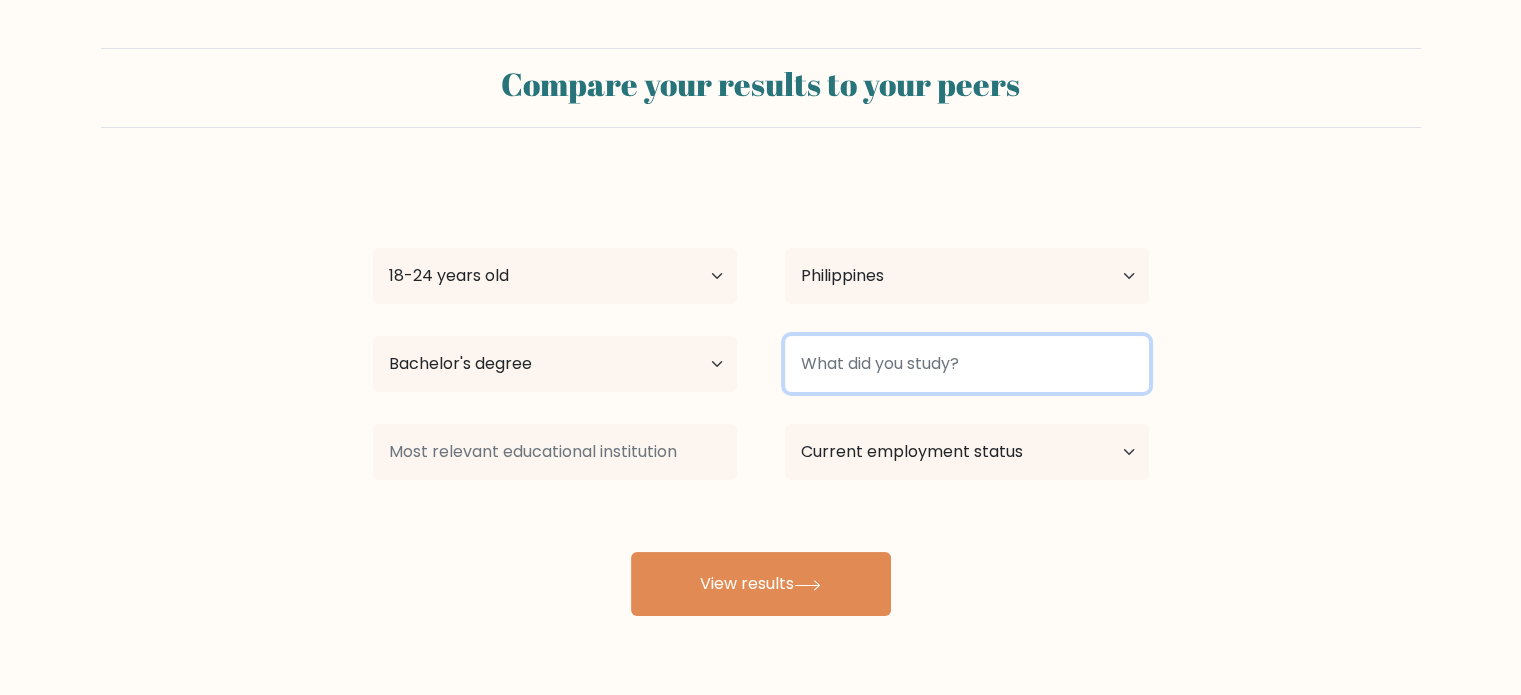 click at bounding box center (967, 364) 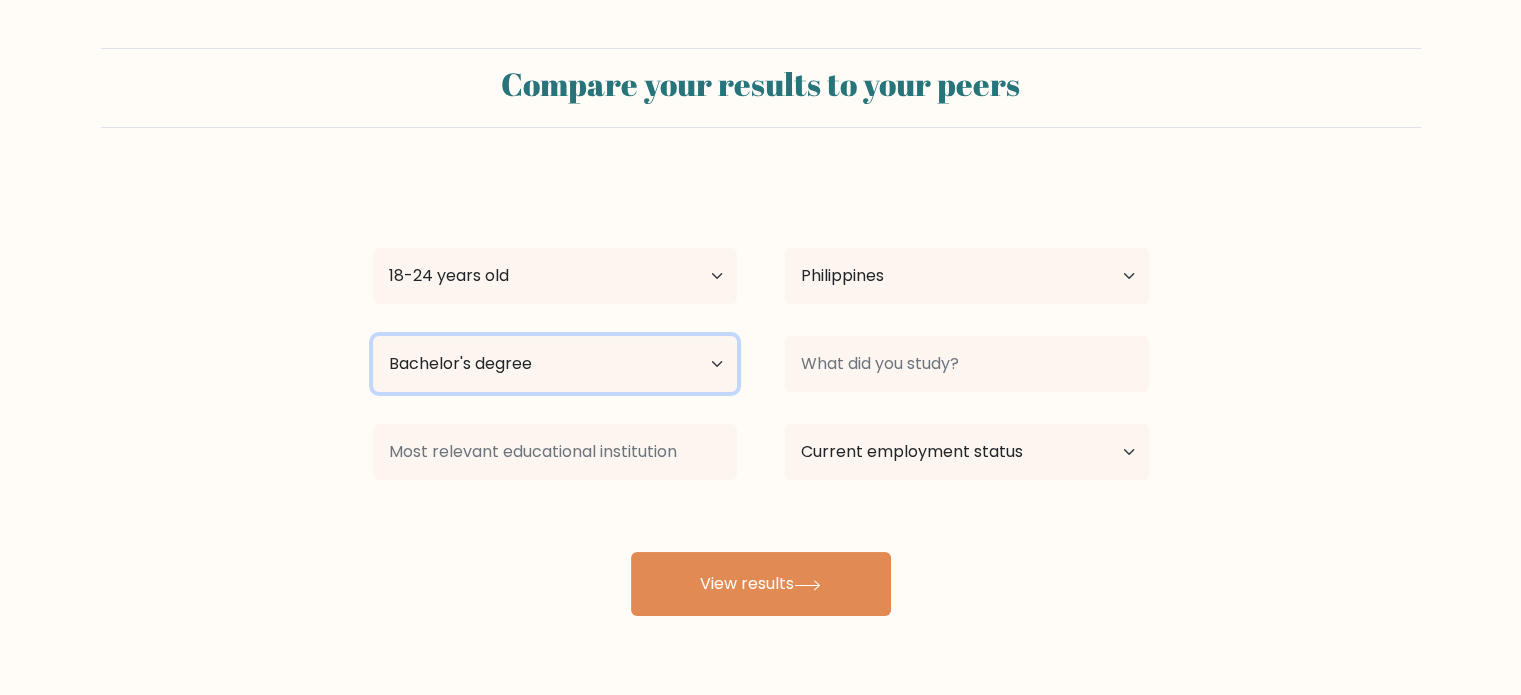 click on "Highest education level
No schooling
Primary
Lower Secondary
Upper Secondary
Occupation Specific
Bachelor's degree
Master's degree
Doctoral degree" at bounding box center [555, 364] 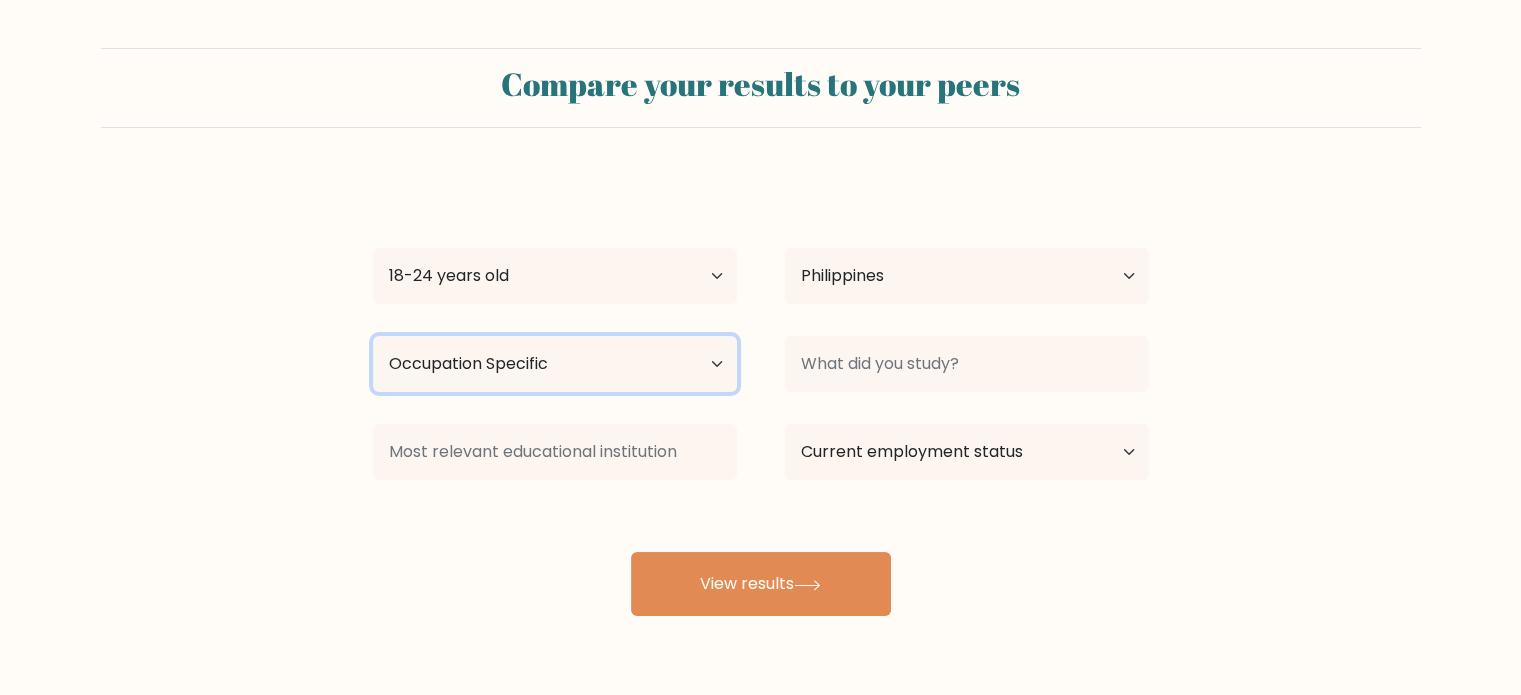 click on "Highest education level
No schooling
Primary
Lower Secondary
Upper Secondary
Occupation Specific
Bachelor's degree
Master's degree
Doctoral degree" at bounding box center (555, 364) 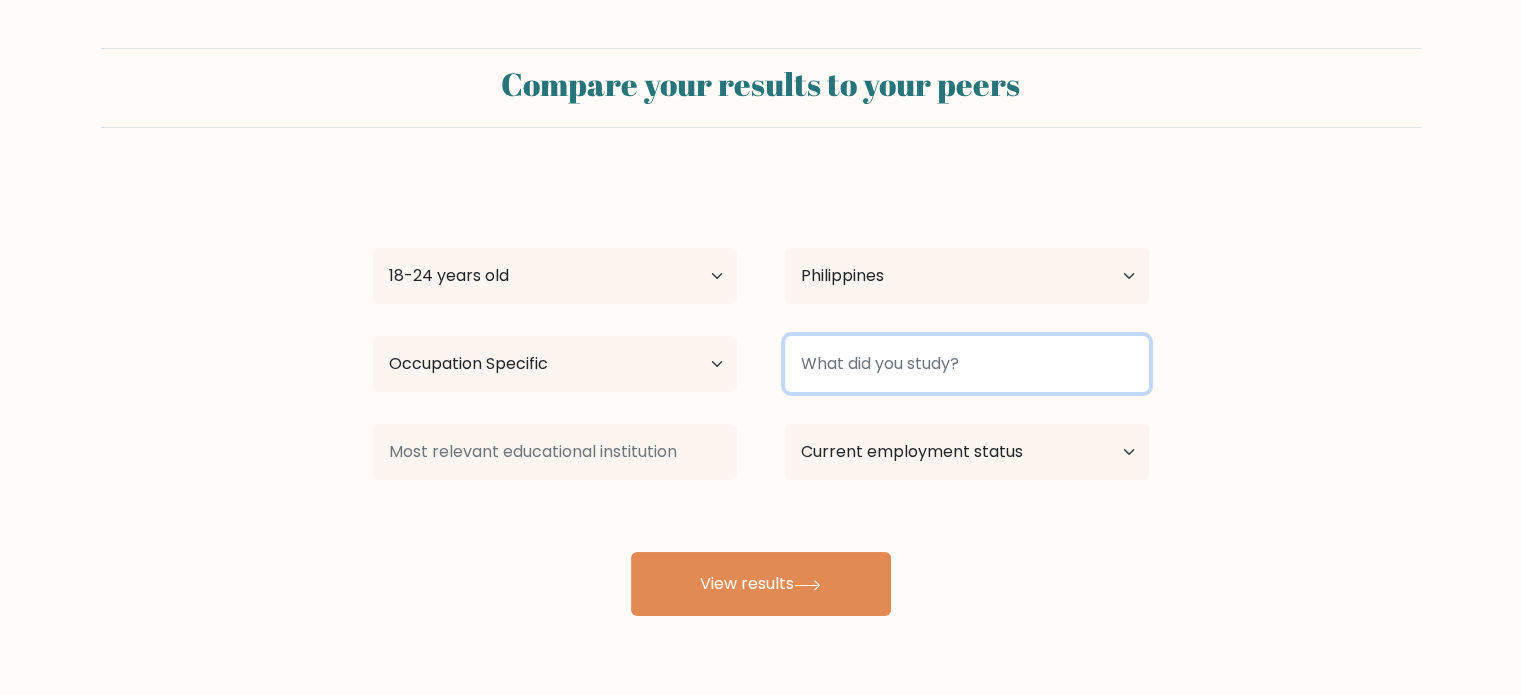click at bounding box center (967, 364) 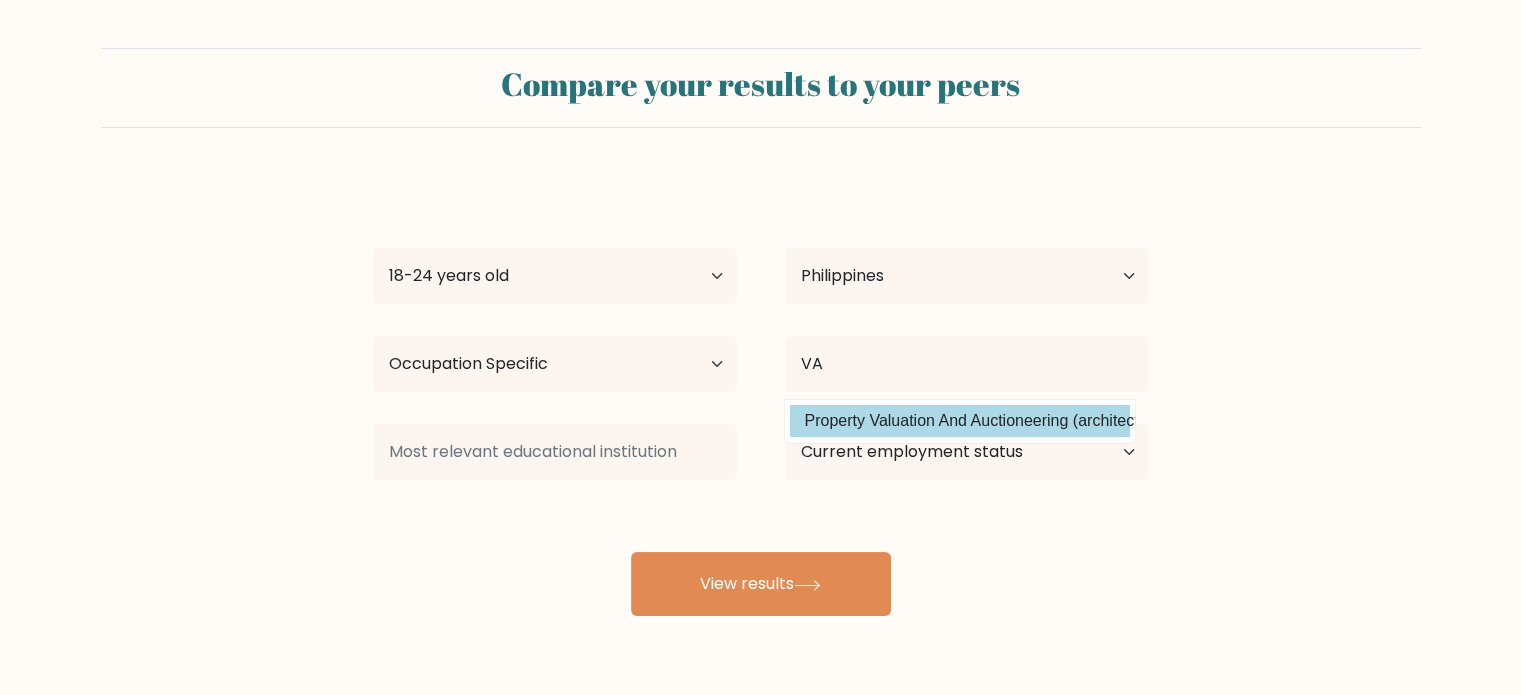 click on "Property Valuation And Auctioneering (architecture, building and planning)" at bounding box center [960, 421] 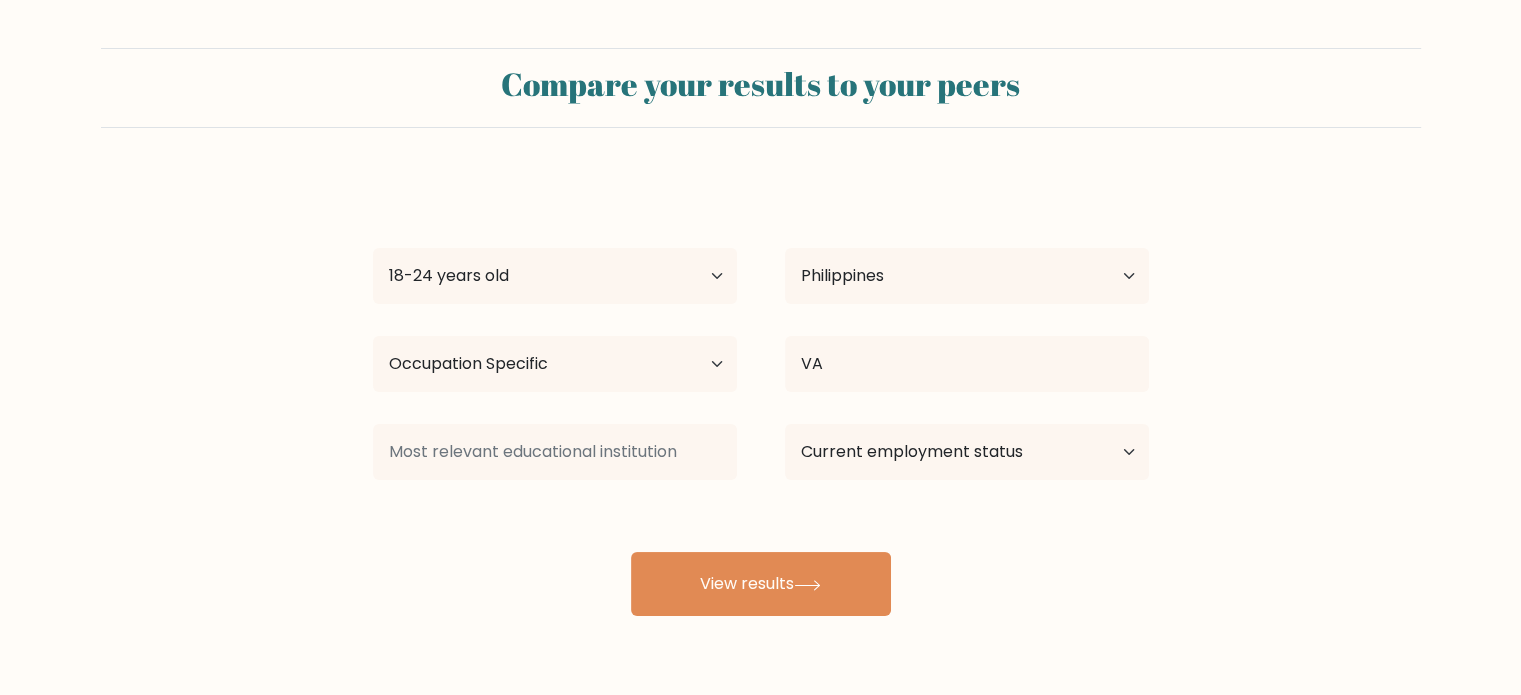 type on "Property Valuation And Auctioneering" 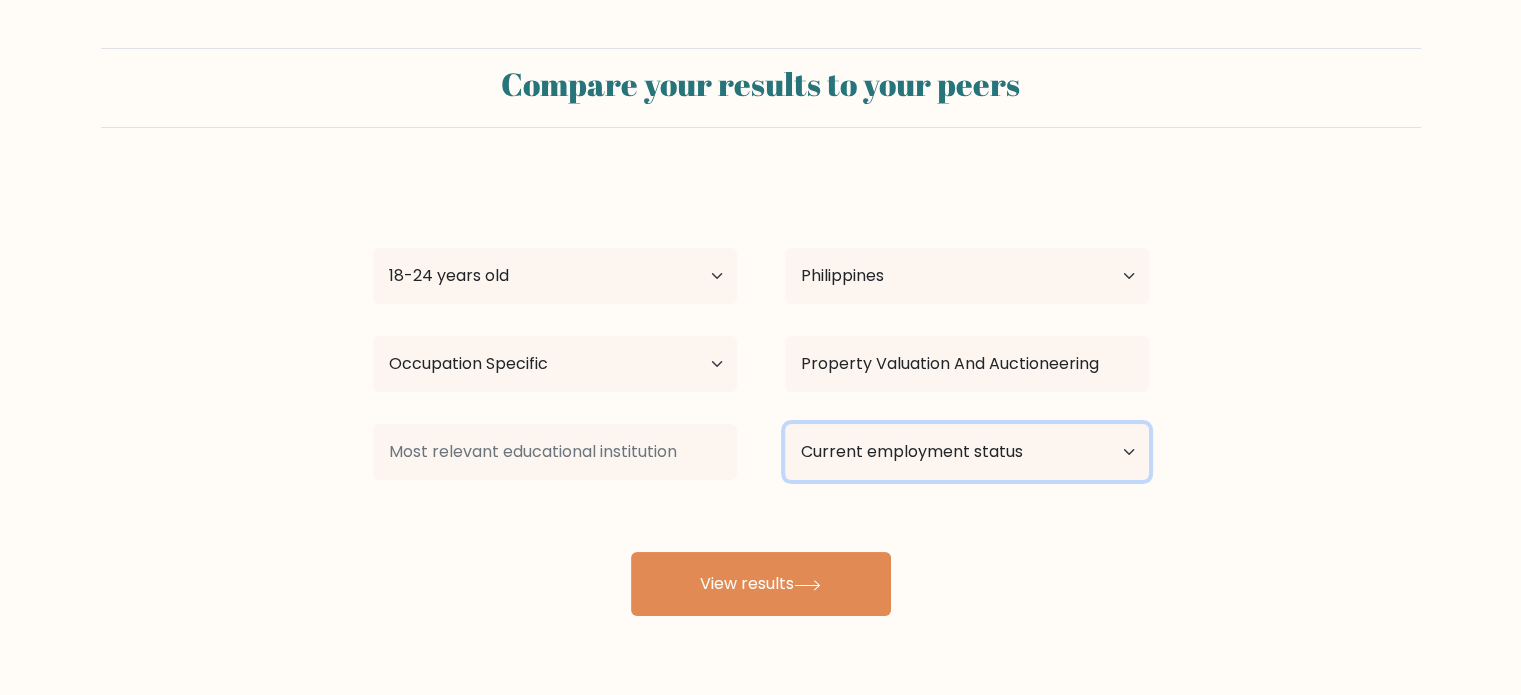 click on "Current employment status
Employed
Student
Retired
Other / prefer not to answer" at bounding box center (967, 452) 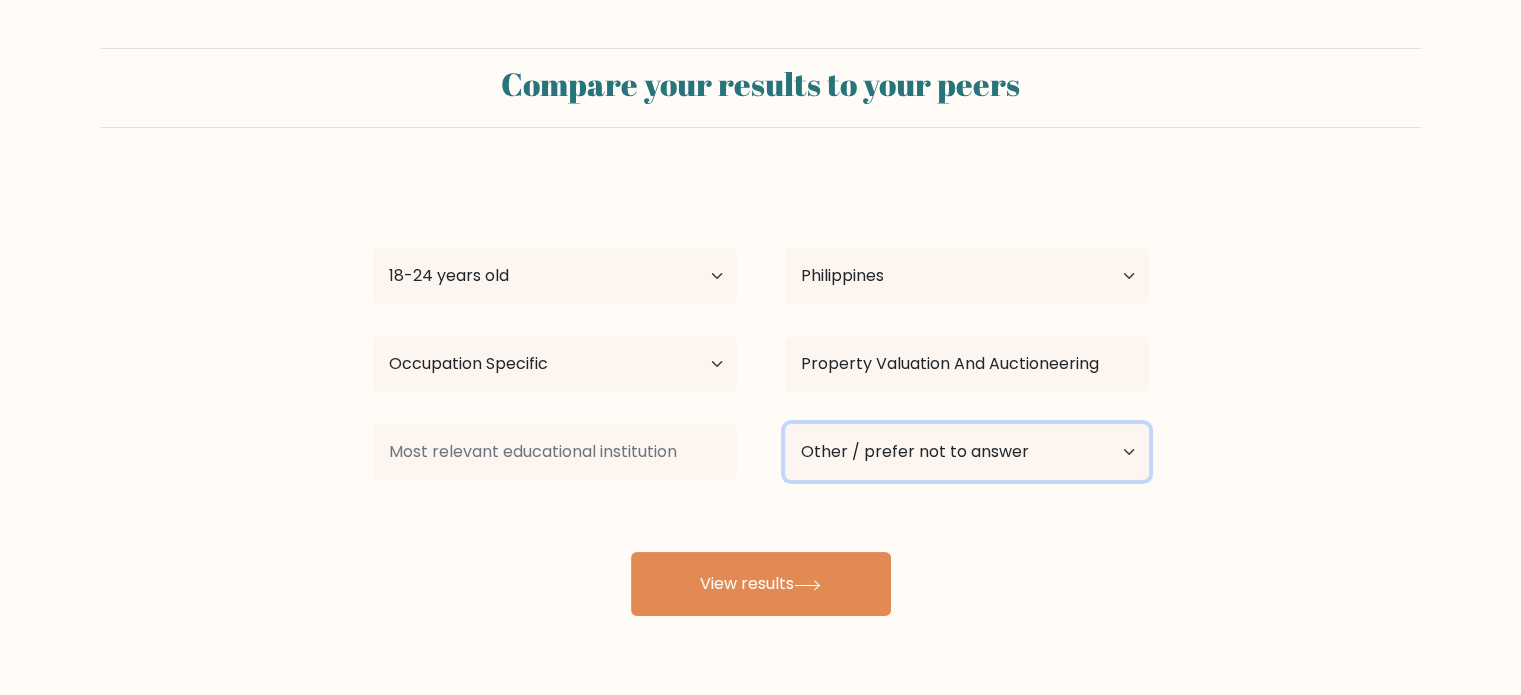click on "Current employment status
Employed
Student
Retired
Other / prefer not to answer" at bounding box center (967, 452) 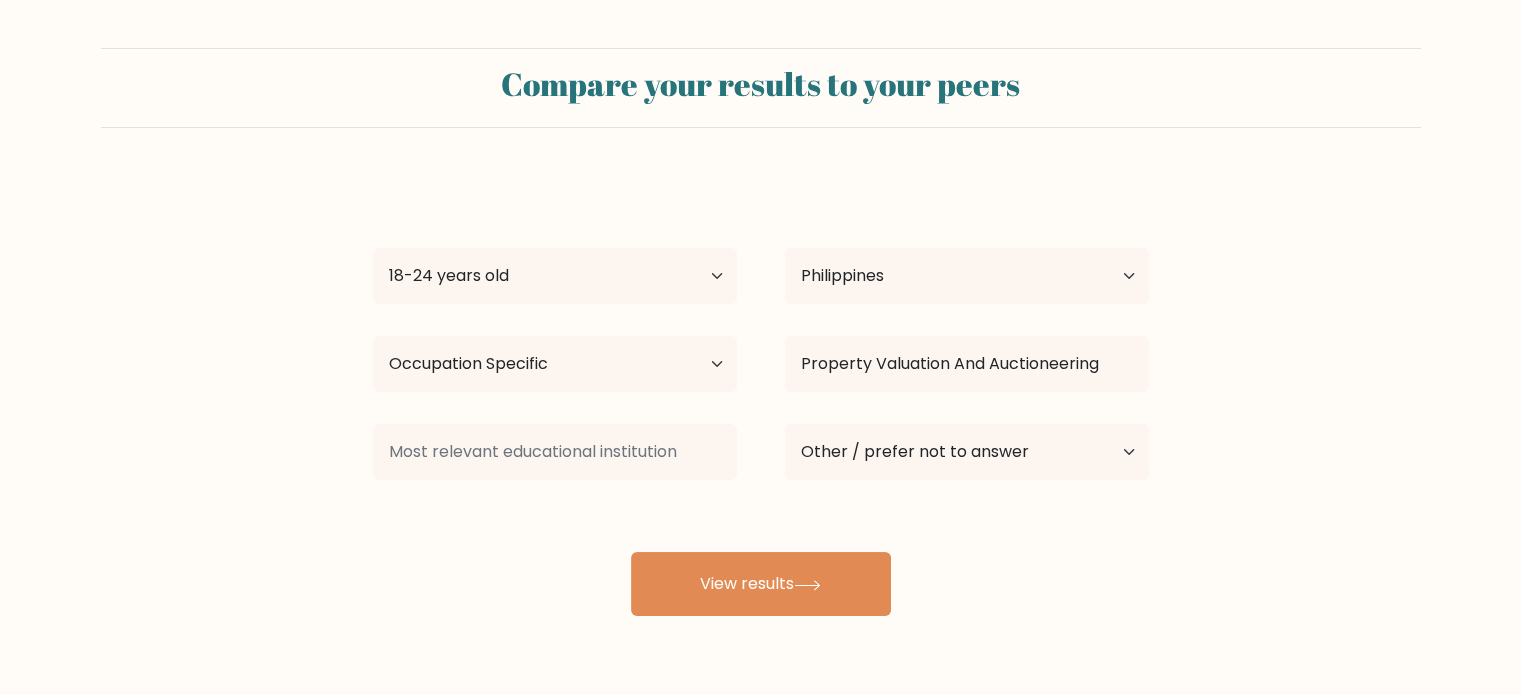 click on "SHIELA MARIE
[LAST]
Age
Under 18 years old
18-24 years old
25-34 years old
35-44 years old
45-54 years old
55-64 years old
65 years old and above
Country
Afghanistan
Albania
Algeria
American Samoa
Andorra
Angola
Anguilla
Antarctica
Antigua and Barbuda
Argentina
Armenia
Aruba
Australia
Austria
Azerbaijan
Bahamas
Bahrain
Bangladesh
Barbados
Belarus
Belgium
Belize
Benin
Bermuda
Bhutan
Bolivia
Bonaire, Sint Eustatius and Saba
Bosnia and Herzegovina
Botswana
Bouvet Island
Brazil
Brunei" at bounding box center (761, 396) 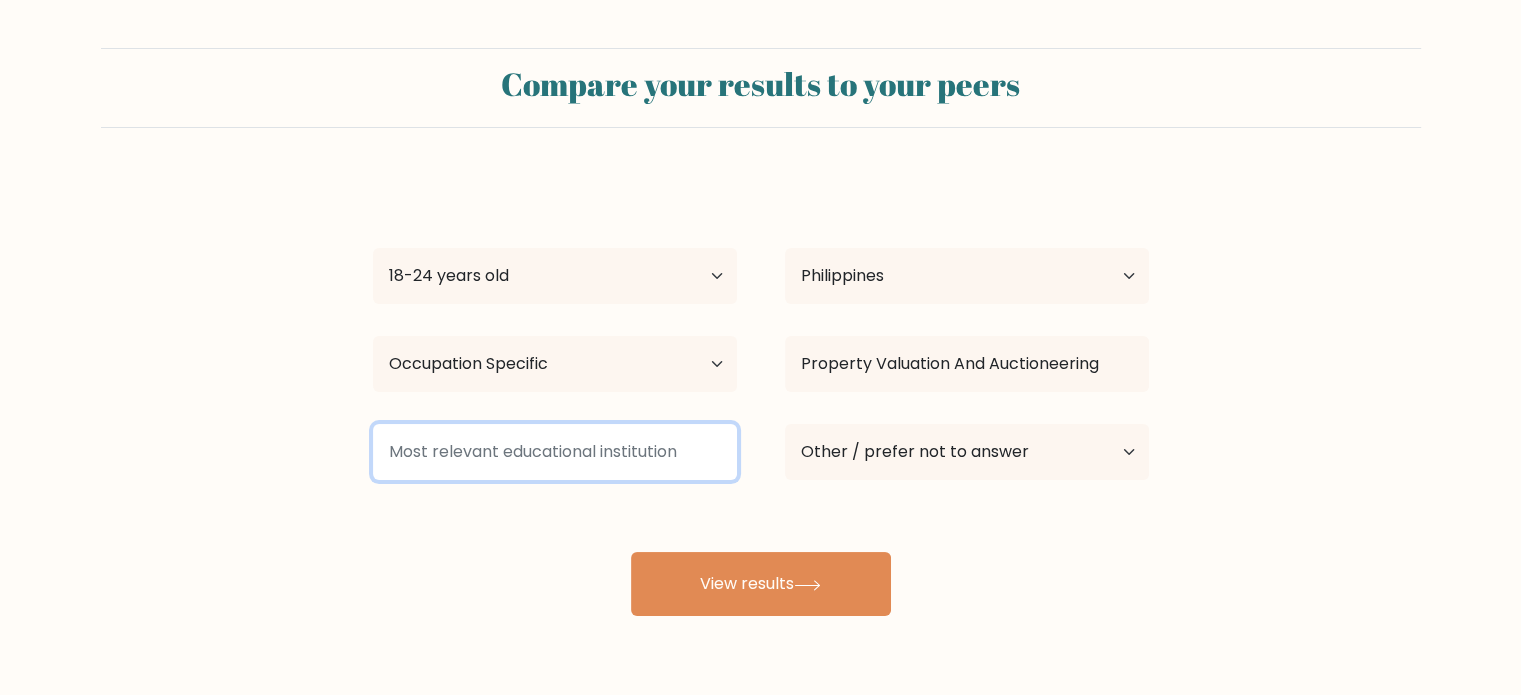 click at bounding box center [555, 452] 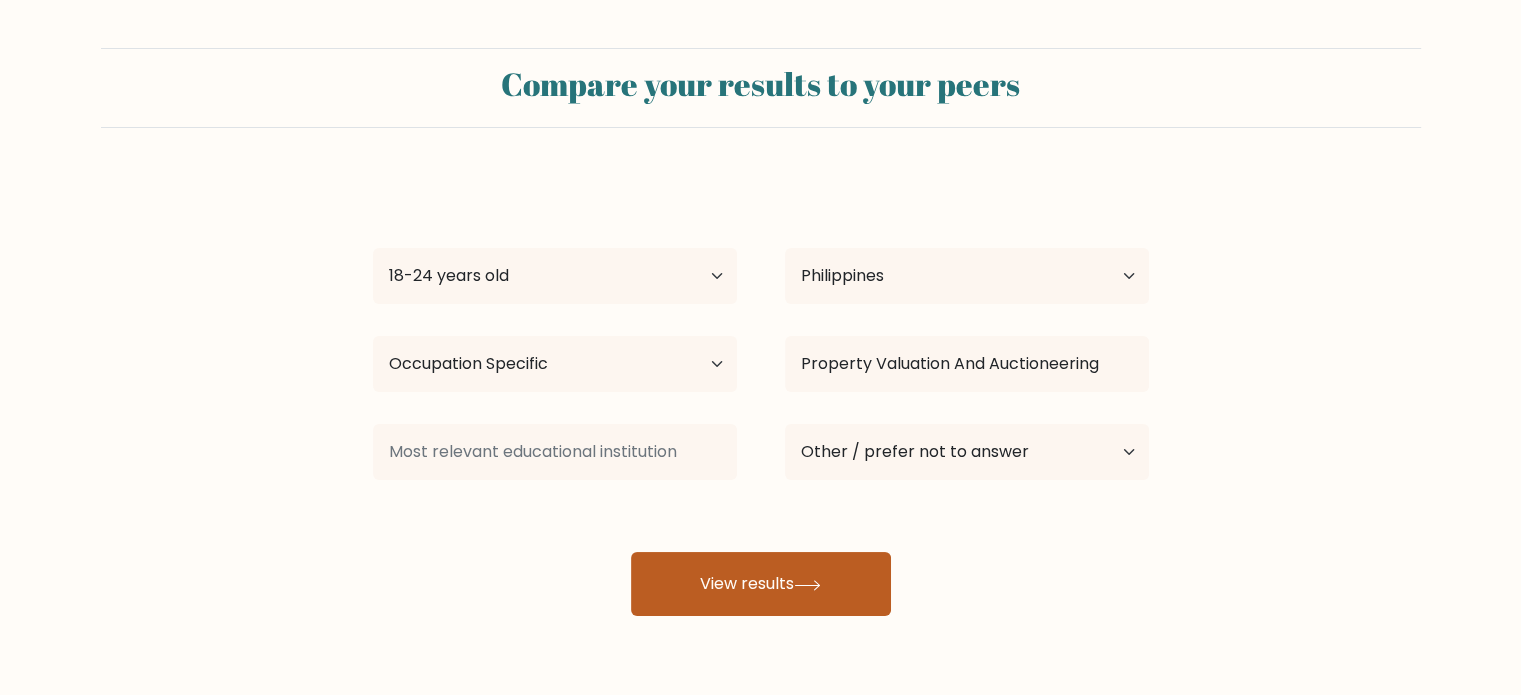 click on "View results" at bounding box center (761, 584) 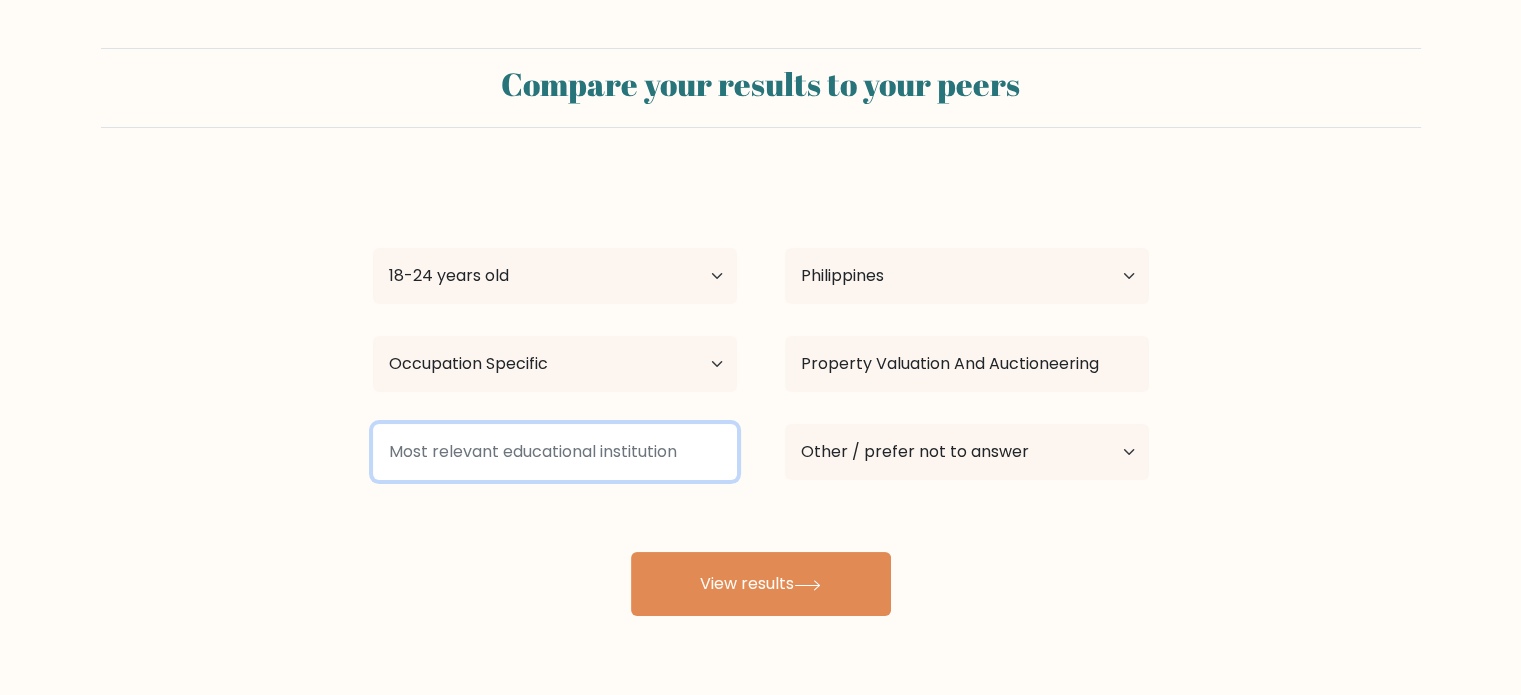 click at bounding box center (555, 452) 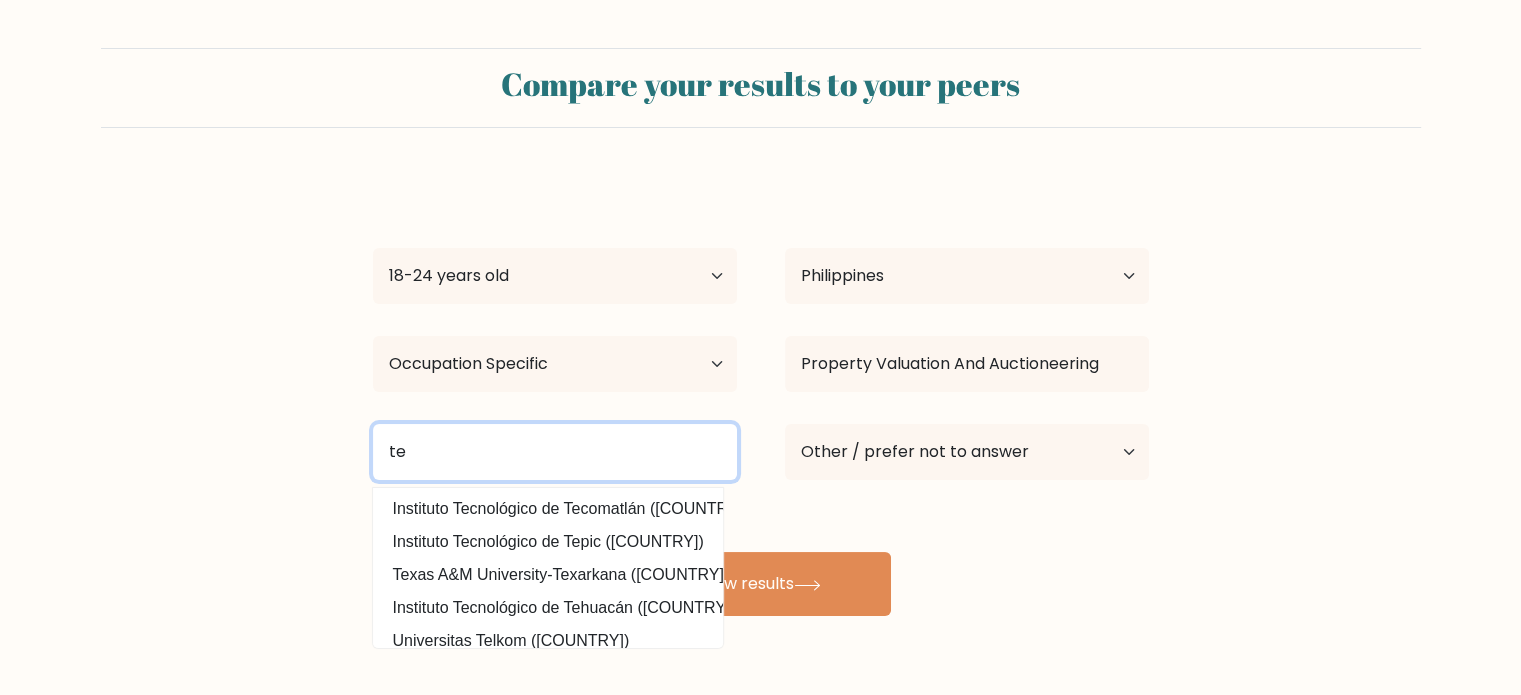 type on "t" 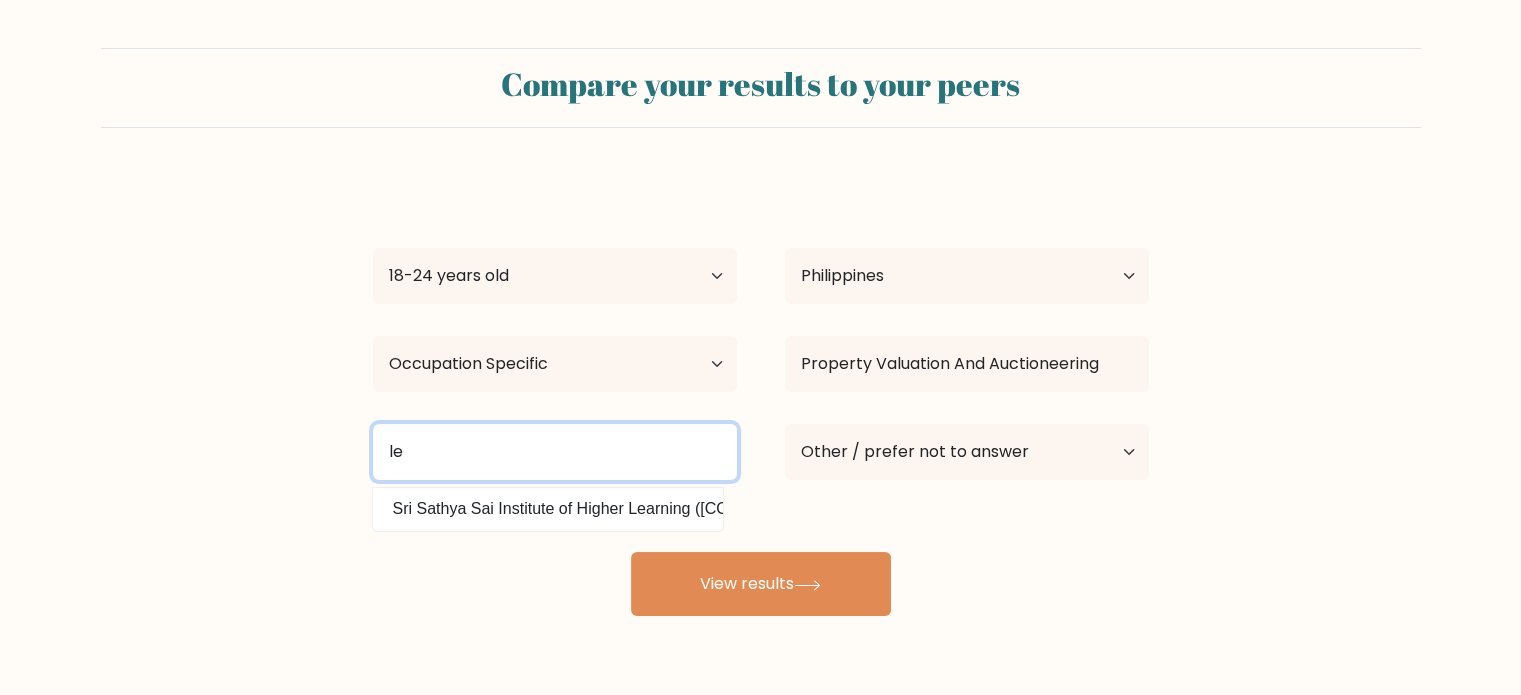 type on "l" 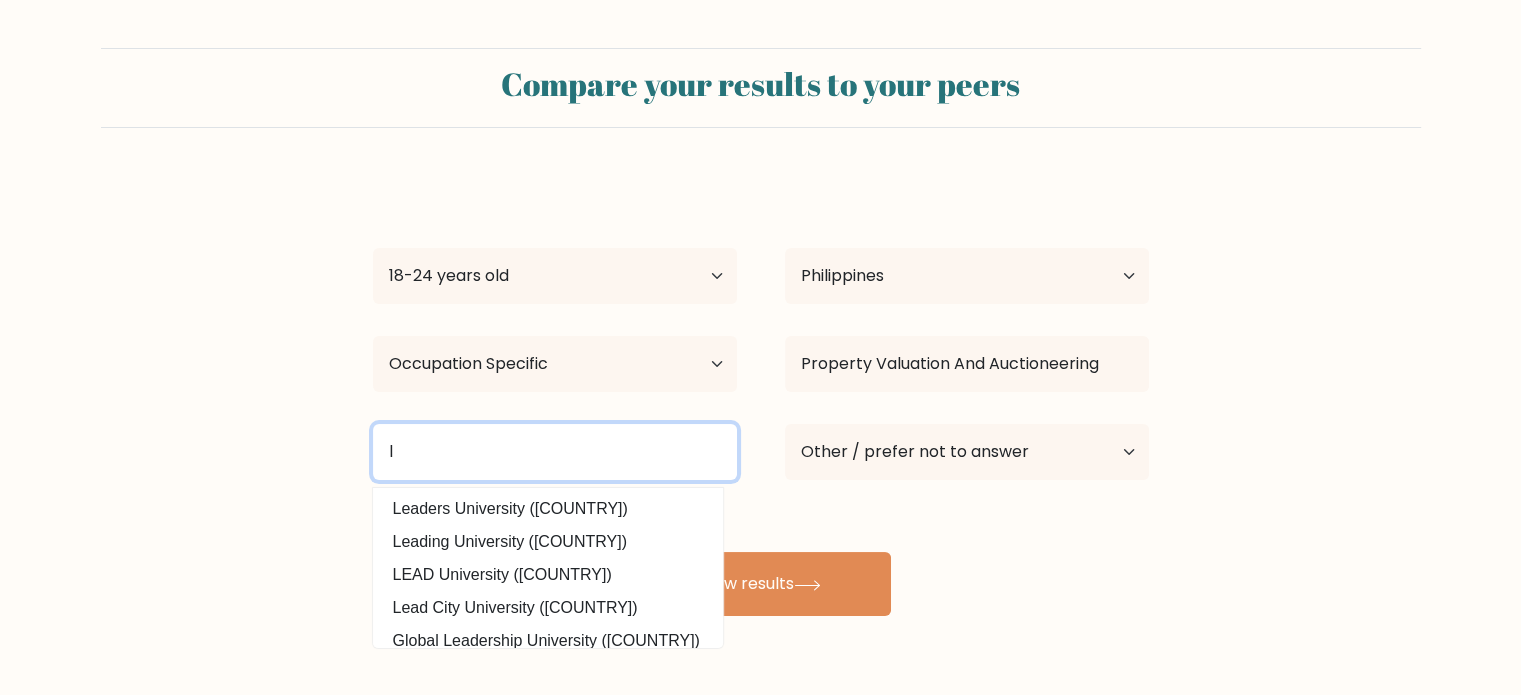 type 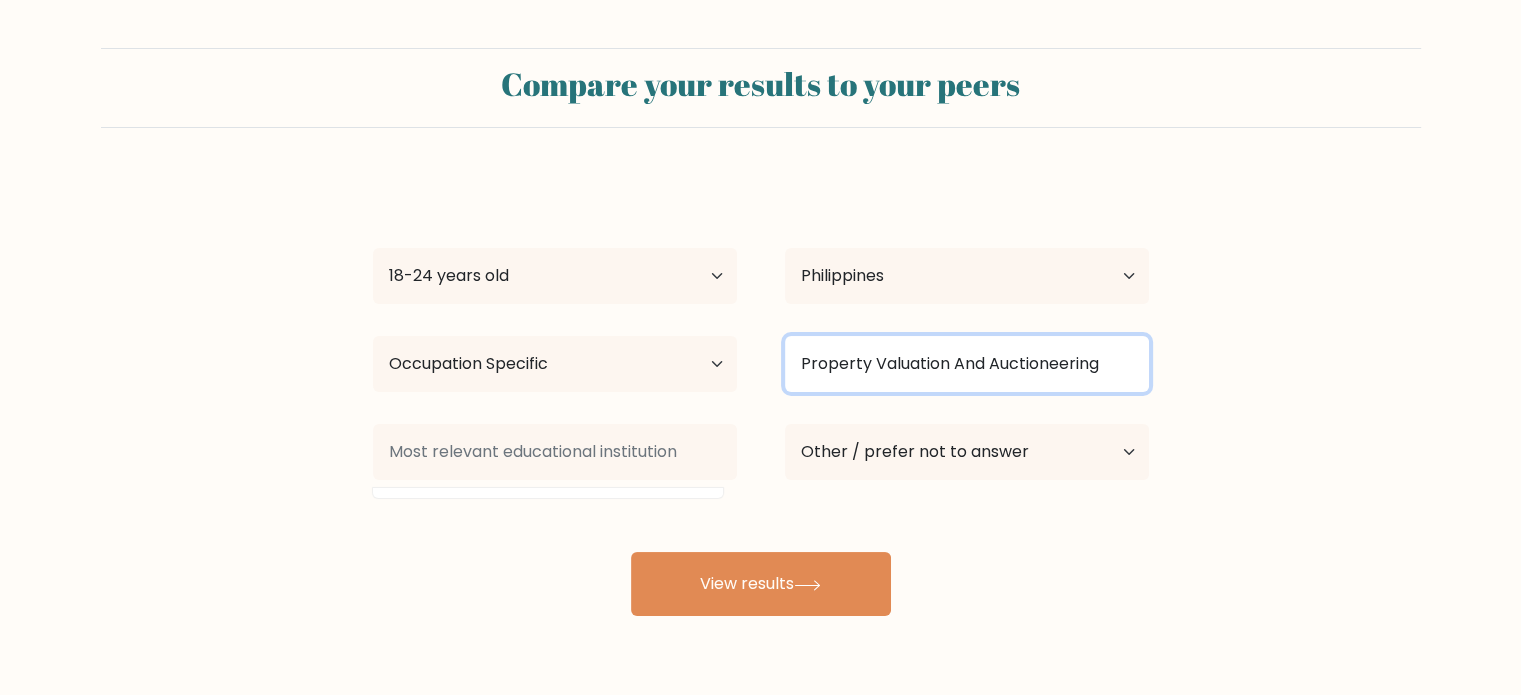 click on "Property Valuation And Auctioneering" at bounding box center (967, 364) 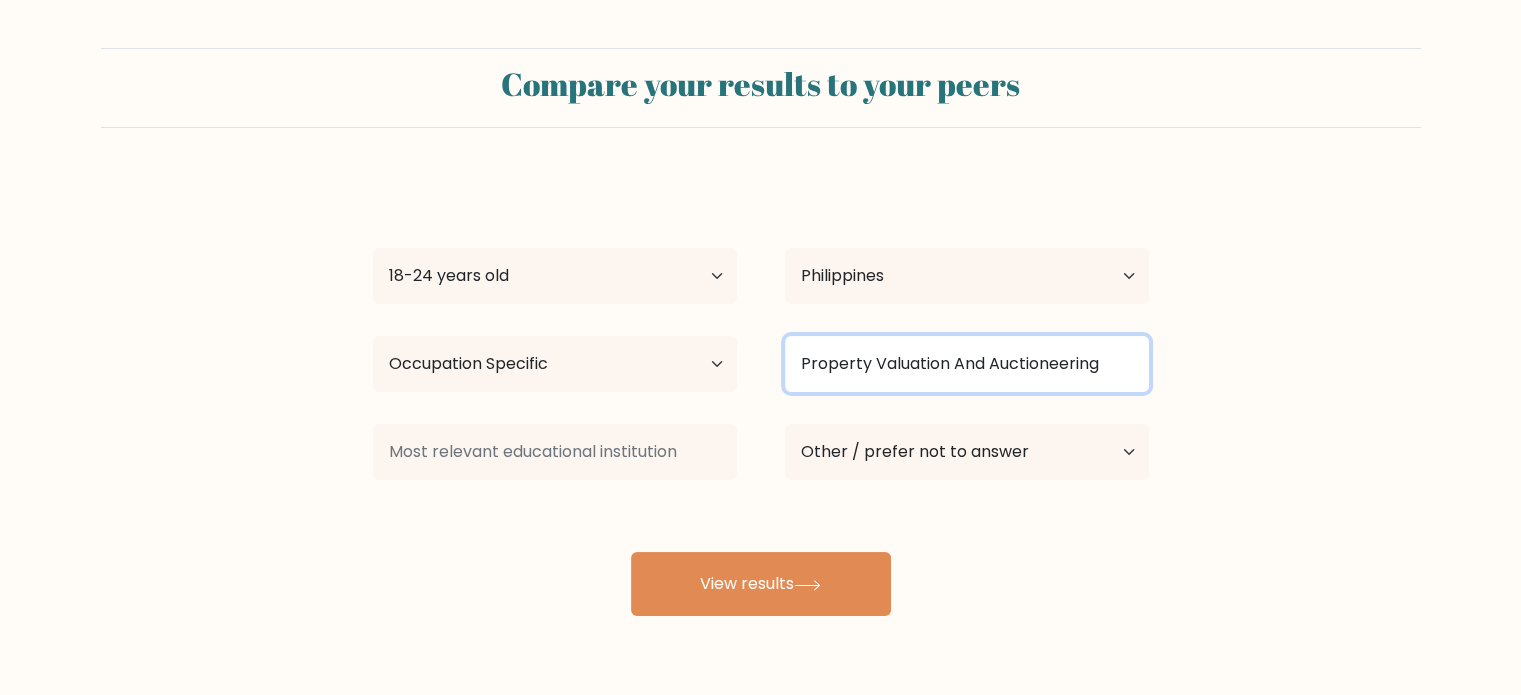 click on "Property Valuation And Auctioneering" at bounding box center [967, 364] 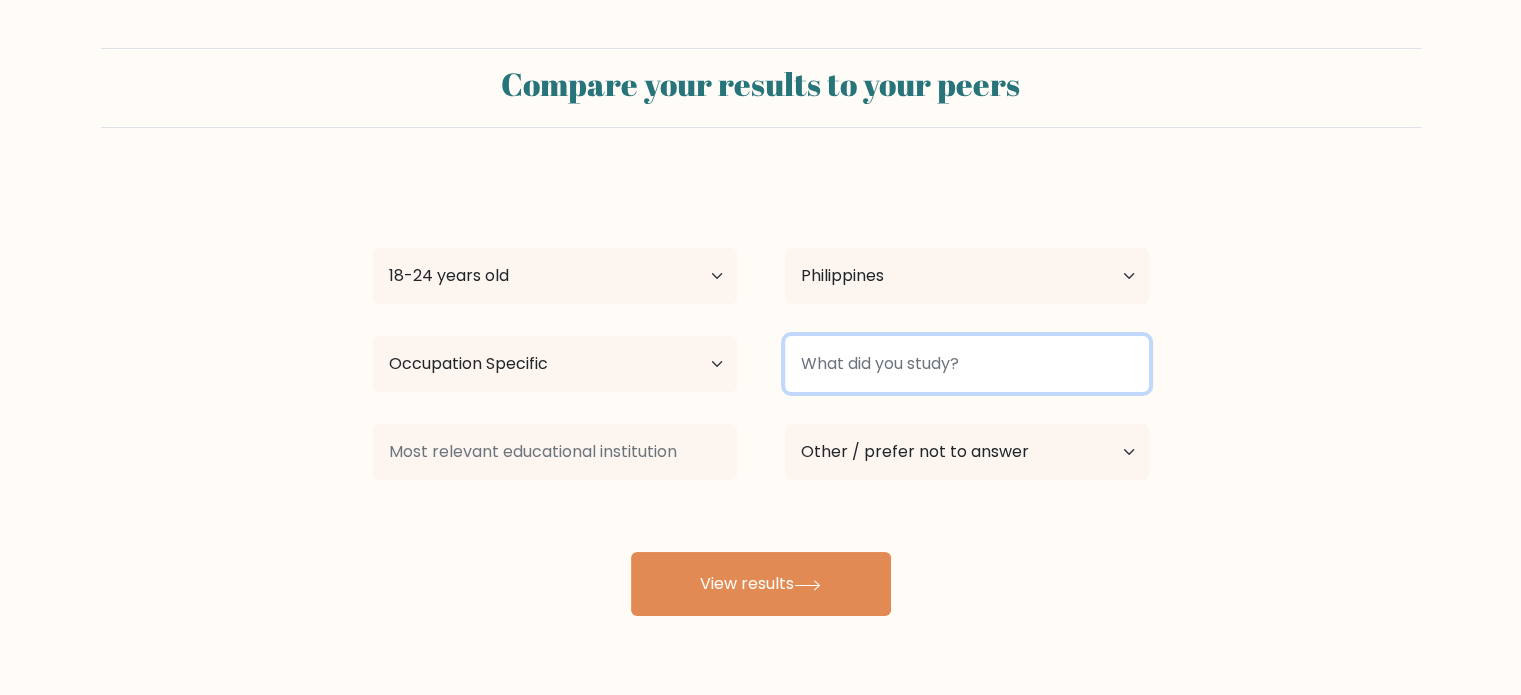 type 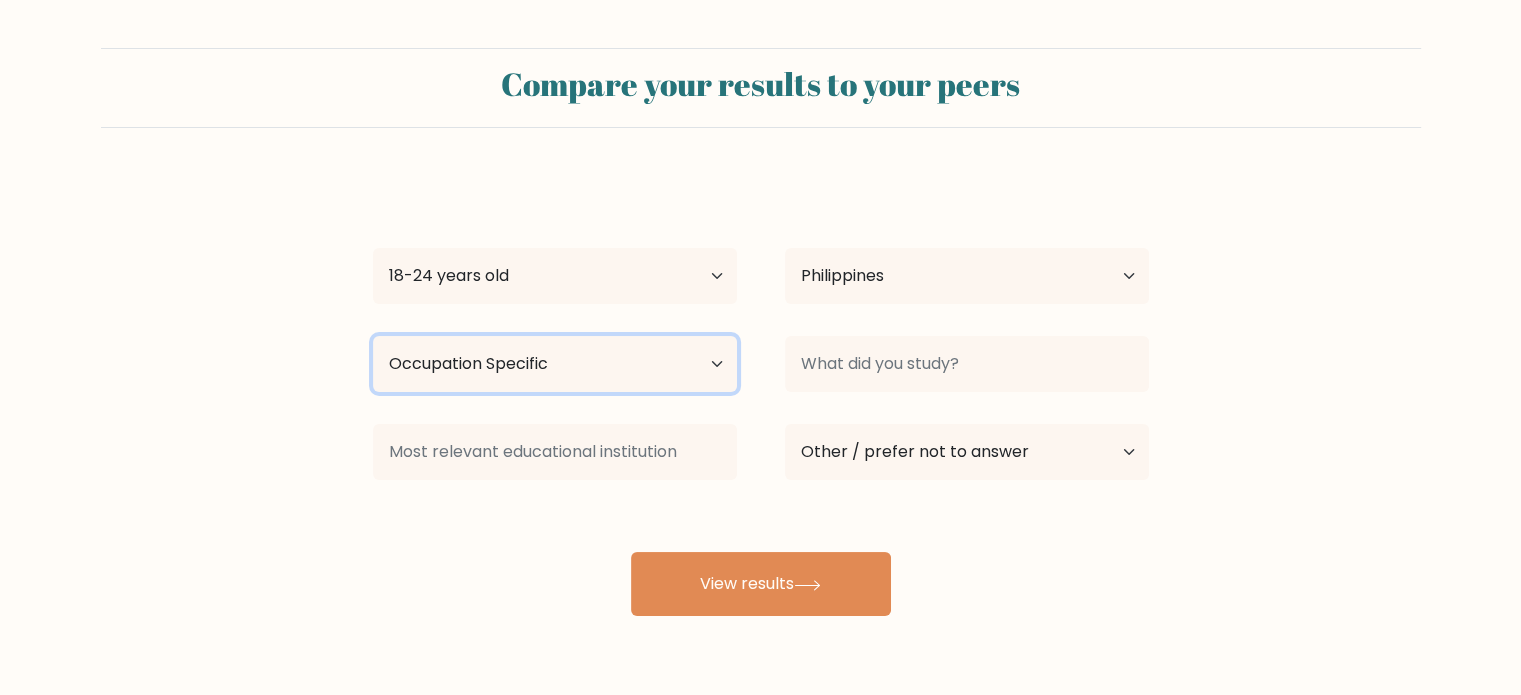 click on "Highest education level
No schooling
Primary
Lower Secondary
Upper Secondary
Occupation Specific
Bachelor's degree
Master's degree
Doctoral degree" at bounding box center [555, 364] 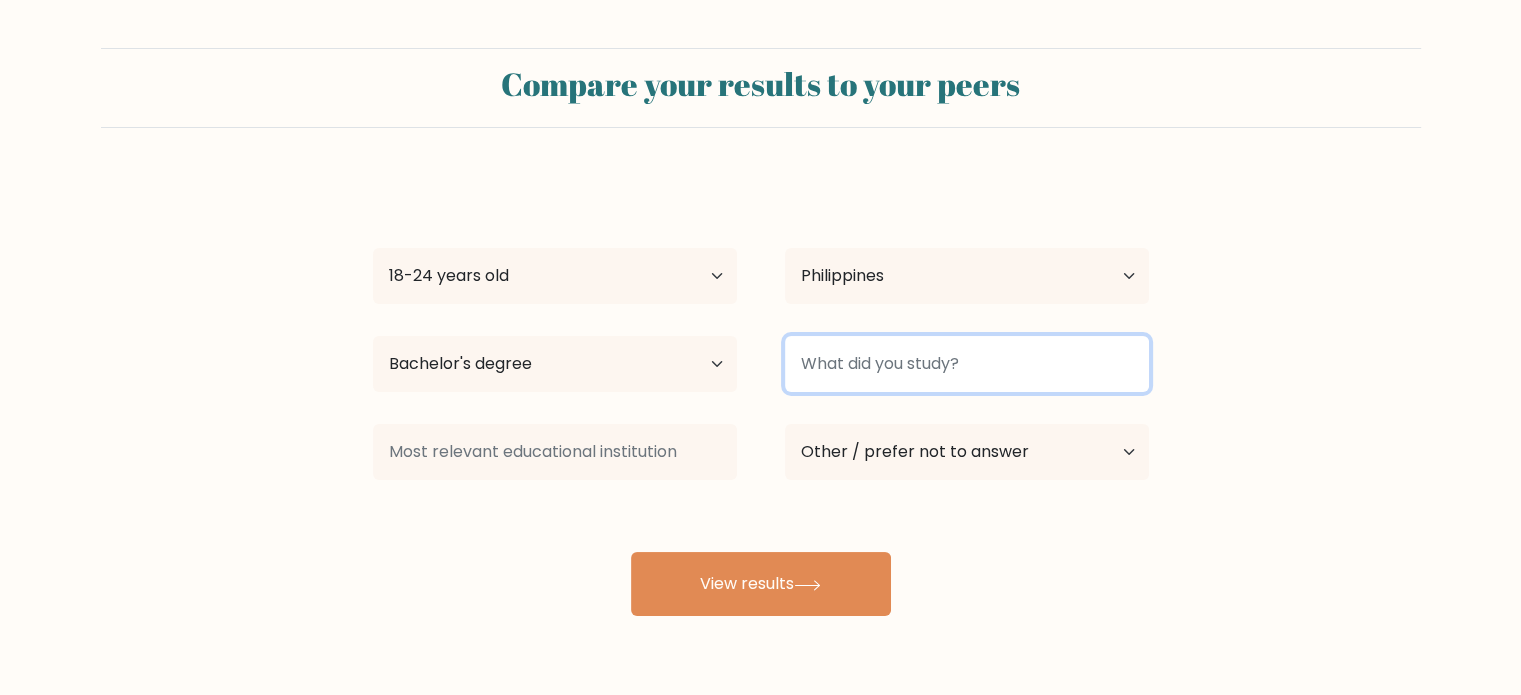 drag, startPoint x: 913, startPoint y: 364, endPoint x: 889, endPoint y: 354, distance: 26 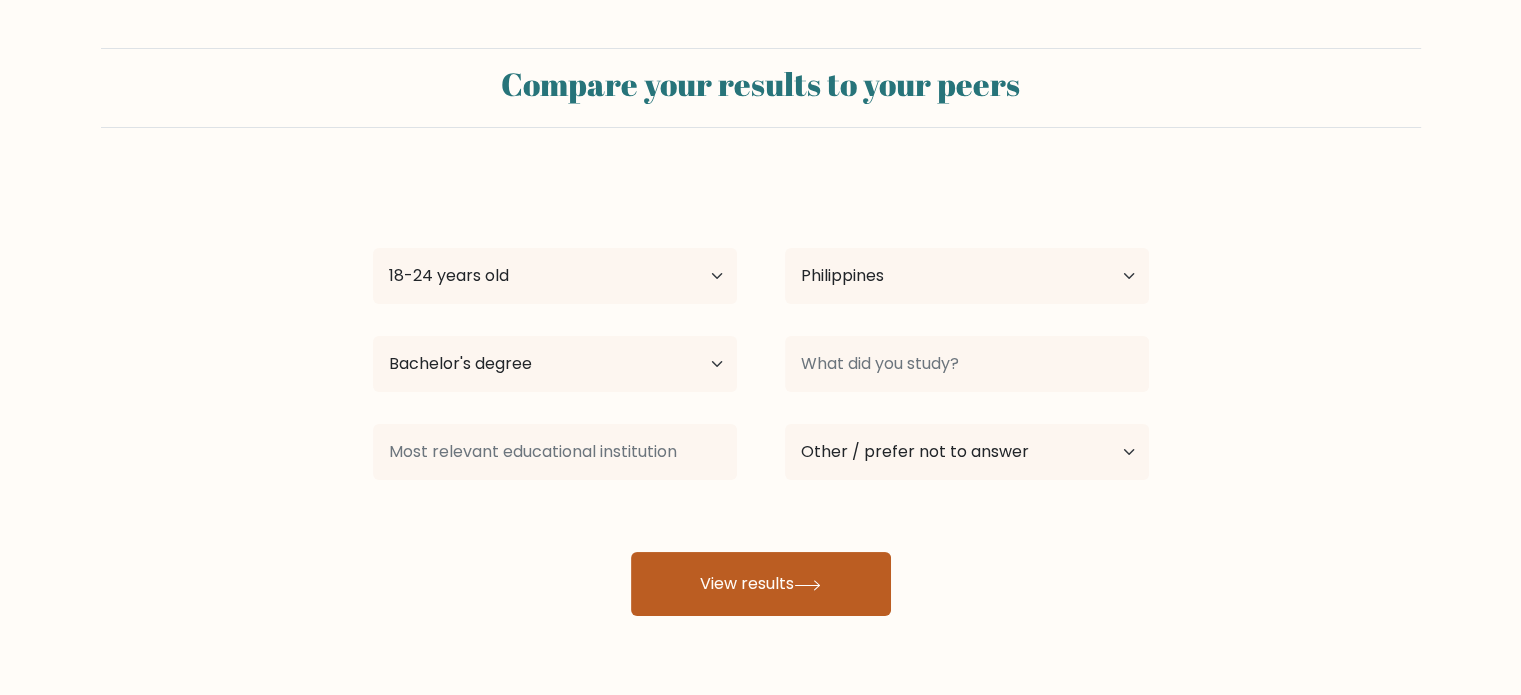 click on "SHIELA MARIE
[LAST]
Age
Under 18 years old
18-24 years old
25-34 years old
35-44 years old
45-54 years old
55-64 years old
65 years old and above
Country
Afghanistan
Albania
Algeria
American Samoa
Andorra
Angola
Anguilla
Antarctica
Antigua and Barbuda
Argentina
Armenia
Aruba
Australia
Austria
Azerbaijan
Bahamas
Bahrain
Bangladesh
Barbados
Belarus
Belgium
Belize
Benin
Bermuda
Bhutan
Bolivia
Bonaire, Sint Eustatius and Saba
Bosnia and Herzegovina
Botswana
Bouvet Island
Brazil
Brunei" at bounding box center [761, 396] 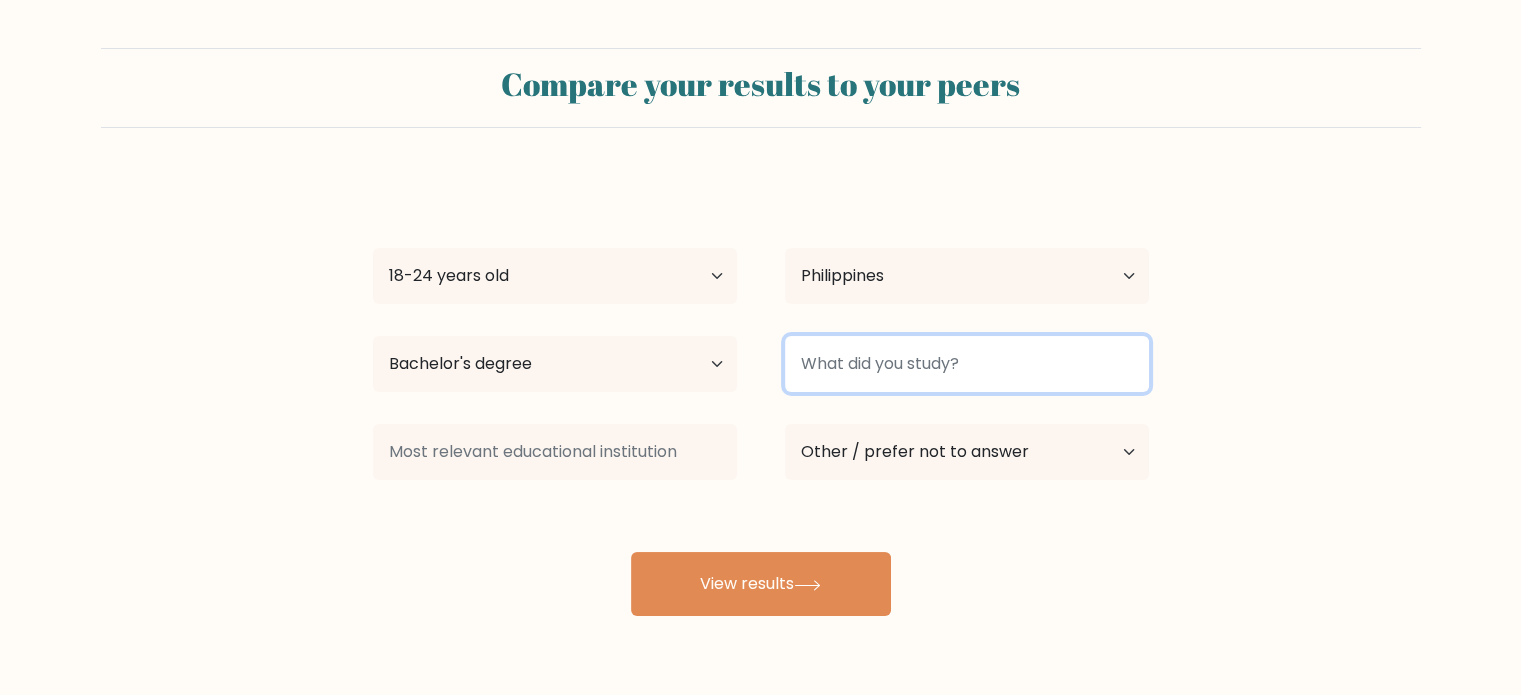 click at bounding box center [967, 364] 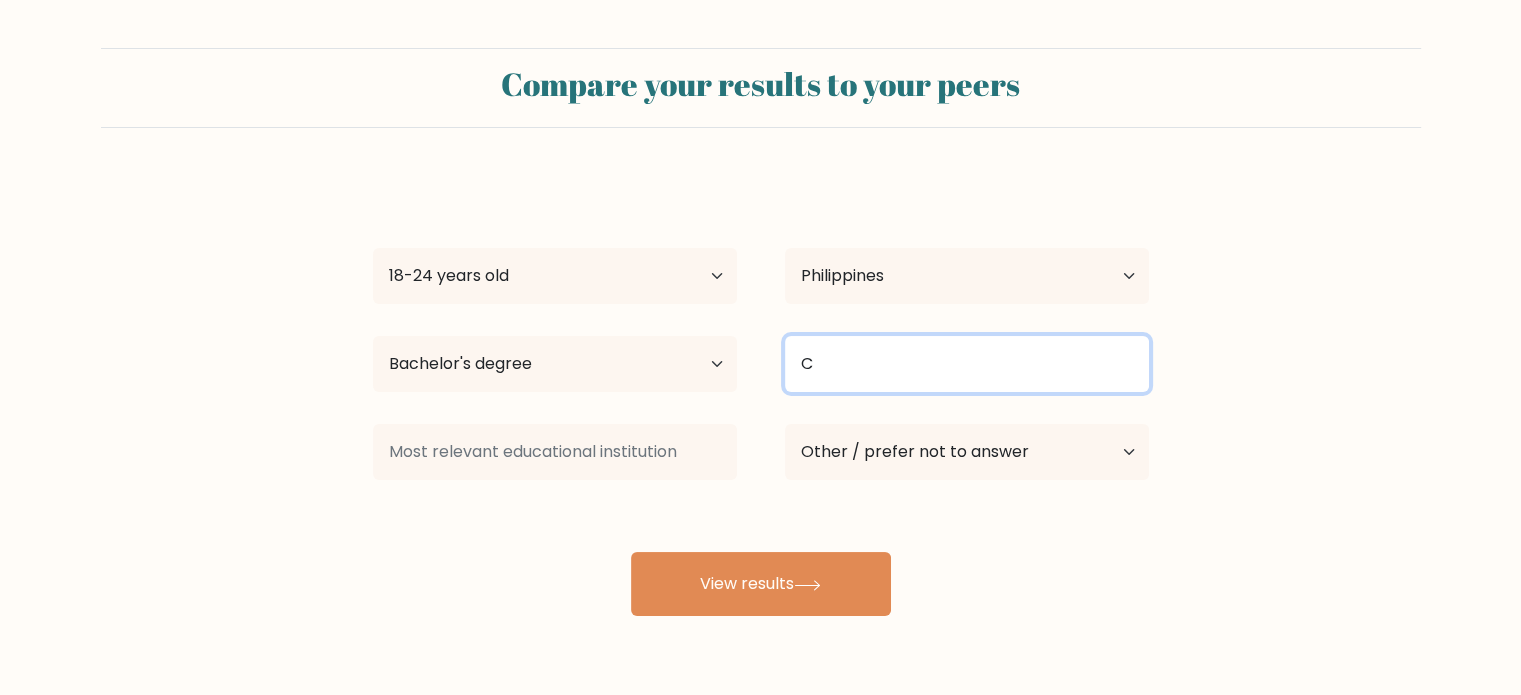 click on "C" at bounding box center (967, 364) 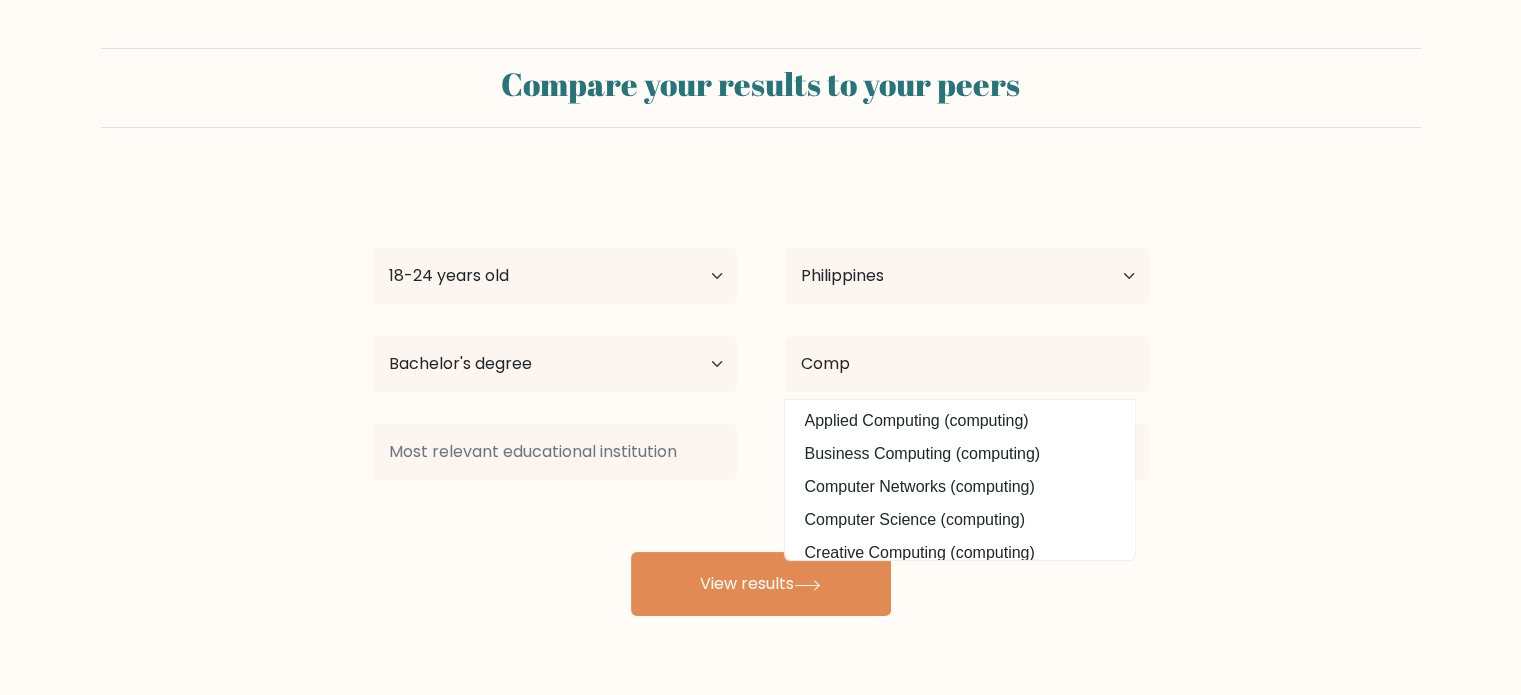 click on "Computer Science (computing)" at bounding box center (960, 520) 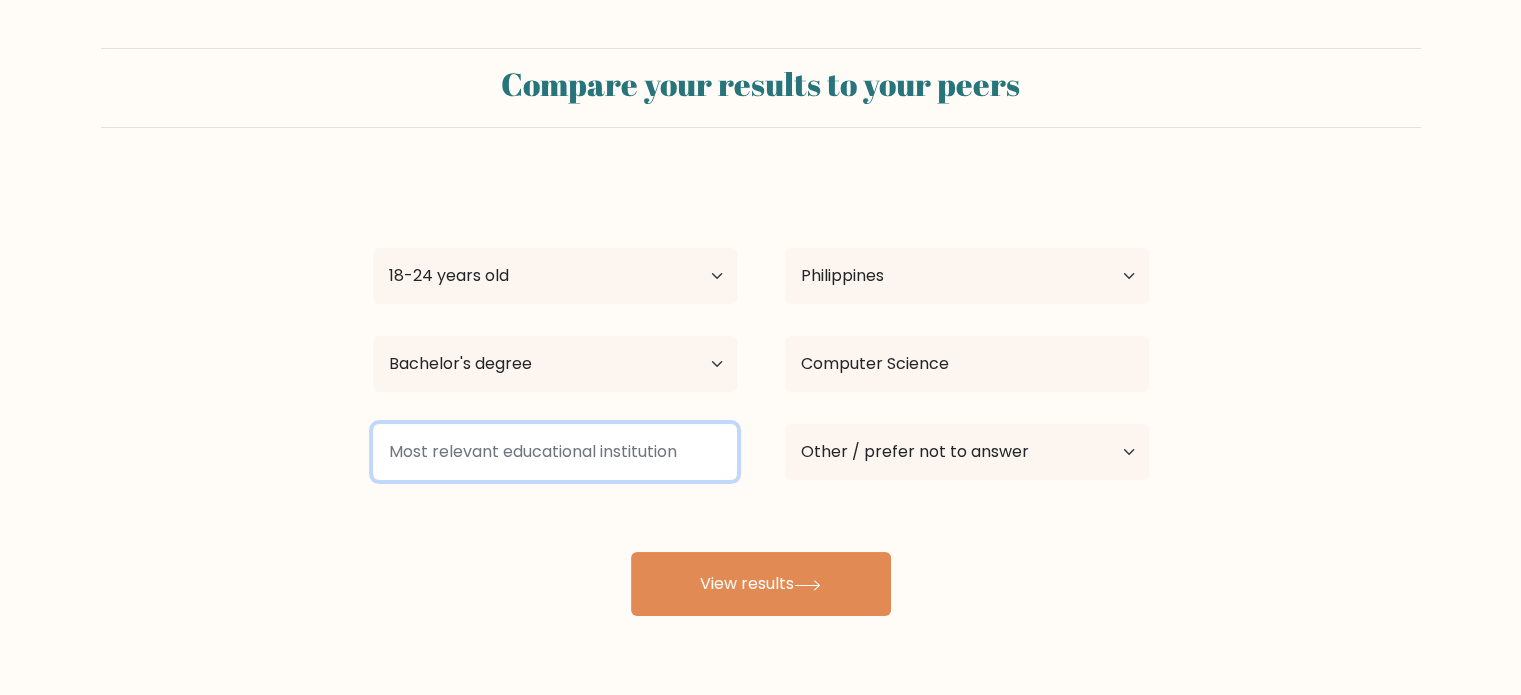 click at bounding box center (555, 452) 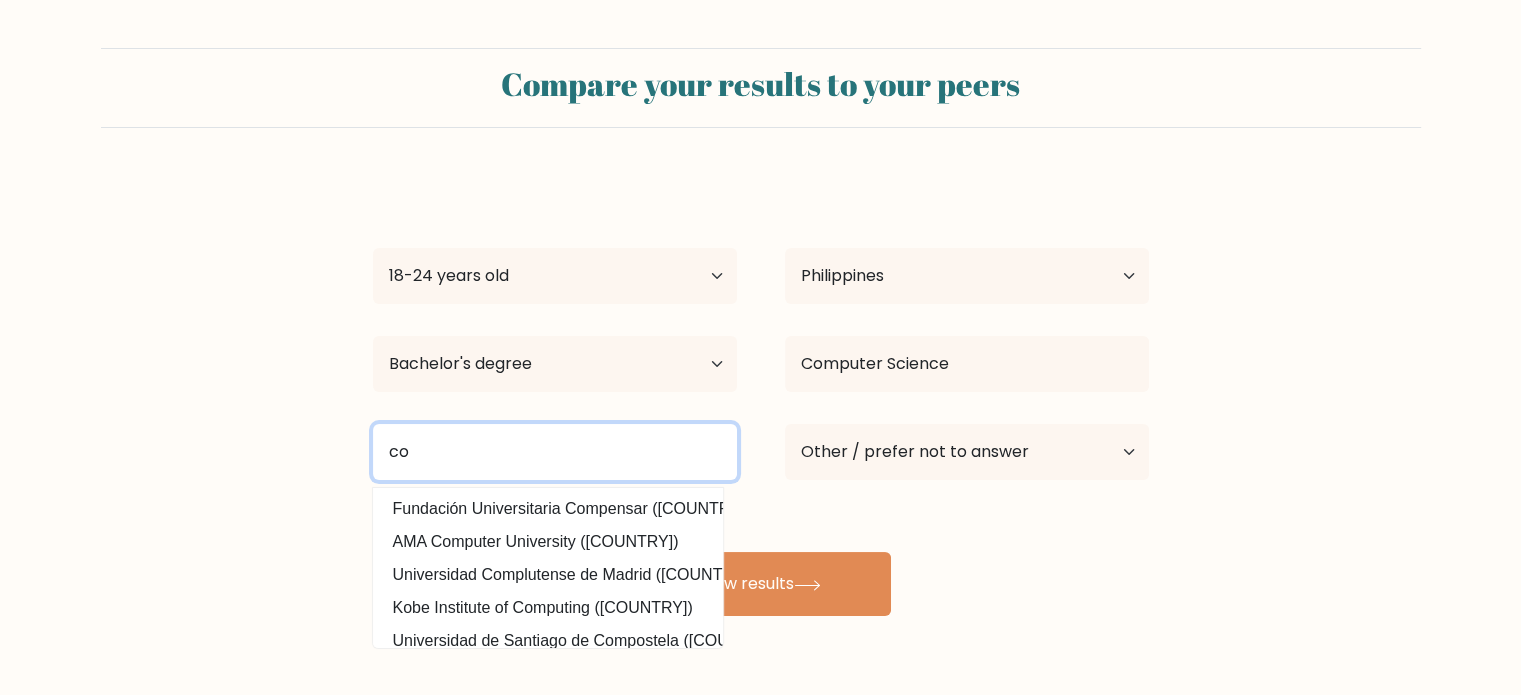 type on "c" 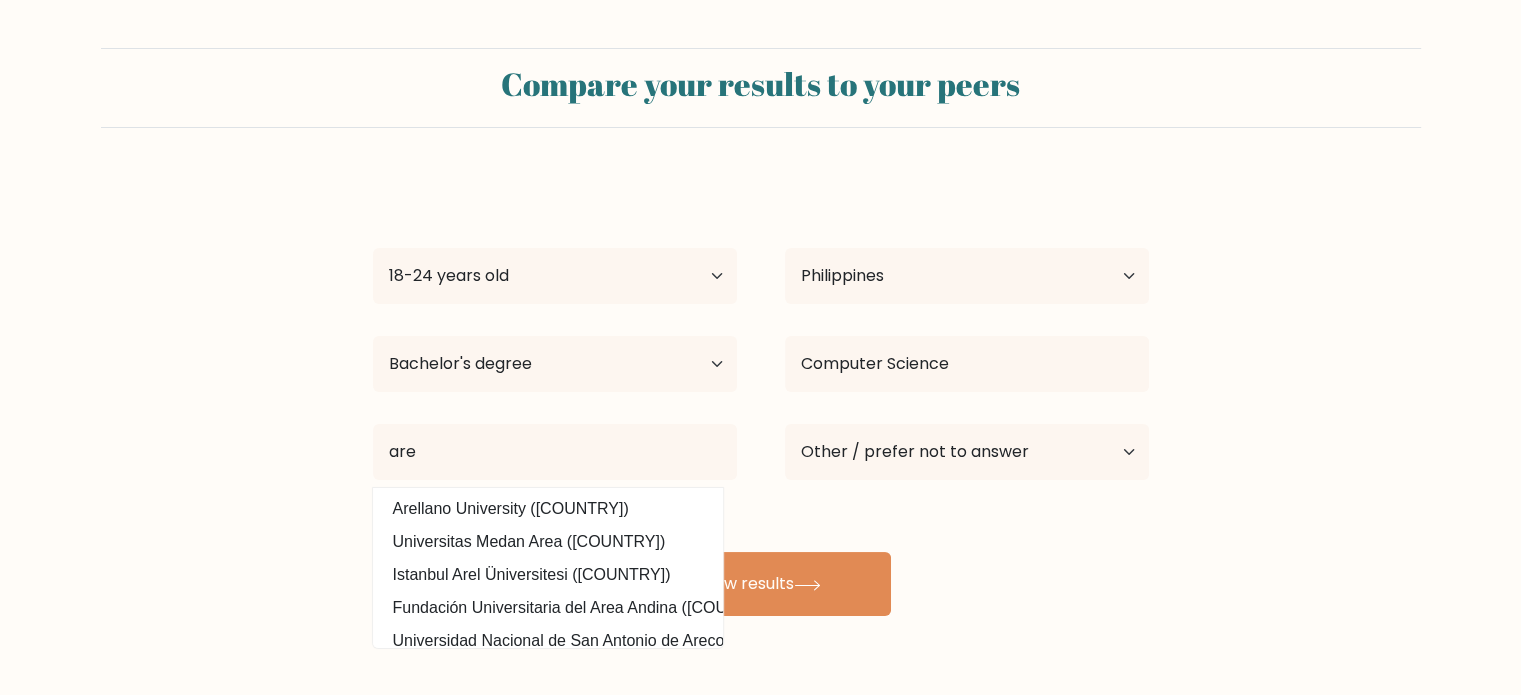drag, startPoint x: 547, startPoint y: 501, endPoint x: 561, endPoint y: 494, distance: 15.652476 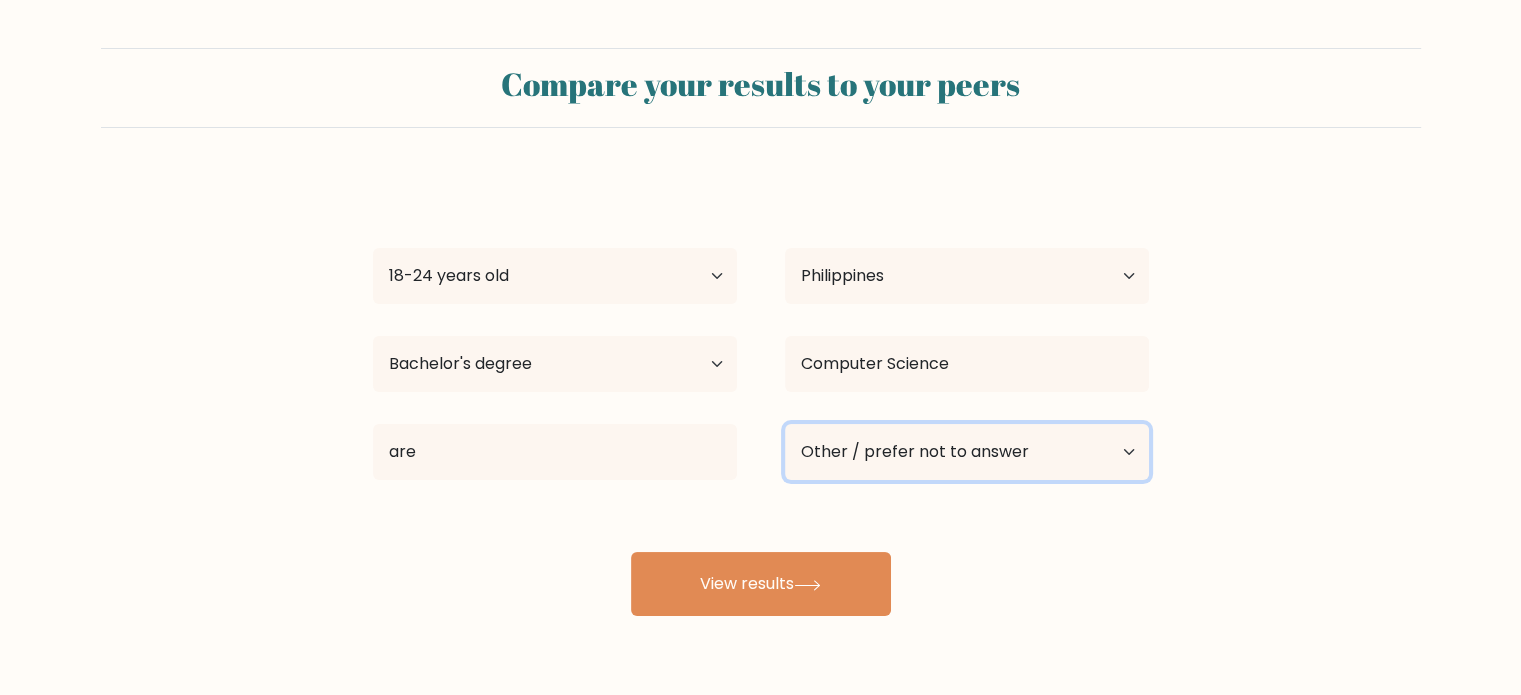 click on "Current employment status
Employed
Student
Retired
Other / prefer not to answer" at bounding box center [967, 452] 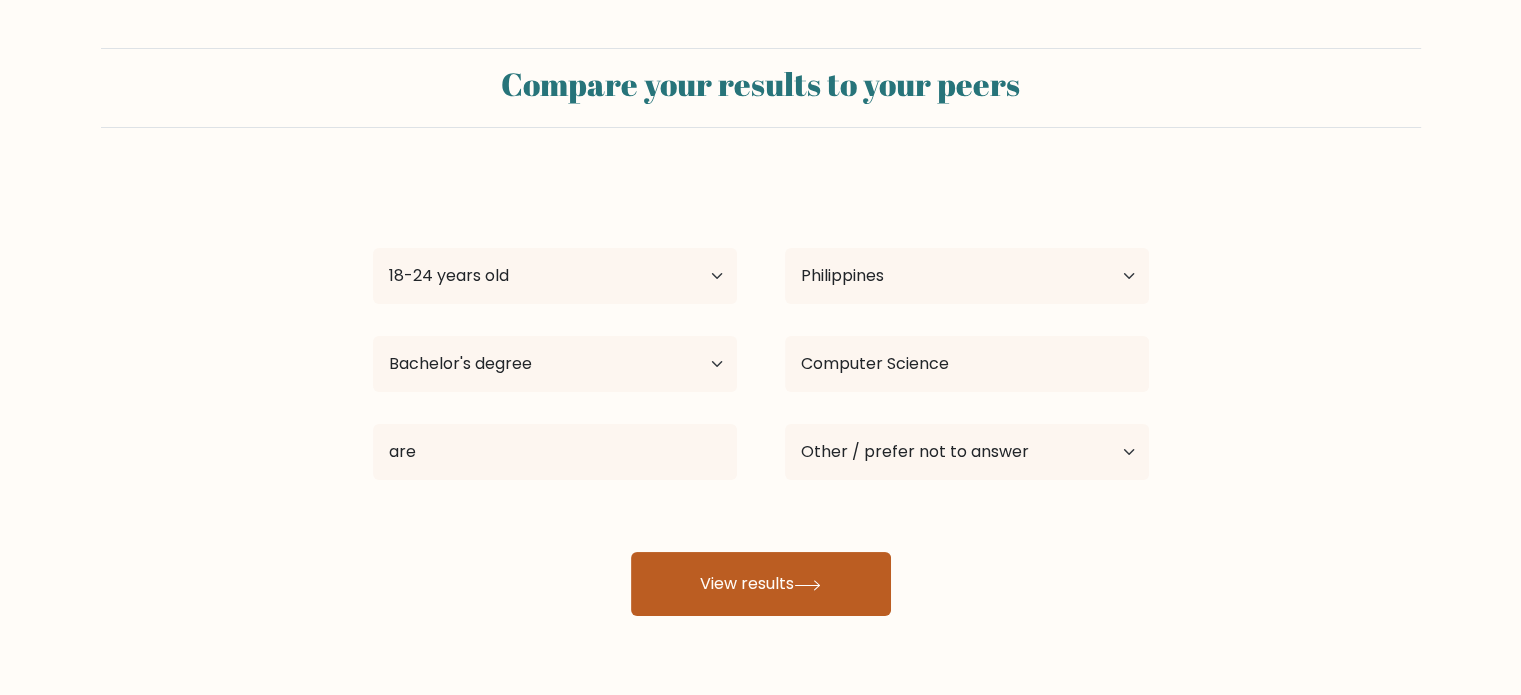 drag, startPoint x: 740, startPoint y: 567, endPoint x: 848, endPoint y: 579, distance: 108.66462 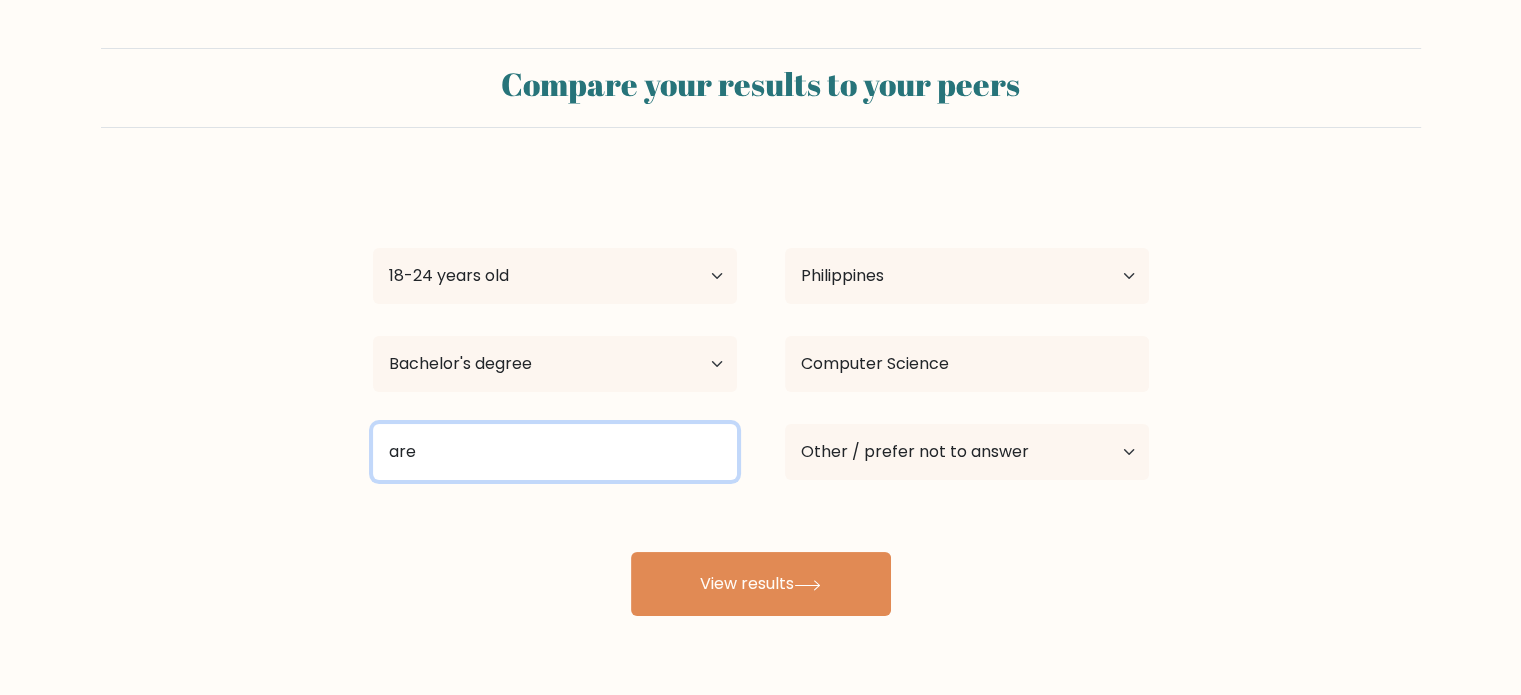 click on "are" at bounding box center (555, 452) 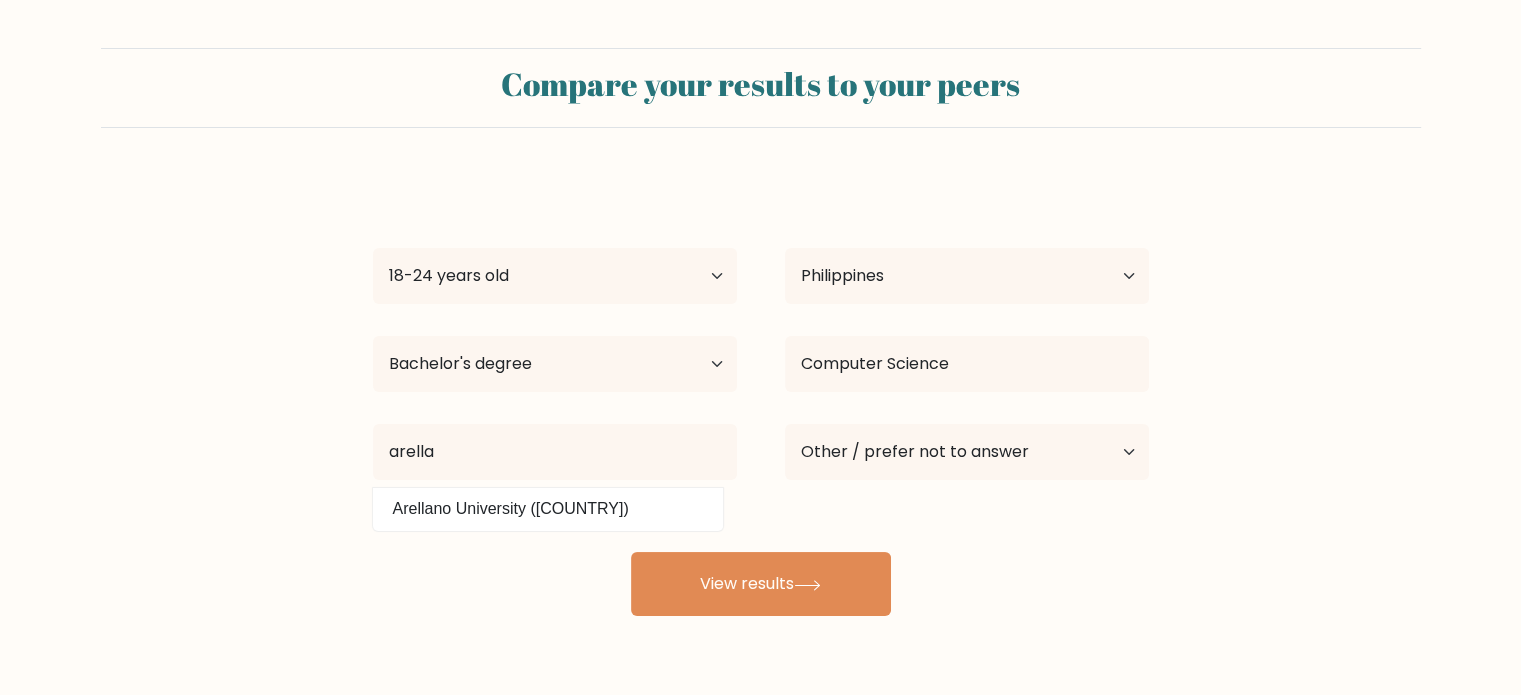 click on "Arellano University ([COUNTRY])" at bounding box center [548, 509] 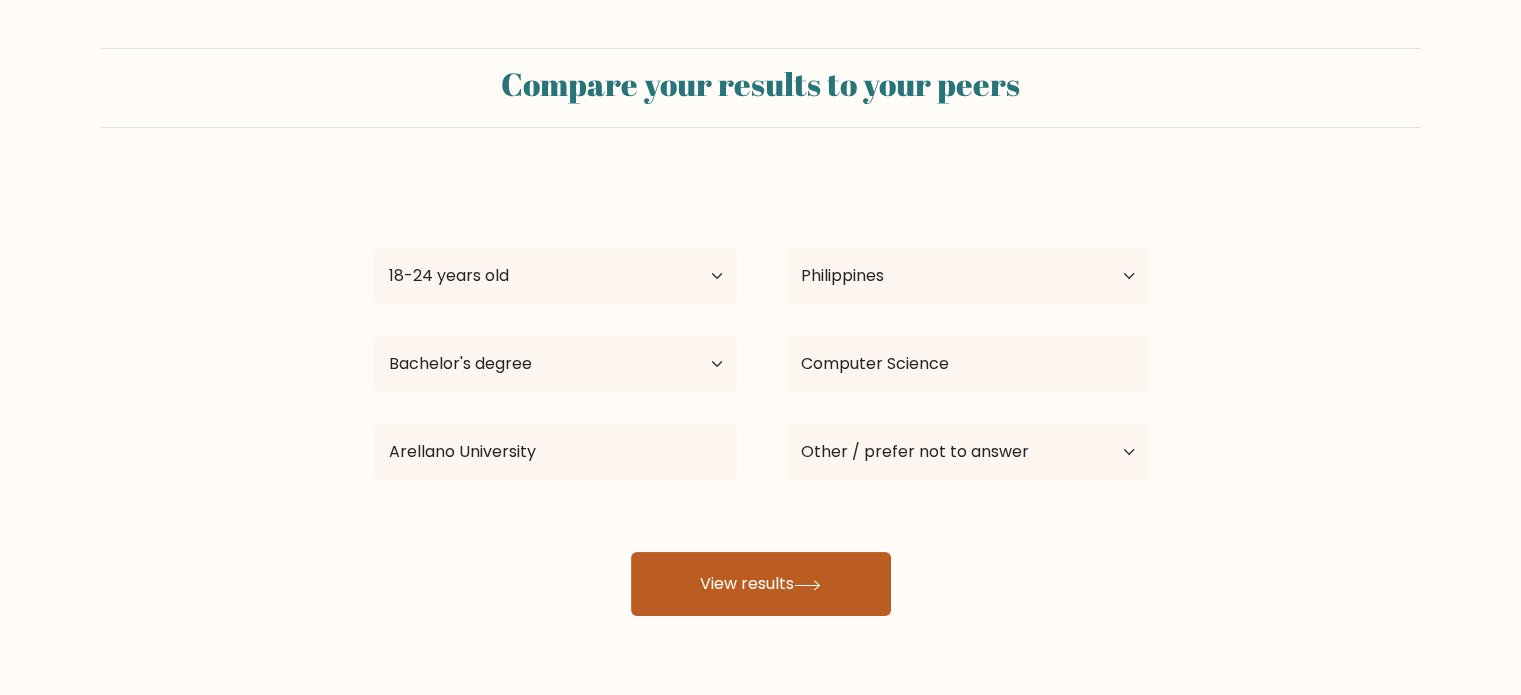 drag, startPoint x: 715, startPoint y: 547, endPoint x: 746, endPoint y: 574, distance: 41.109608 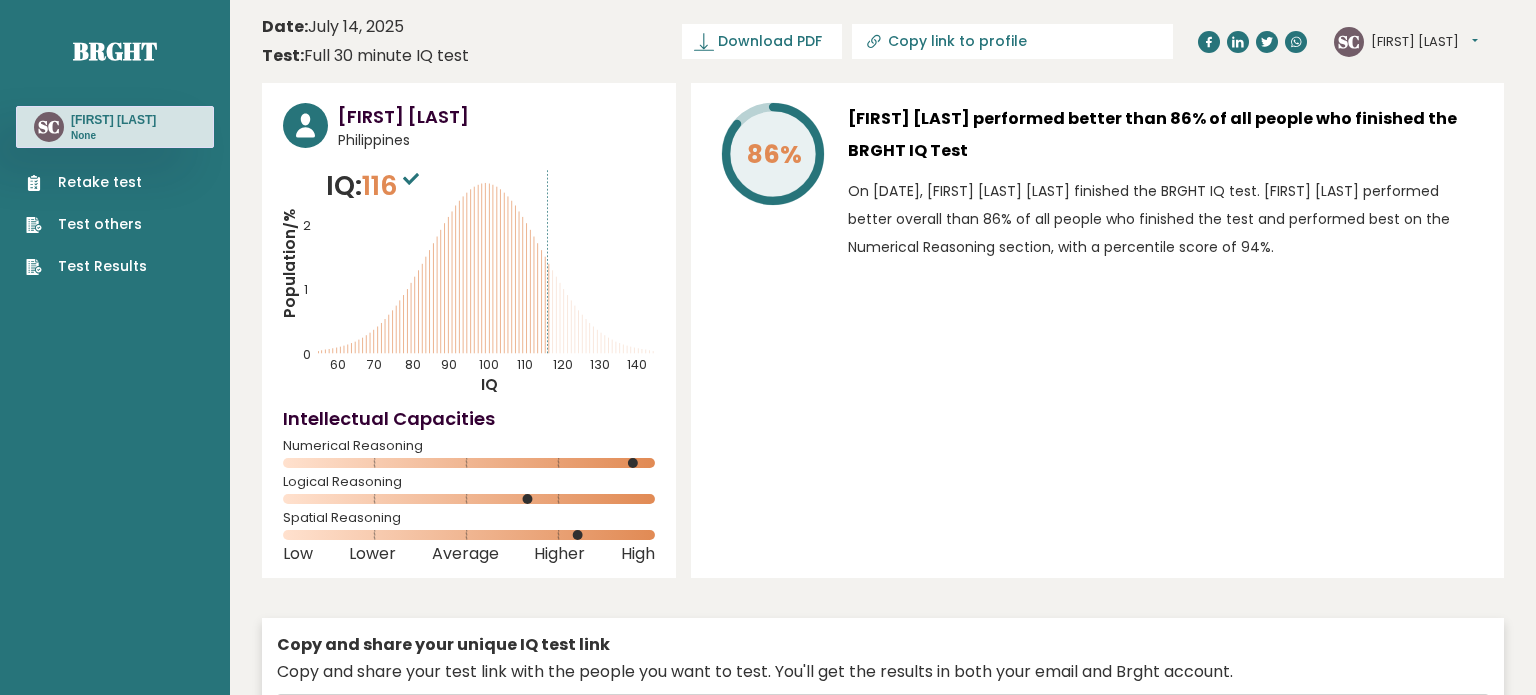 type on "https://brght.org/share/6ezzx9hv/?brght-intelligence-test" 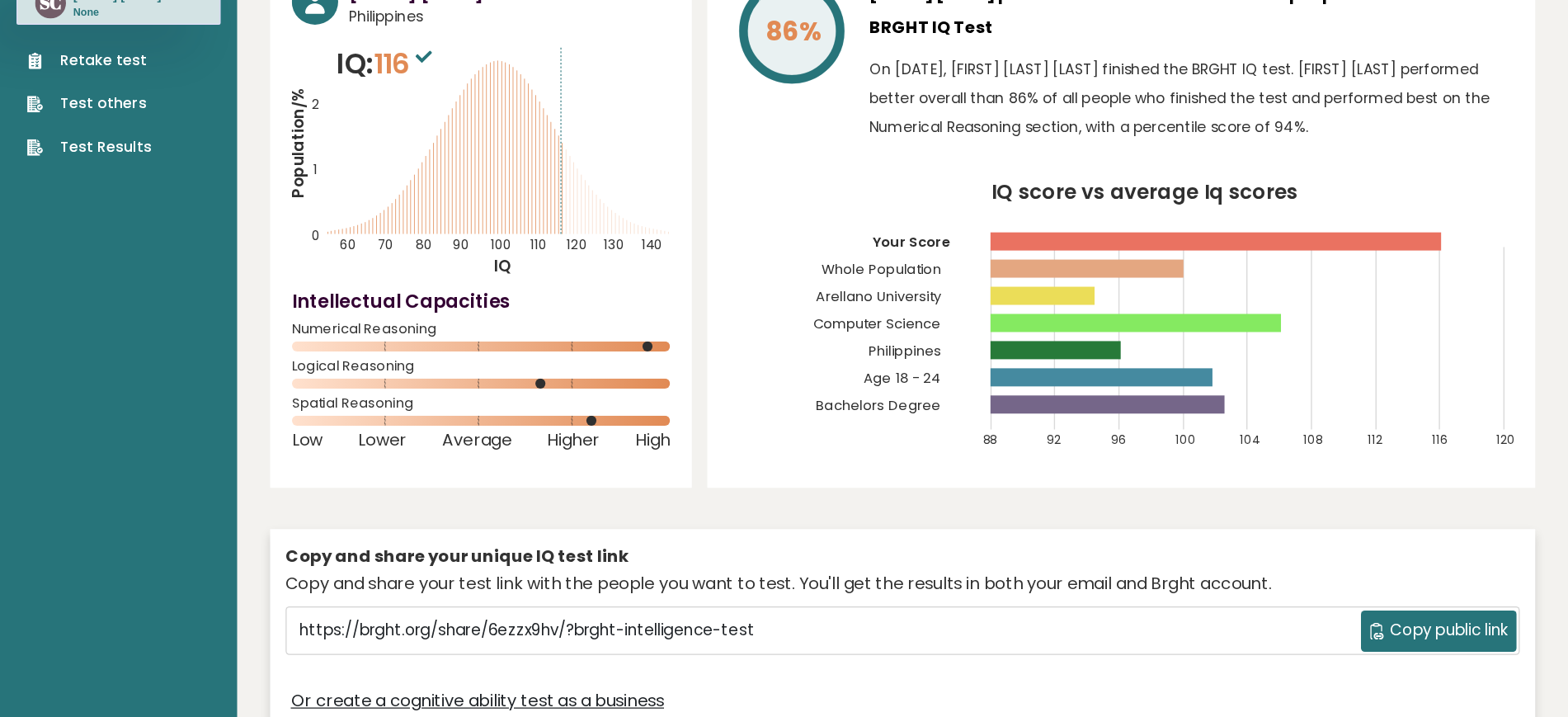 scroll, scrollTop: 0, scrollLeft: 0, axis: both 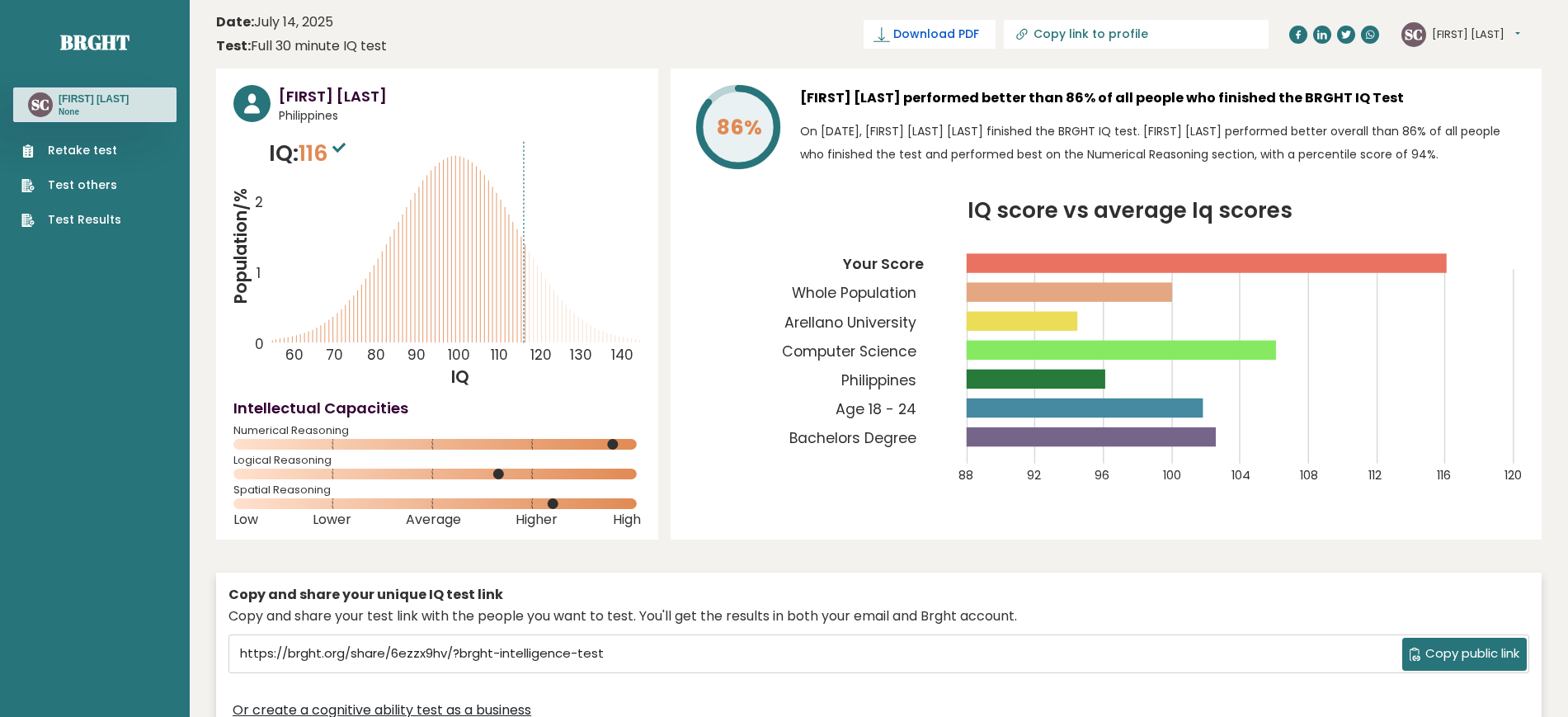 click on "Download PDF" at bounding box center [936, 34] 